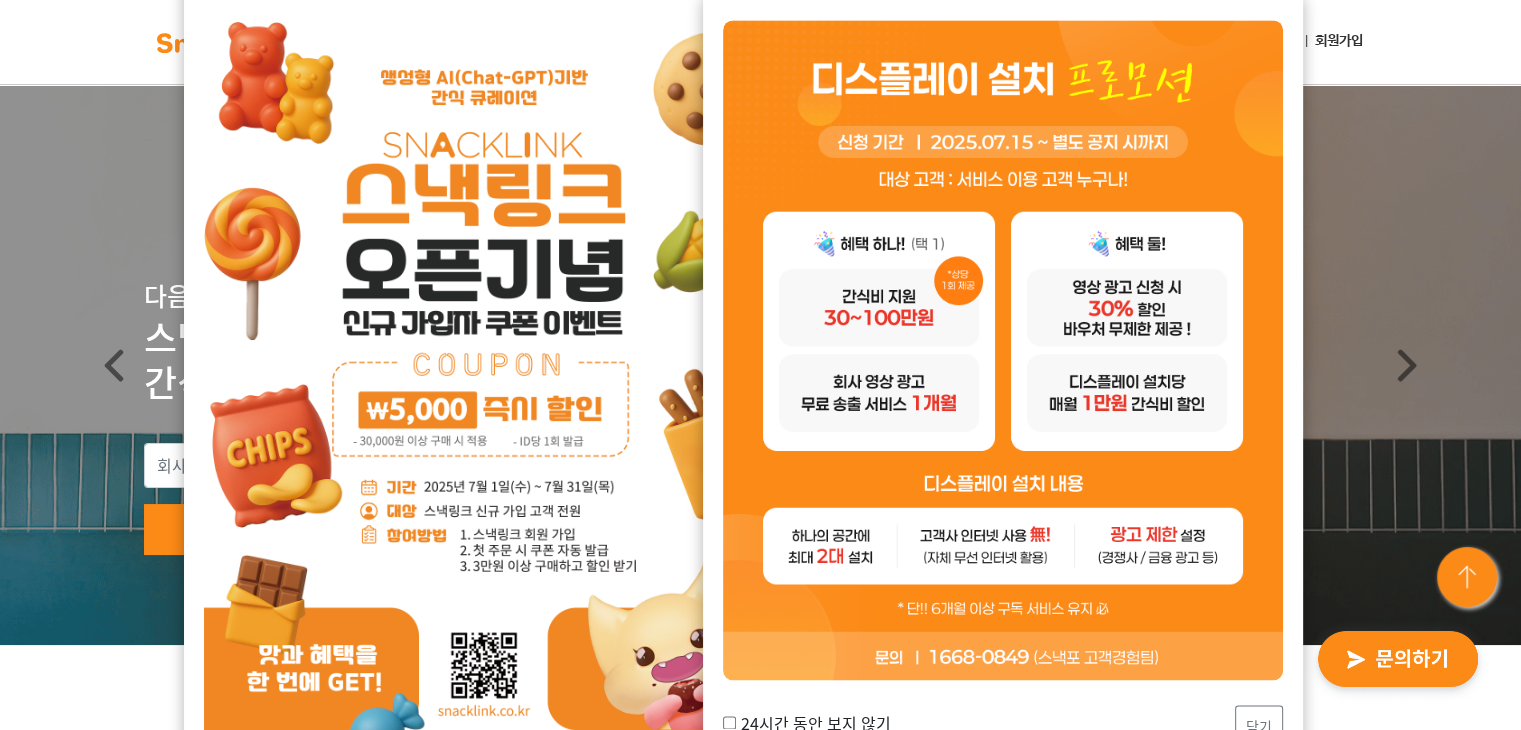 scroll, scrollTop: 0, scrollLeft: 0, axis: both 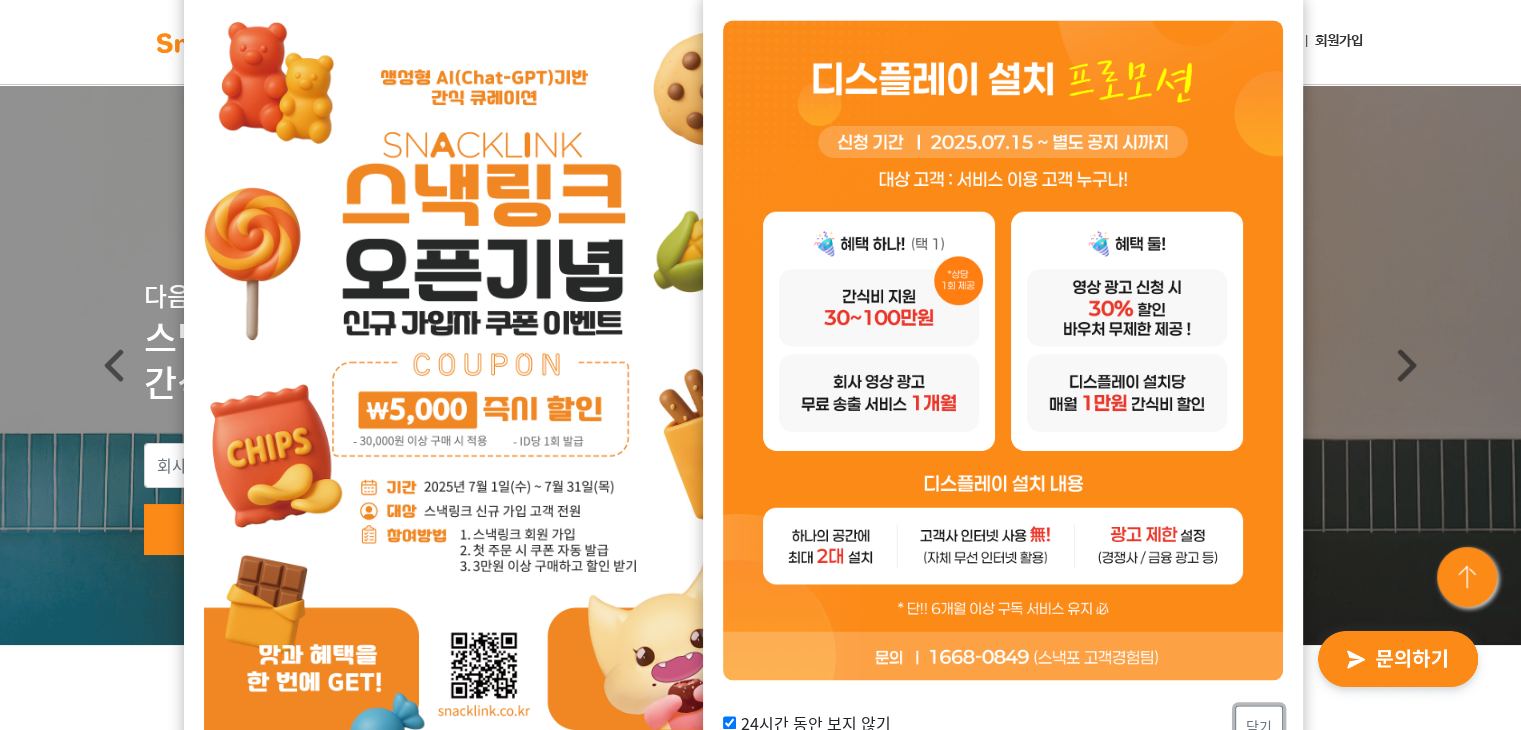 click on "닫기" at bounding box center [1259, 726] 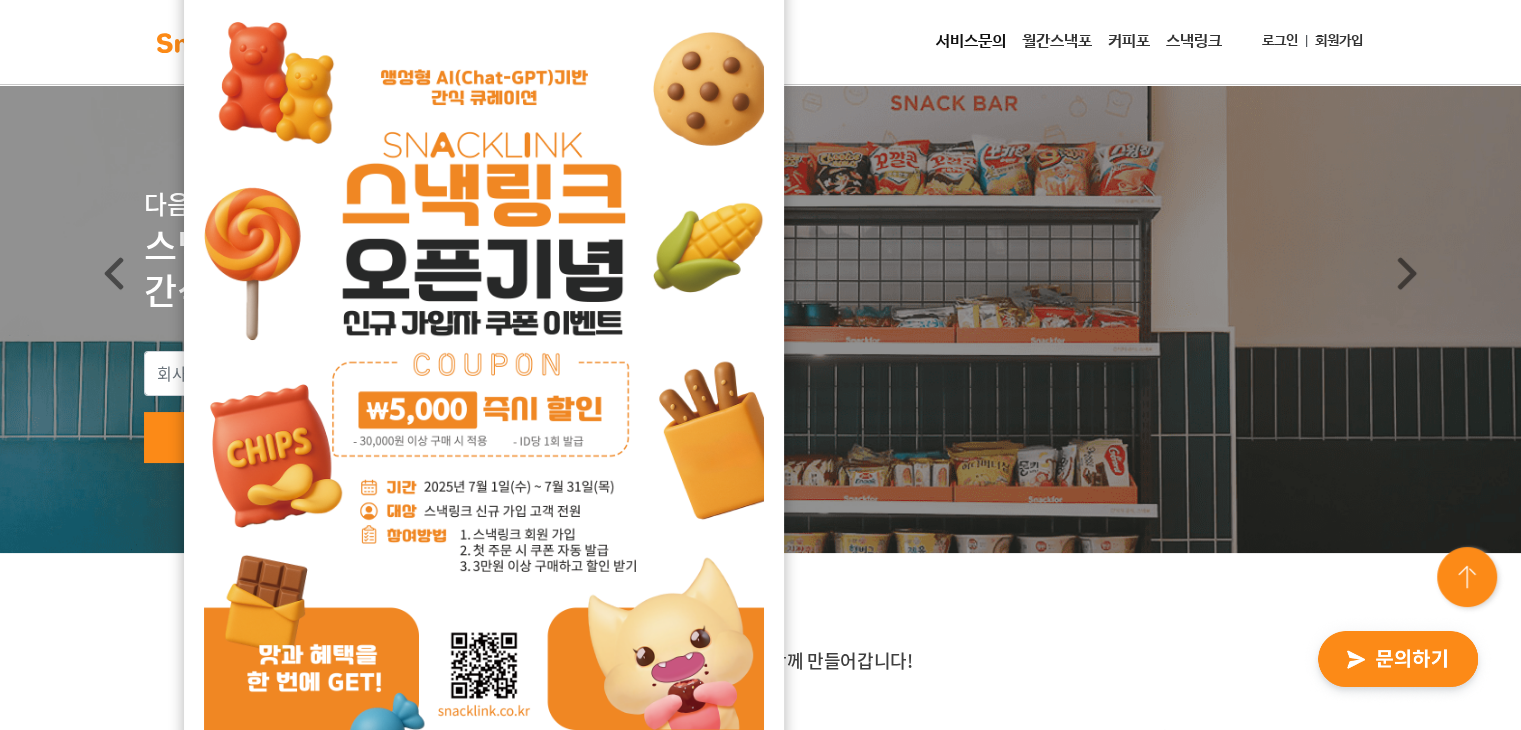 scroll, scrollTop: 200, scrollLeft: 0, axis: vertical 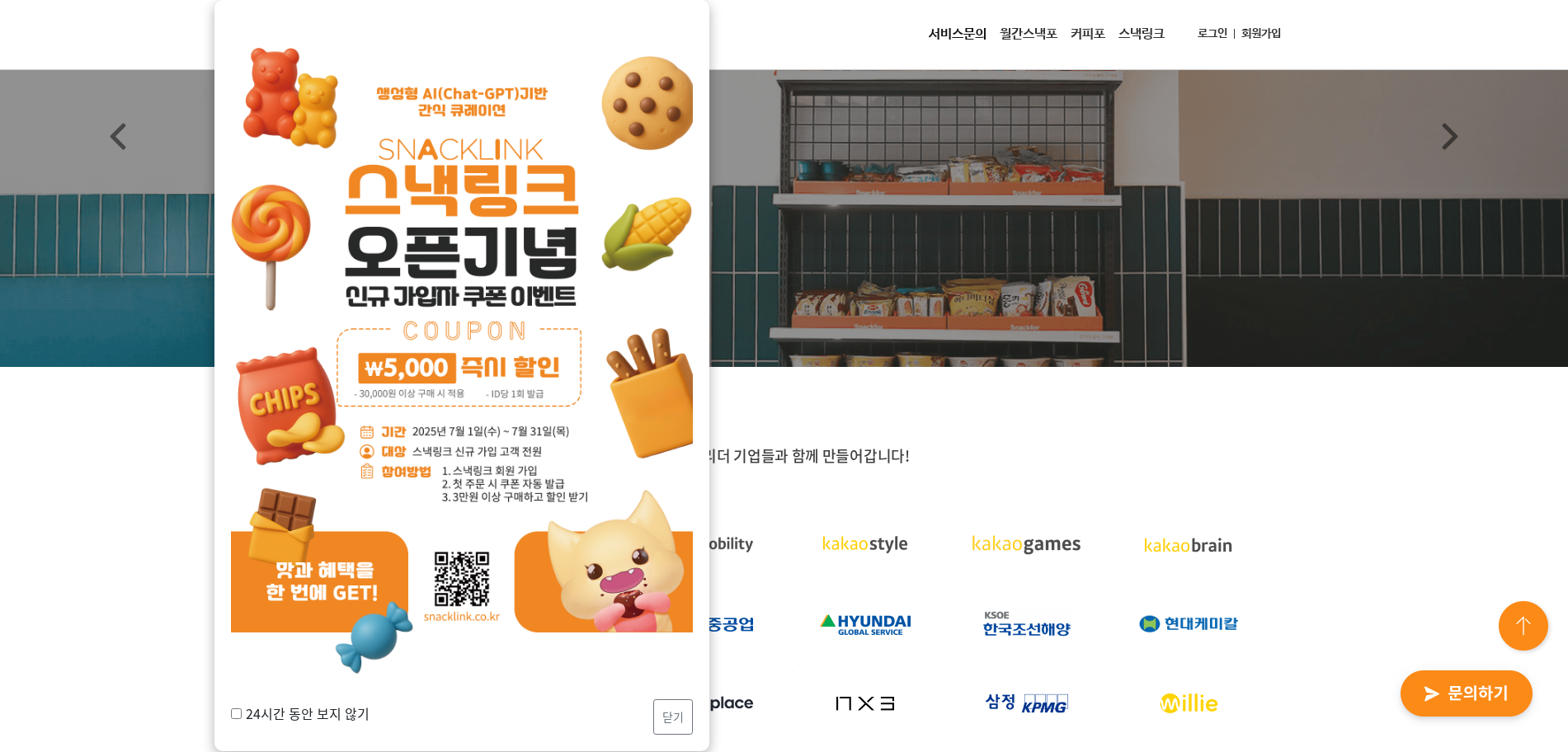 click on "24시간 동안 보지 않기" at bounding box center [300, 713] 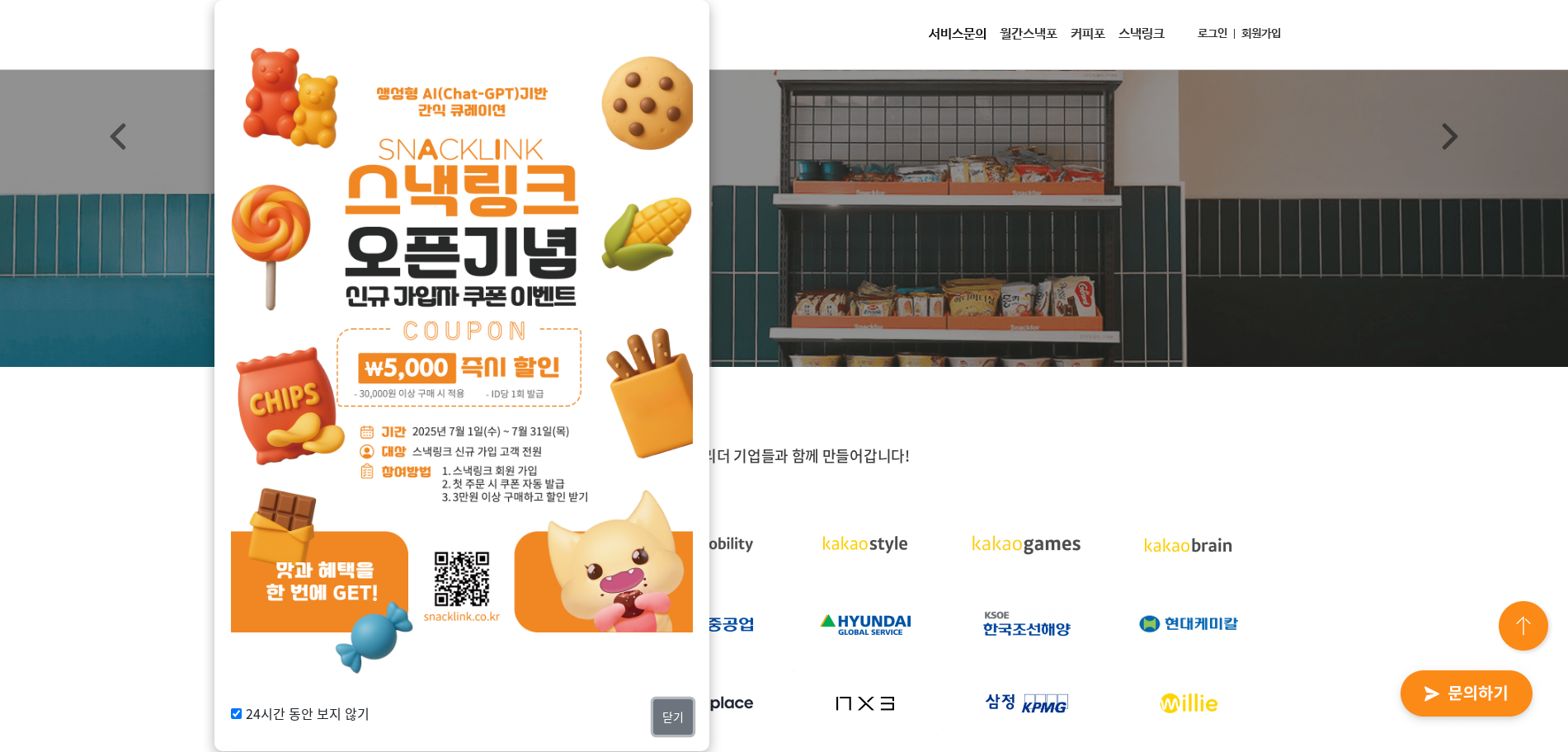 click on "닫기" at bounding box center (673, 716) 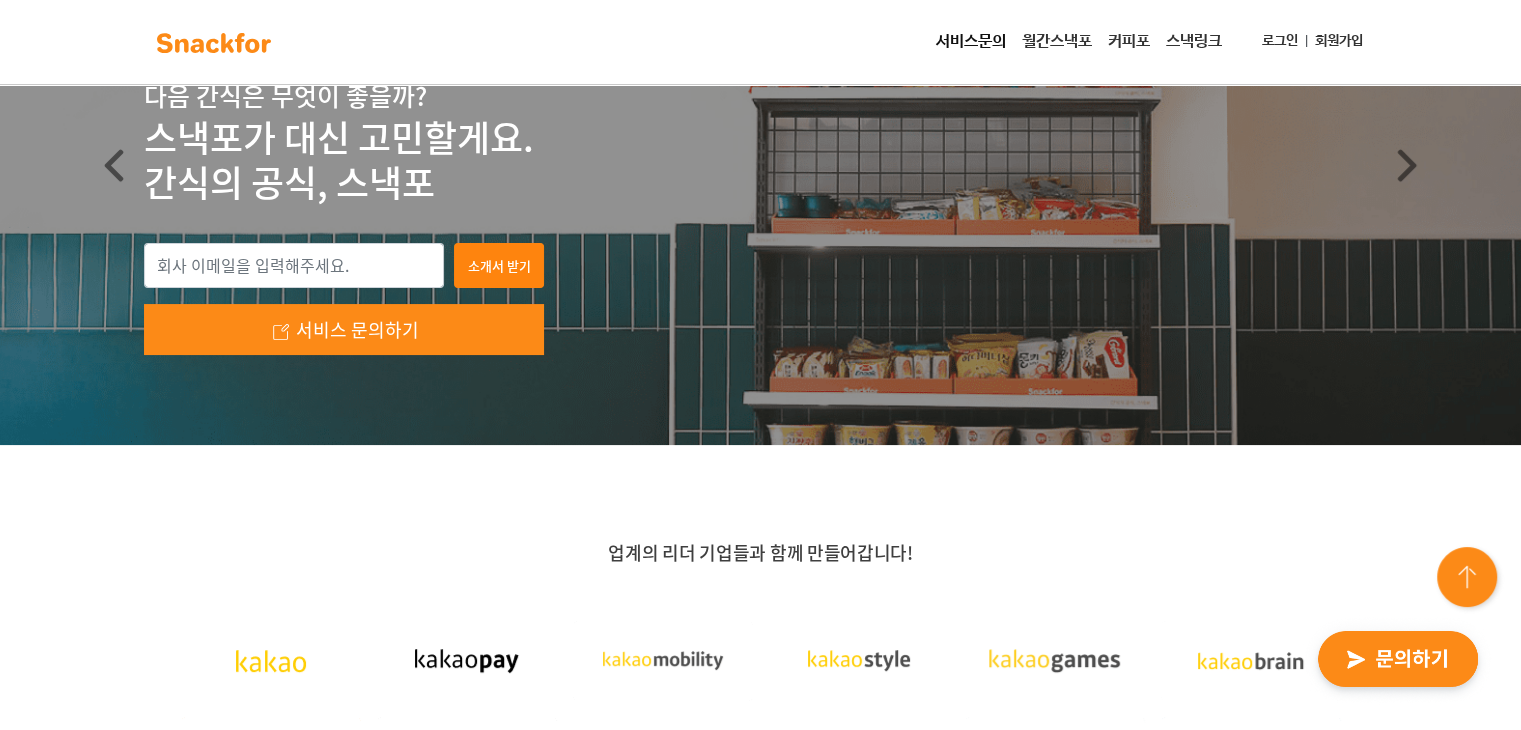 drag, startPoint x: 1384, startPoint y: 633, endPoint x: 279, endPoint y: 608, distance: 1105.2827 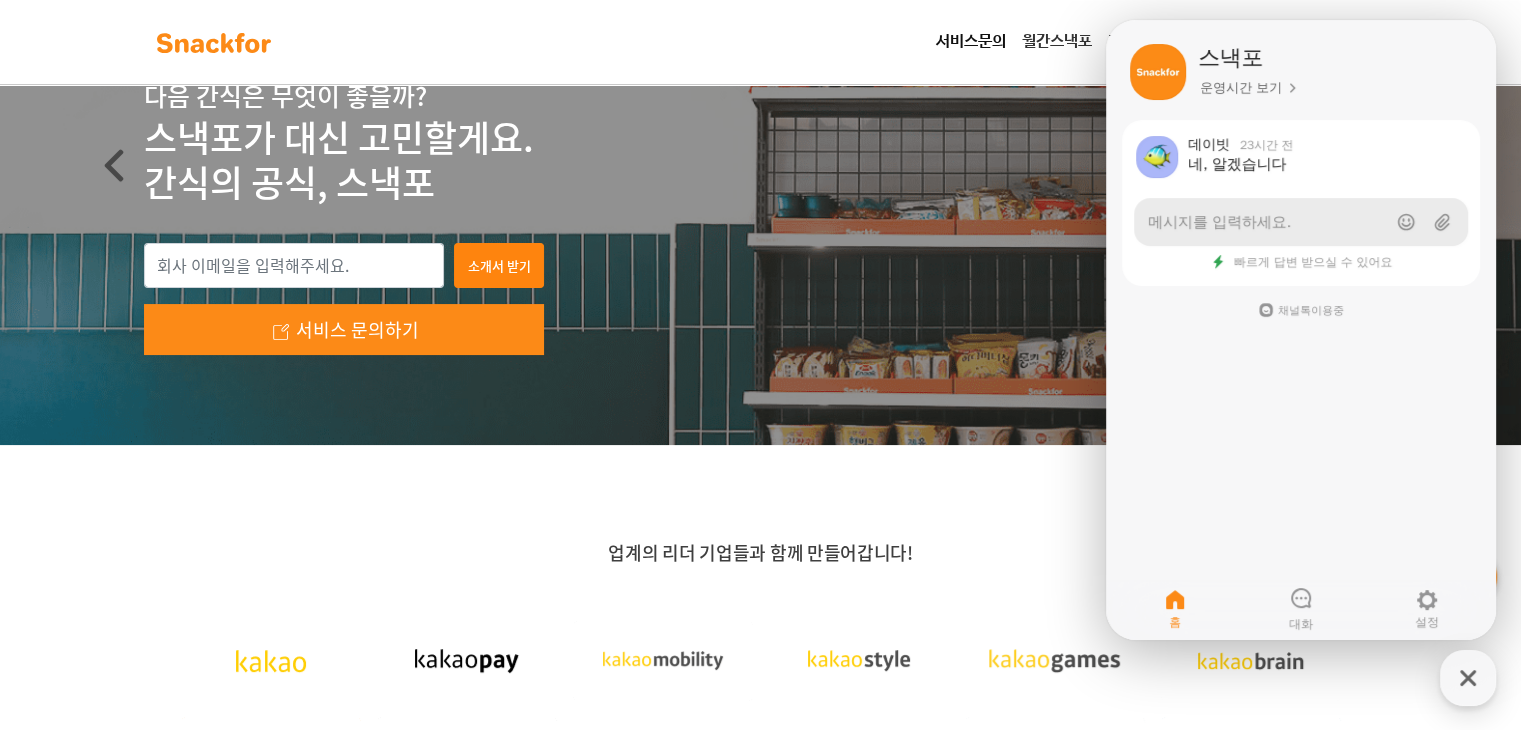 click on "메시지를 입력하세요." at bounding box center [1219, 222] 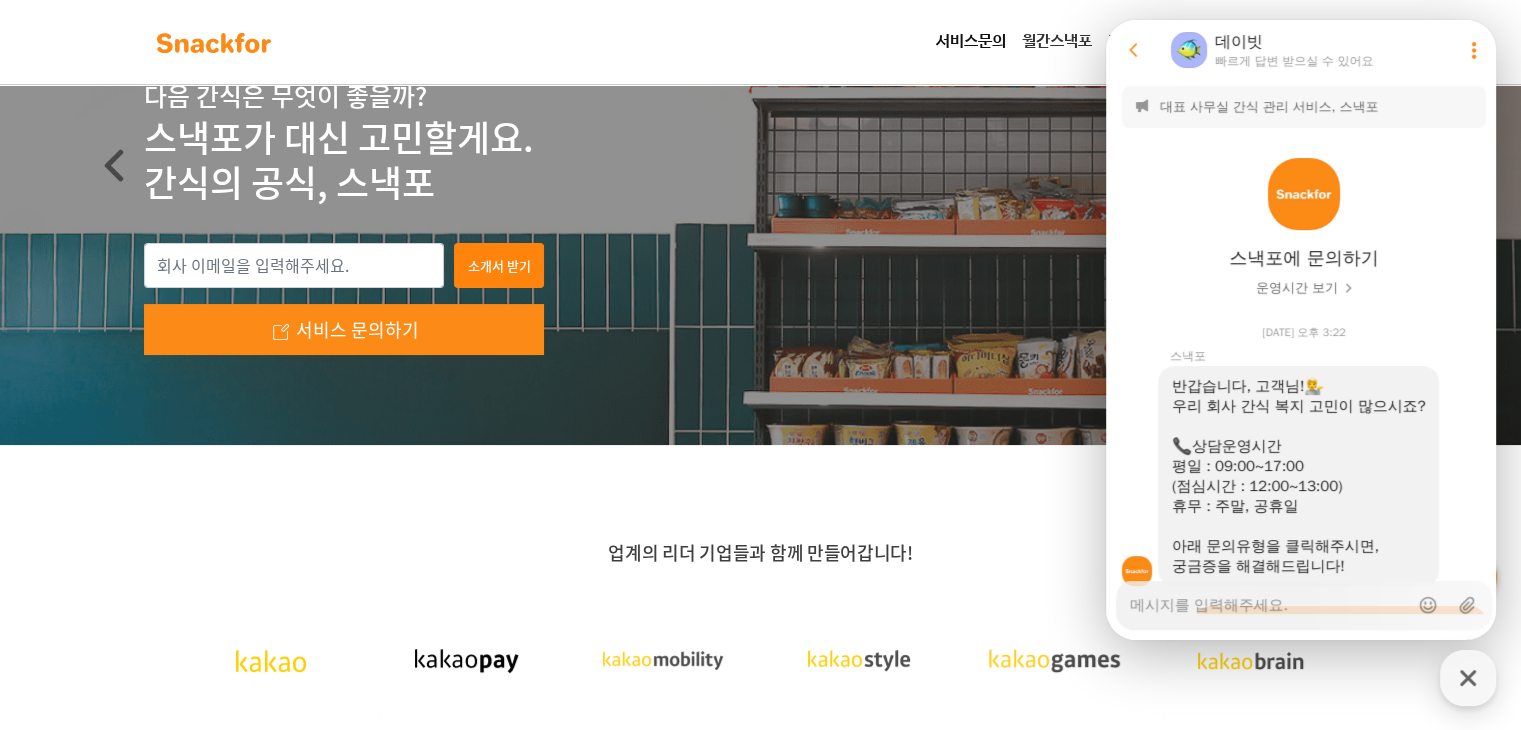 scroll, scrollTop: 1670, scrollLeft: 0, axis: vertical 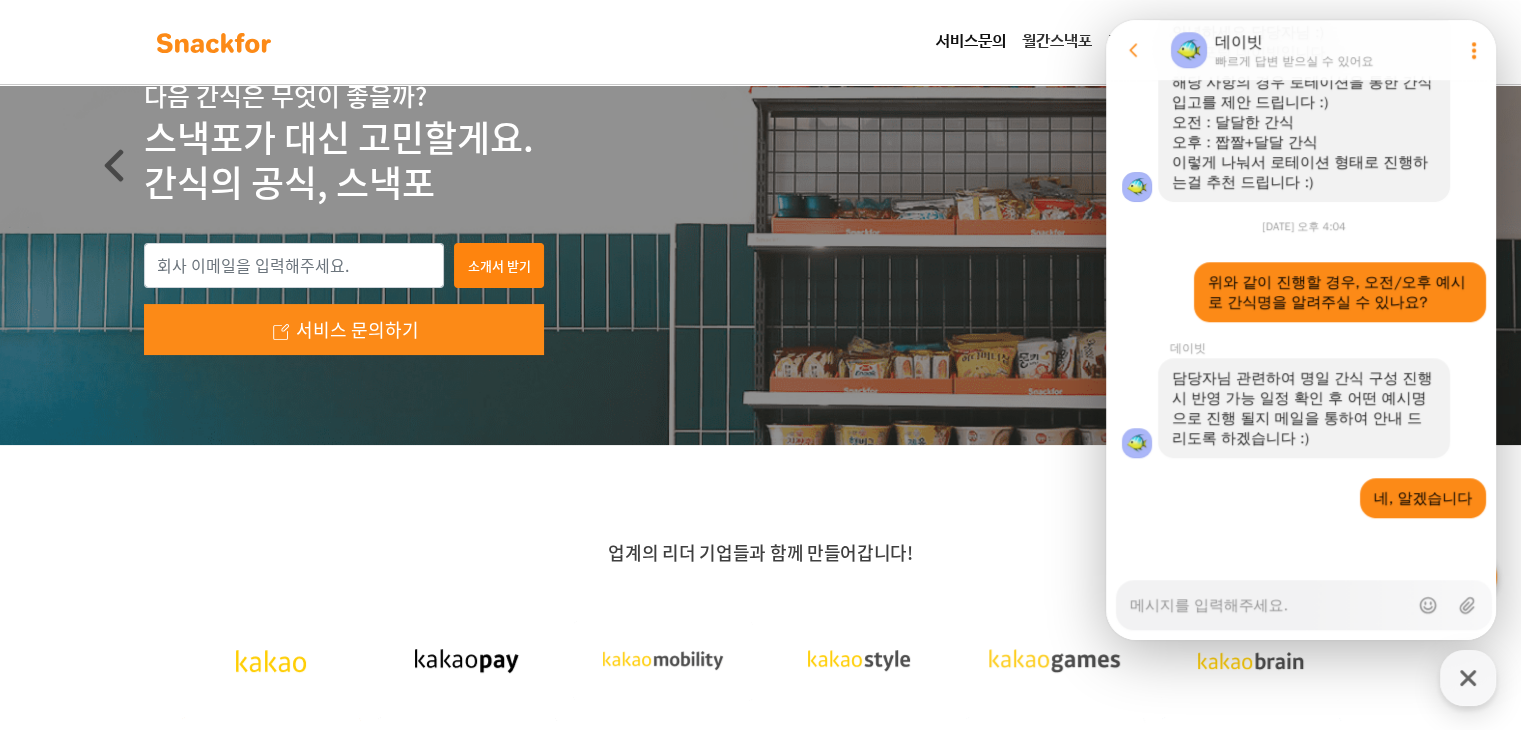 click on "Messenger Input Textarea" at bounding box center (1269, 605) 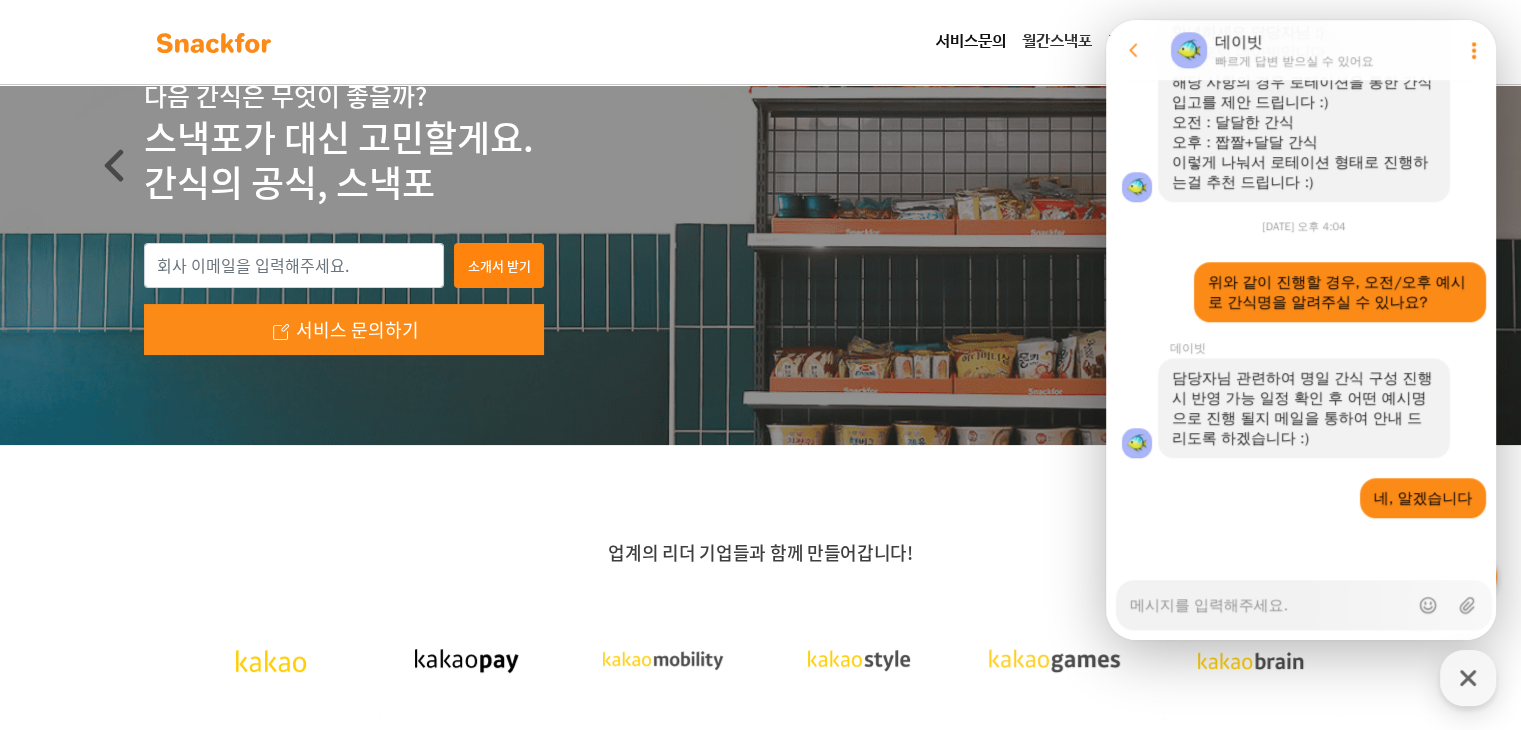 type on "x" 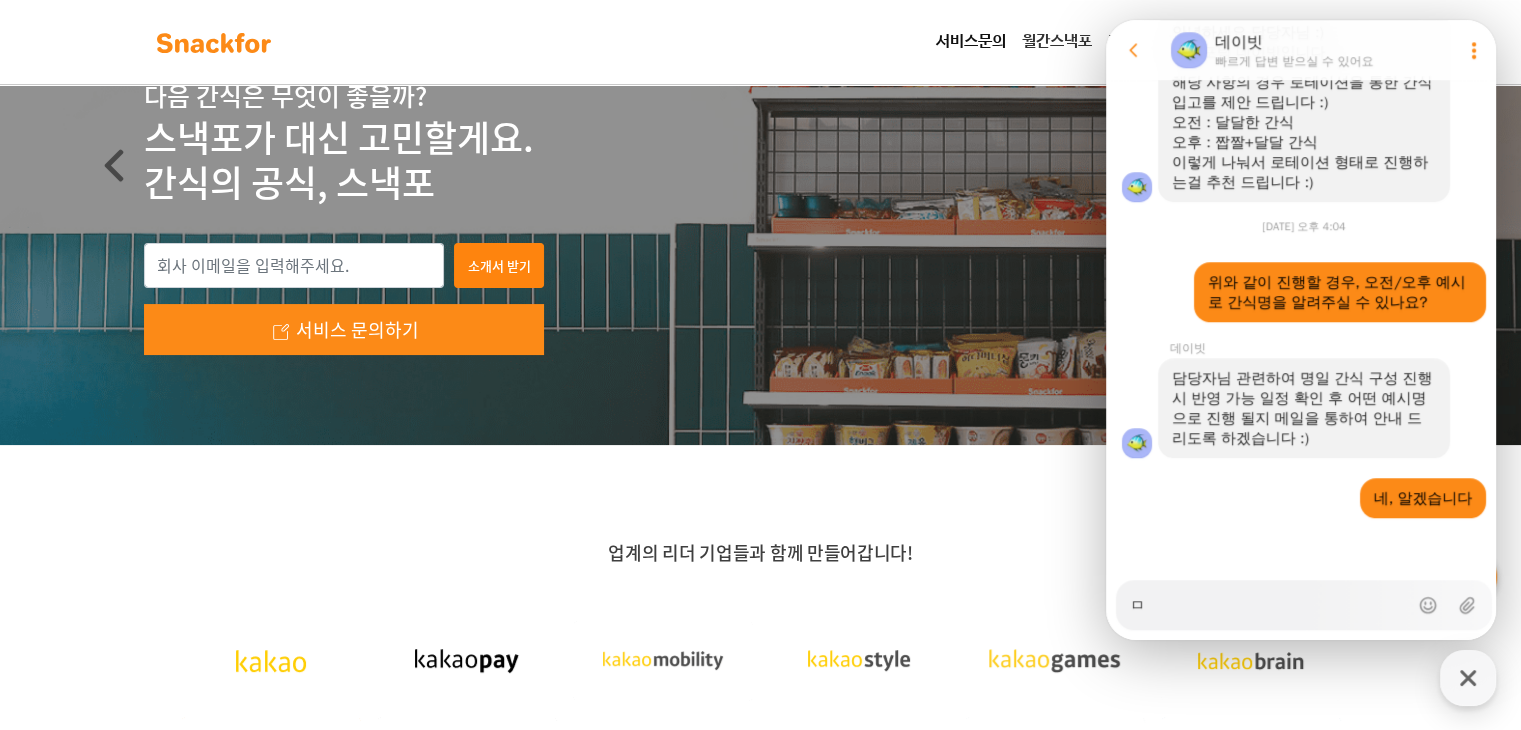 type on "x" 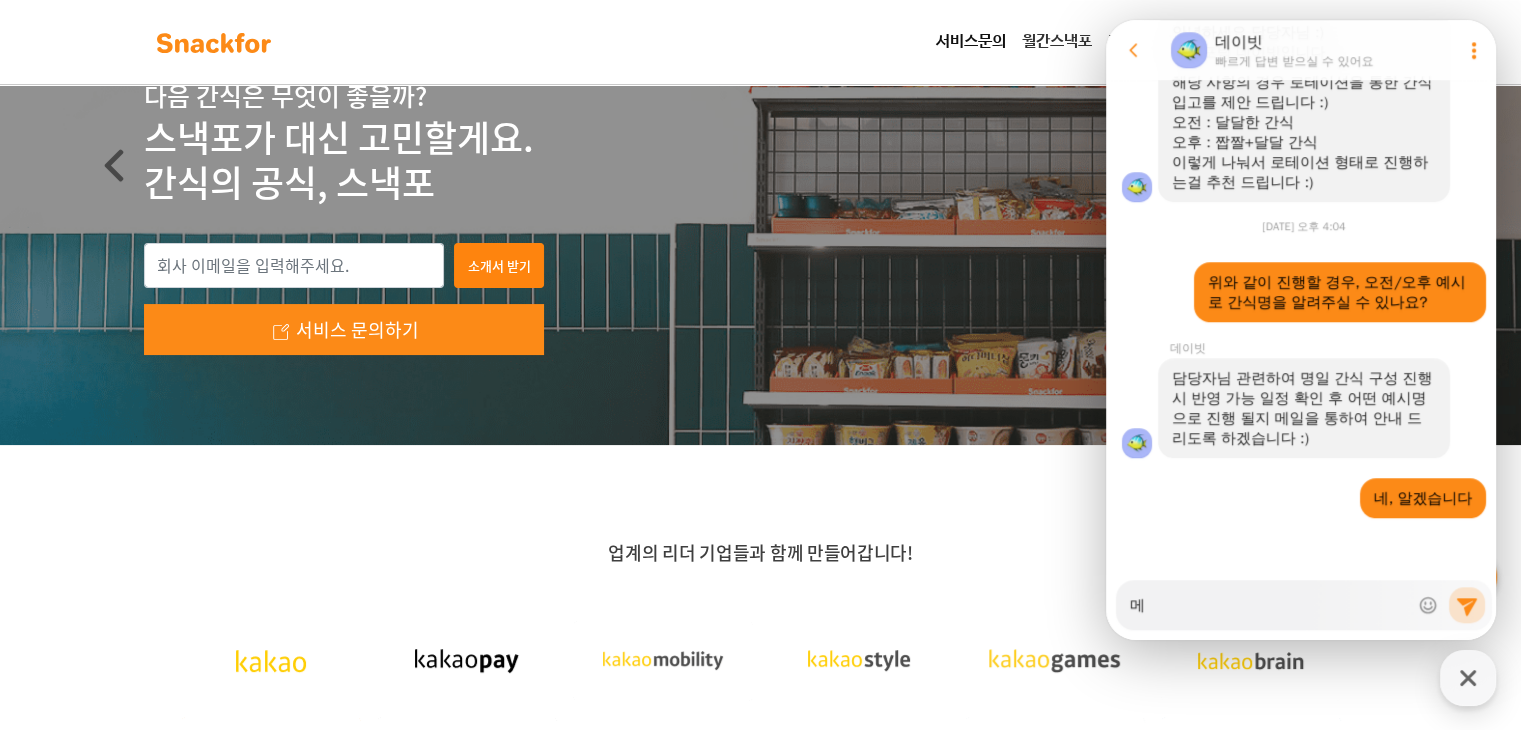 type on "x" 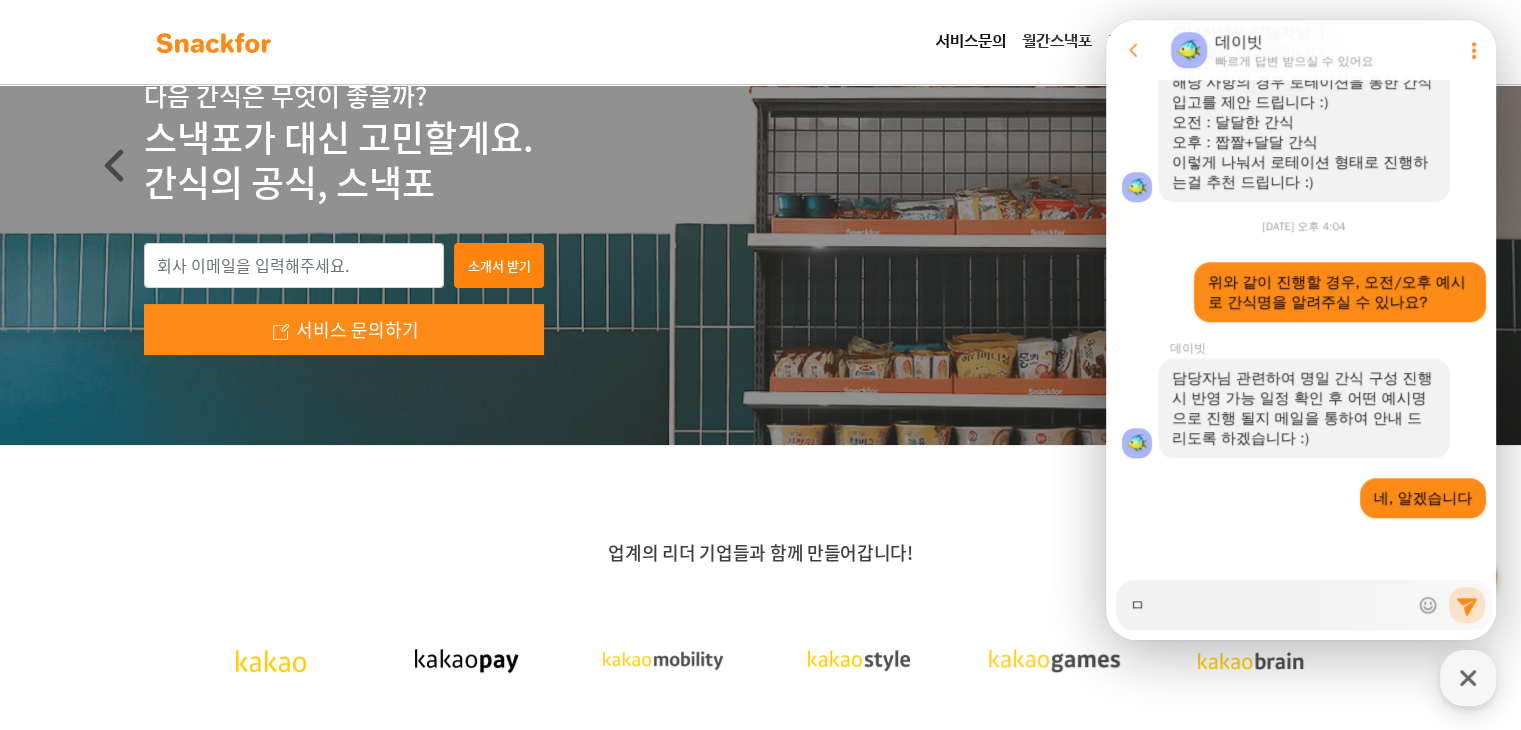 type on "x" 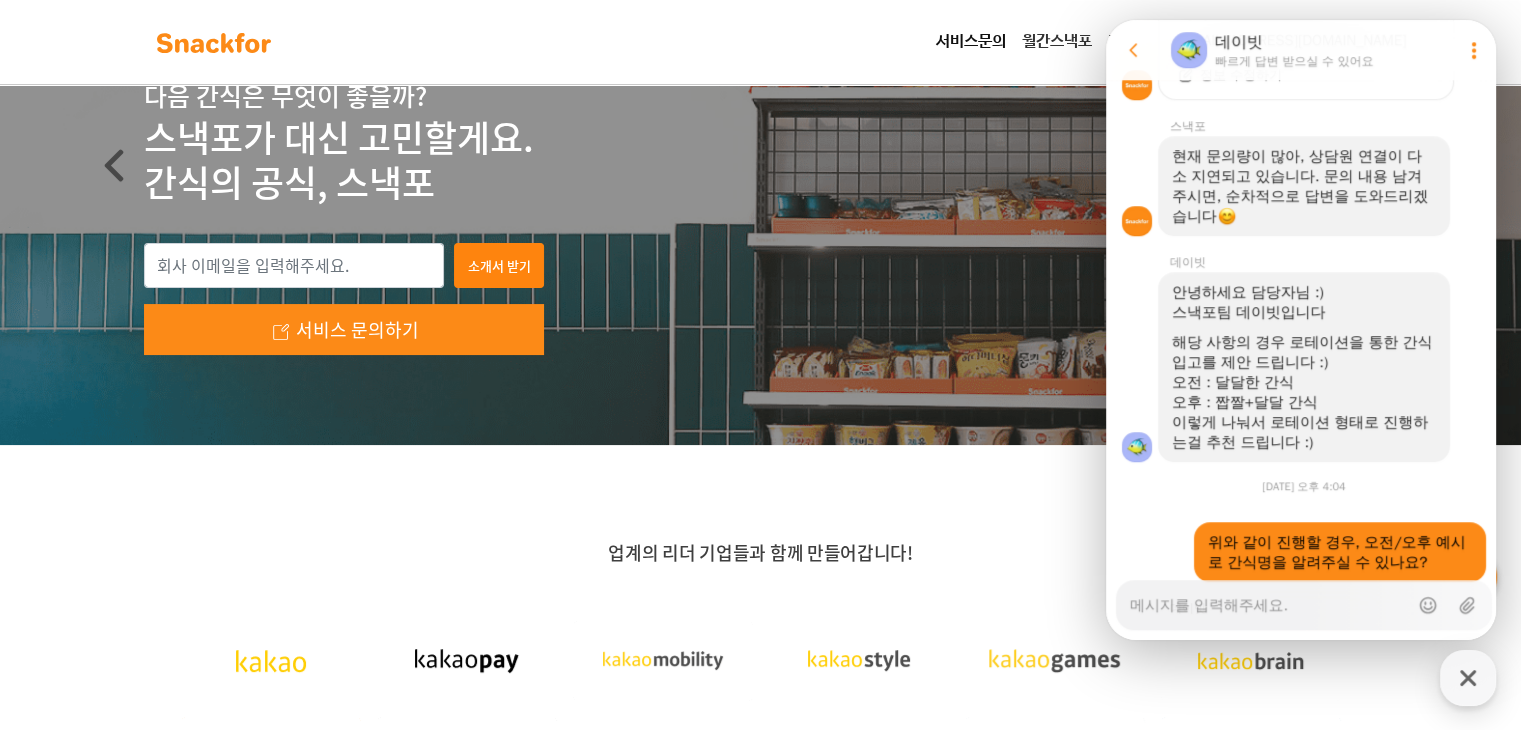 scroll, scrollTop: 1670, scrollLeft: 0, axis: vertical 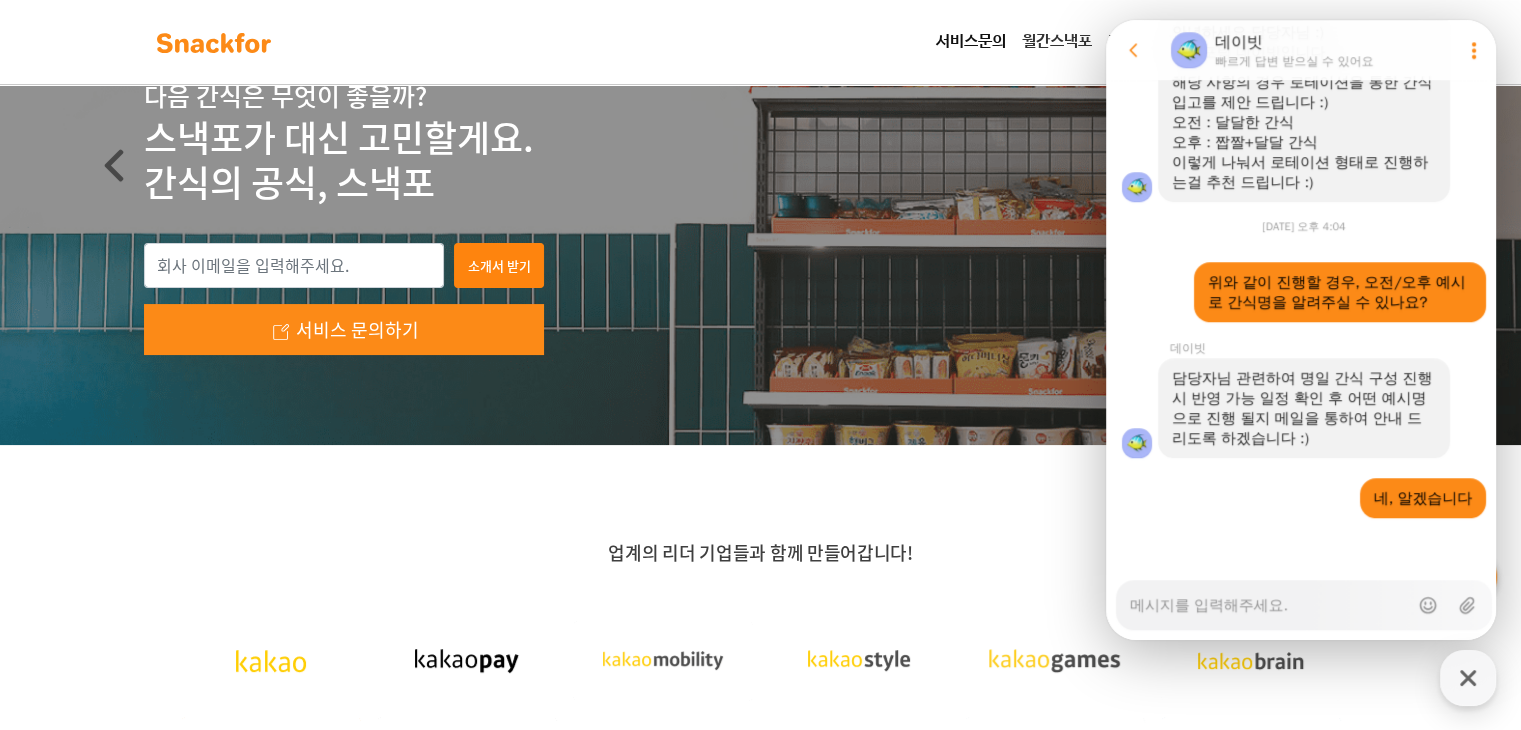 click on "Messenger Input Textarea" at bounding box center [1269, 598] 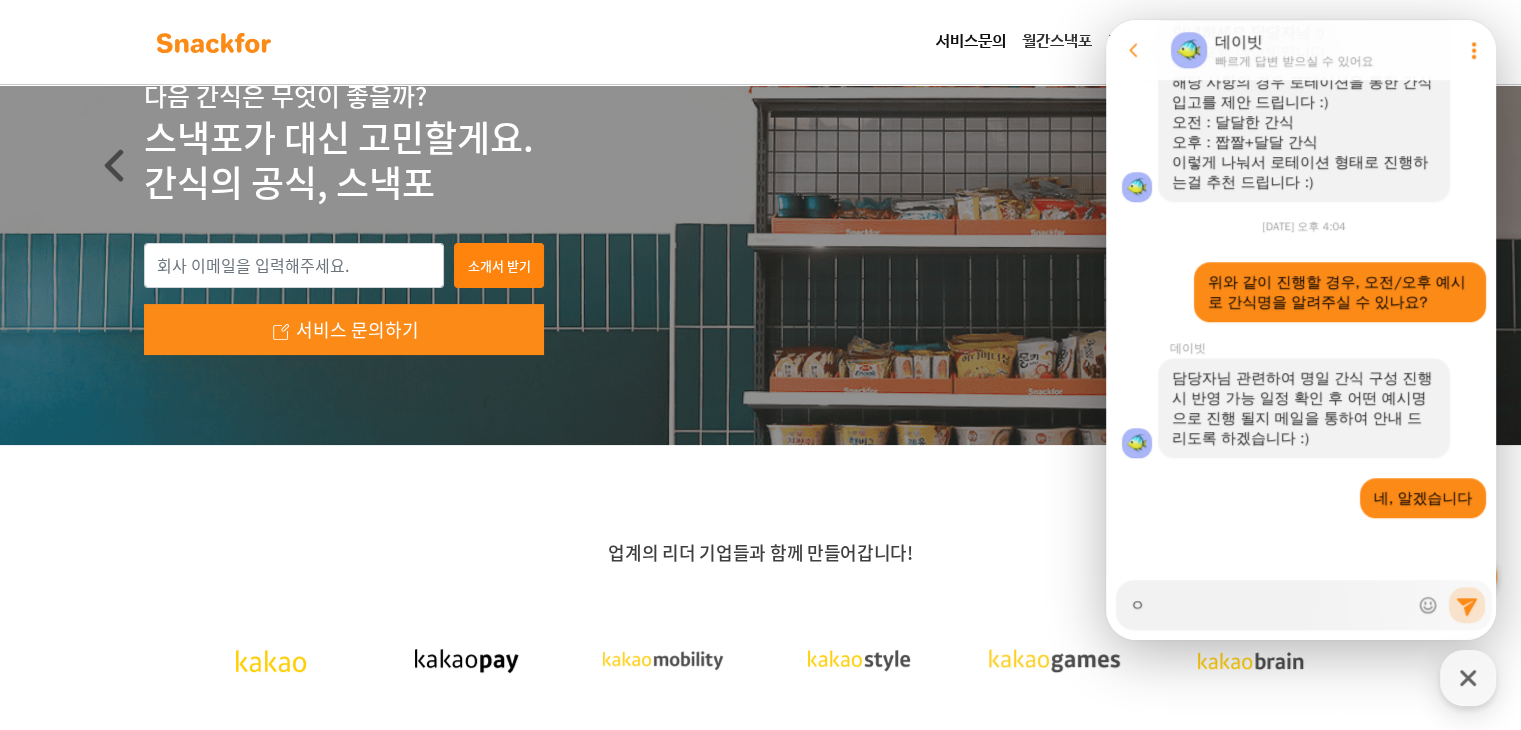 type on "x" 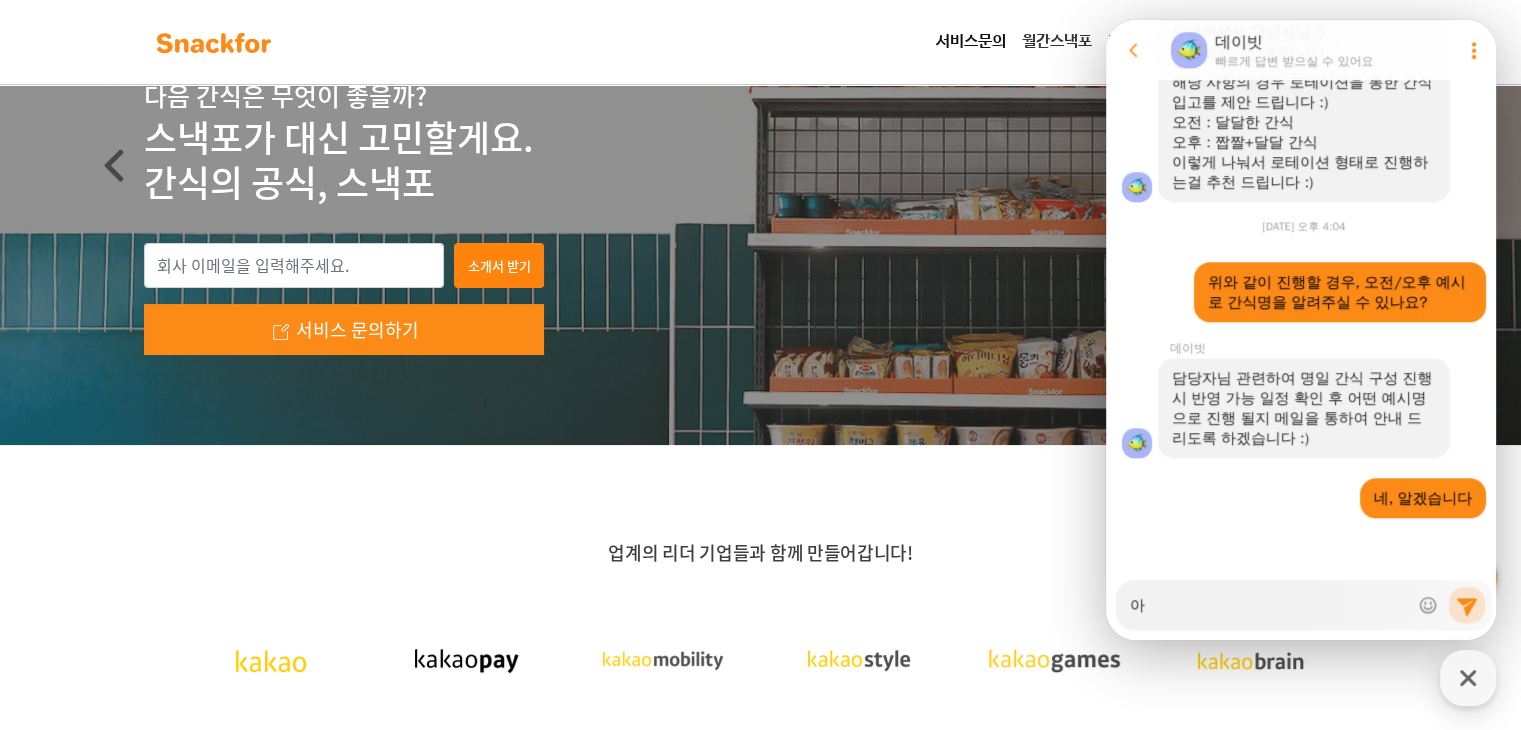 type on "x" 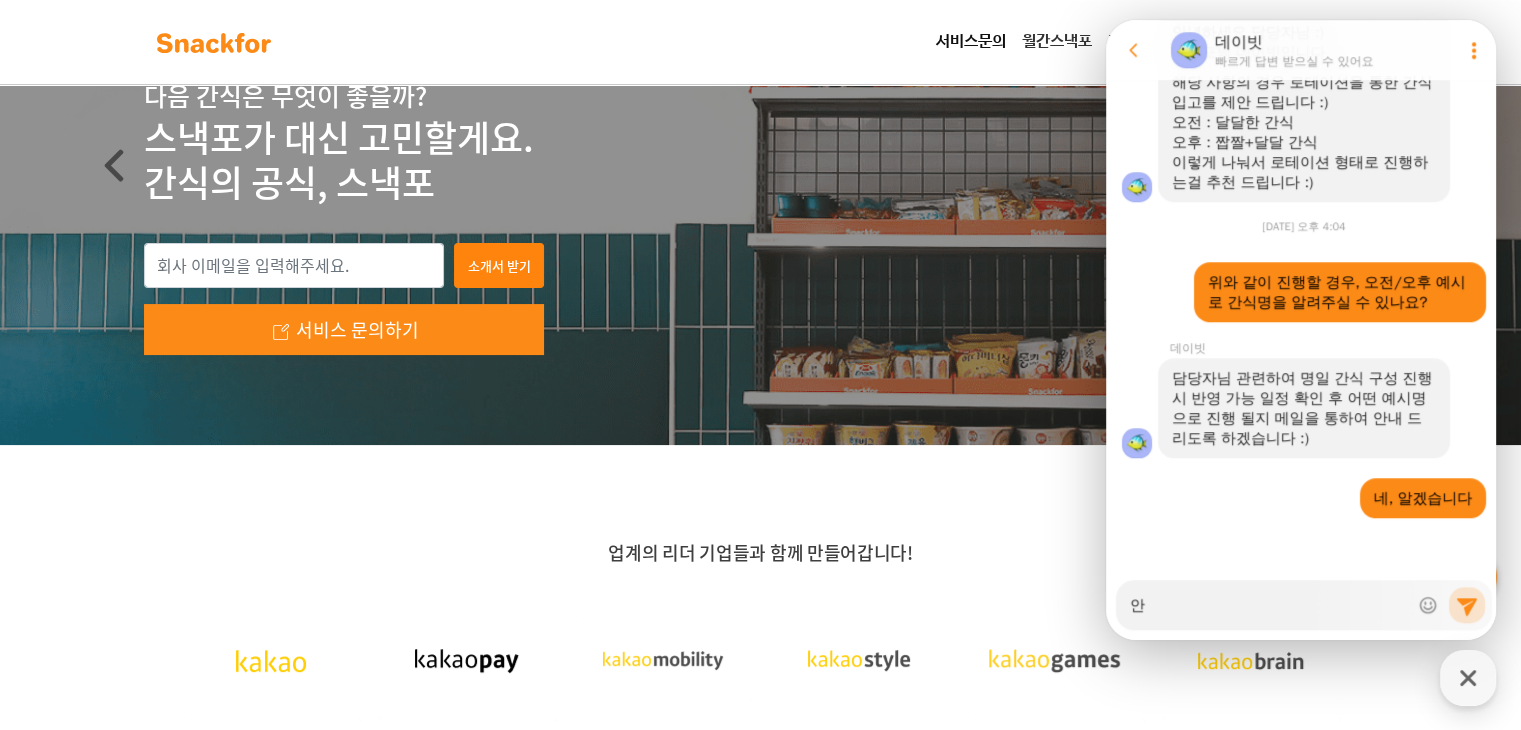 type on "x" 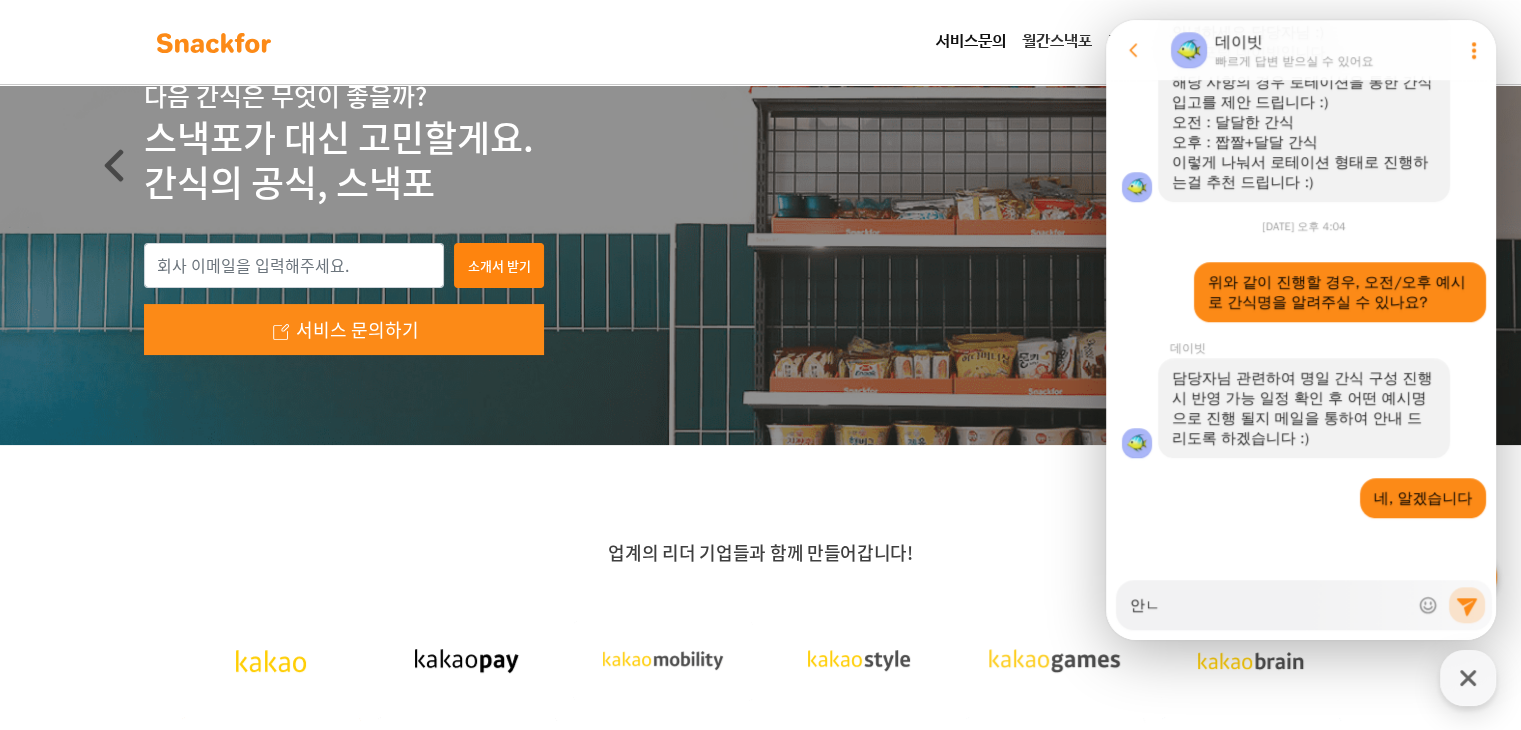 type on "x" 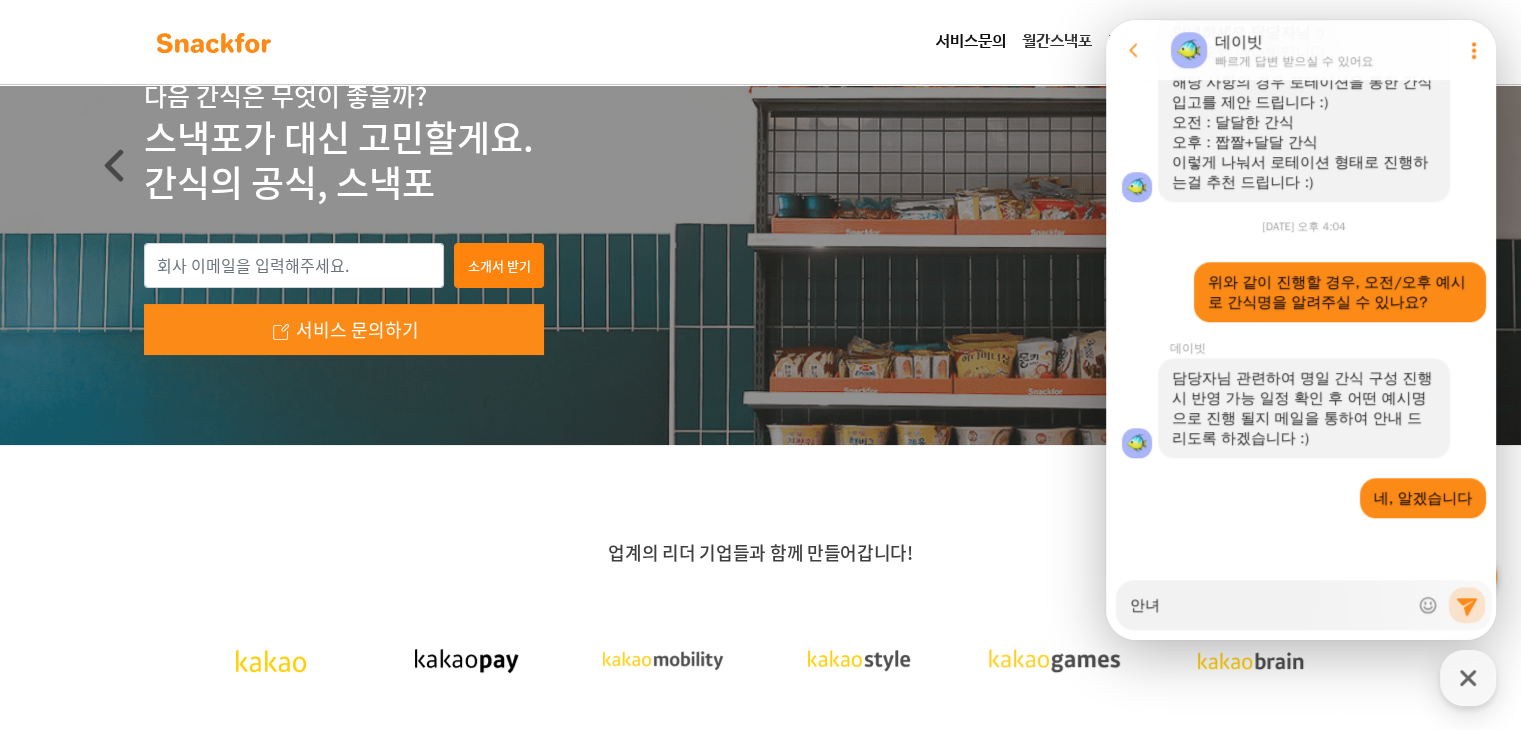 type on "x" 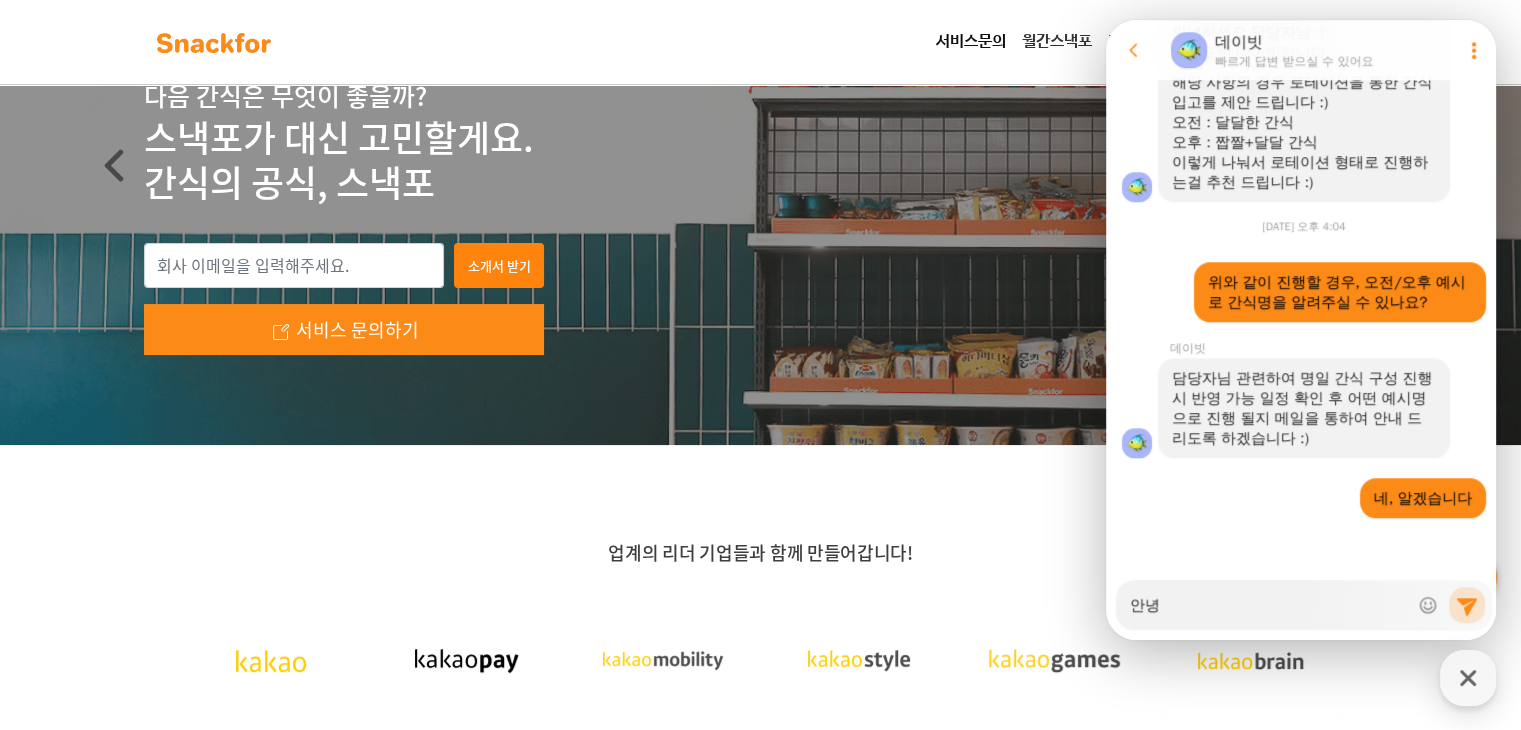 type on "x" 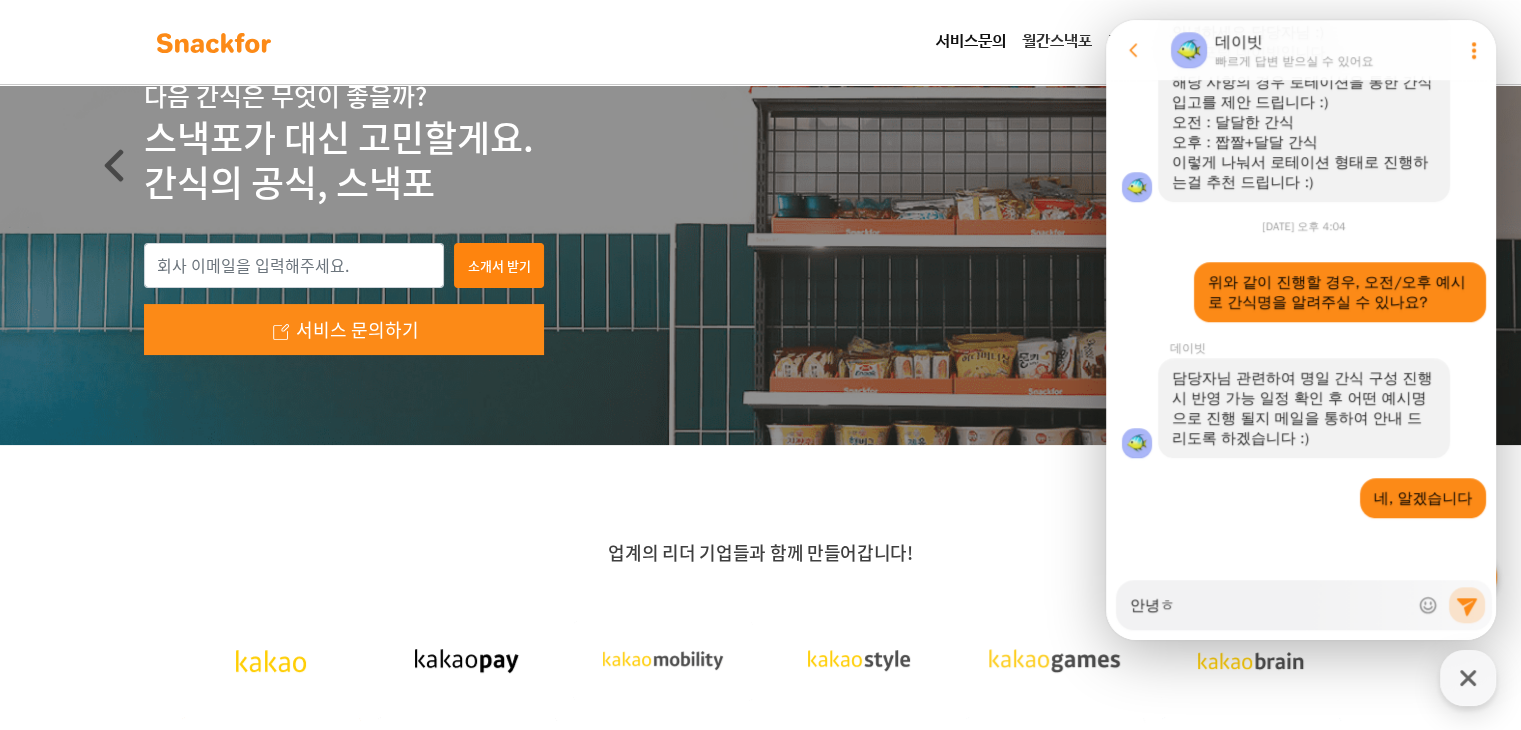 type on "x" 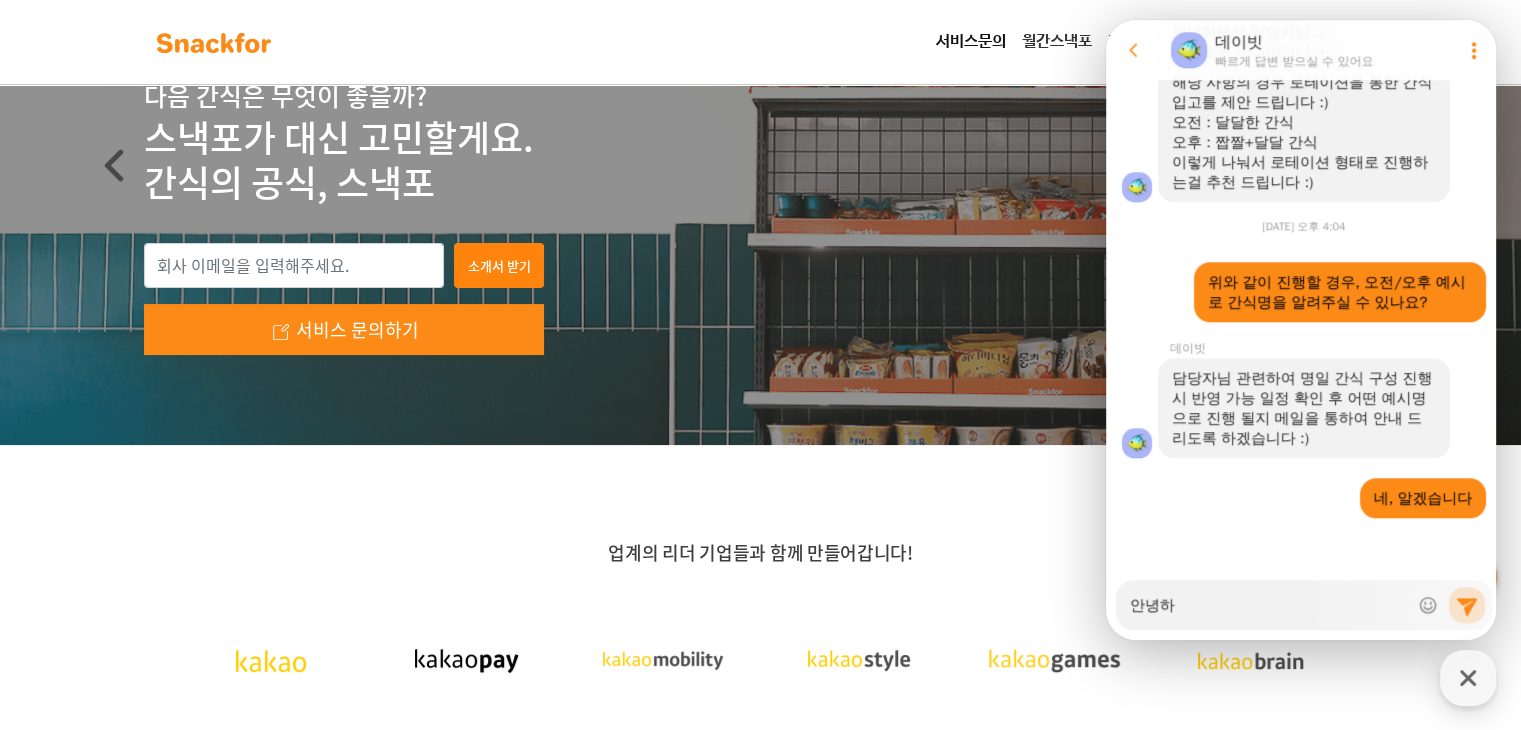 type on "x" 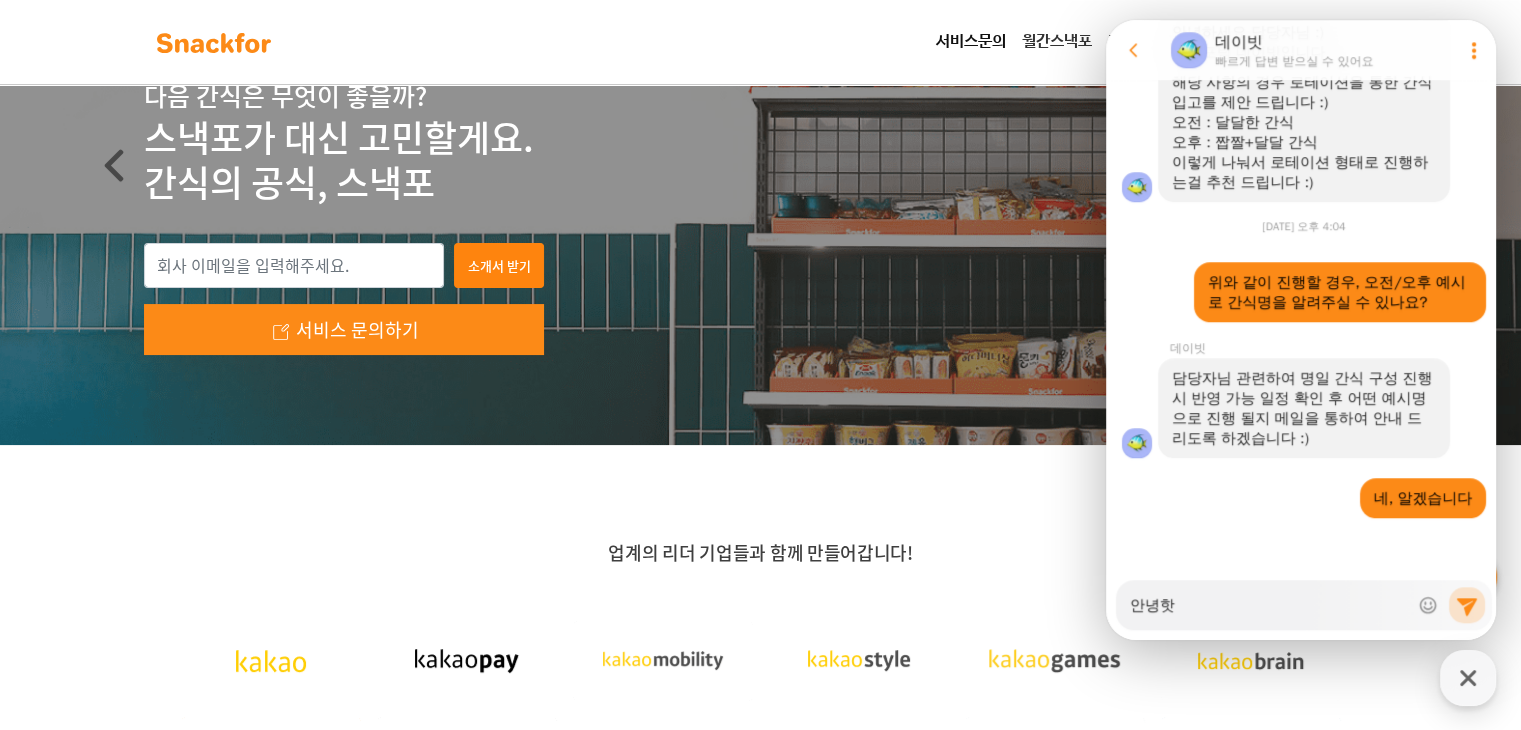 type on "x" 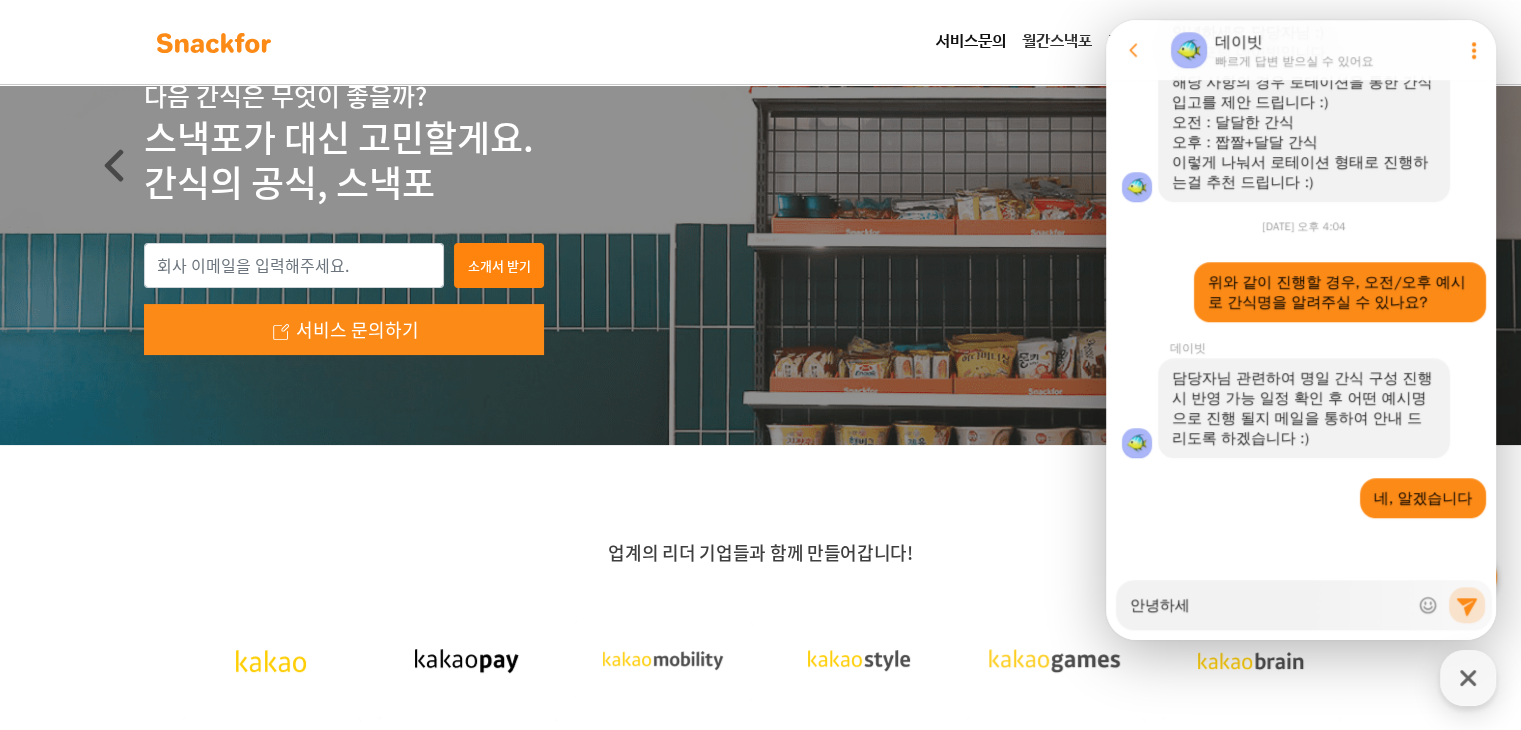 type on "x" 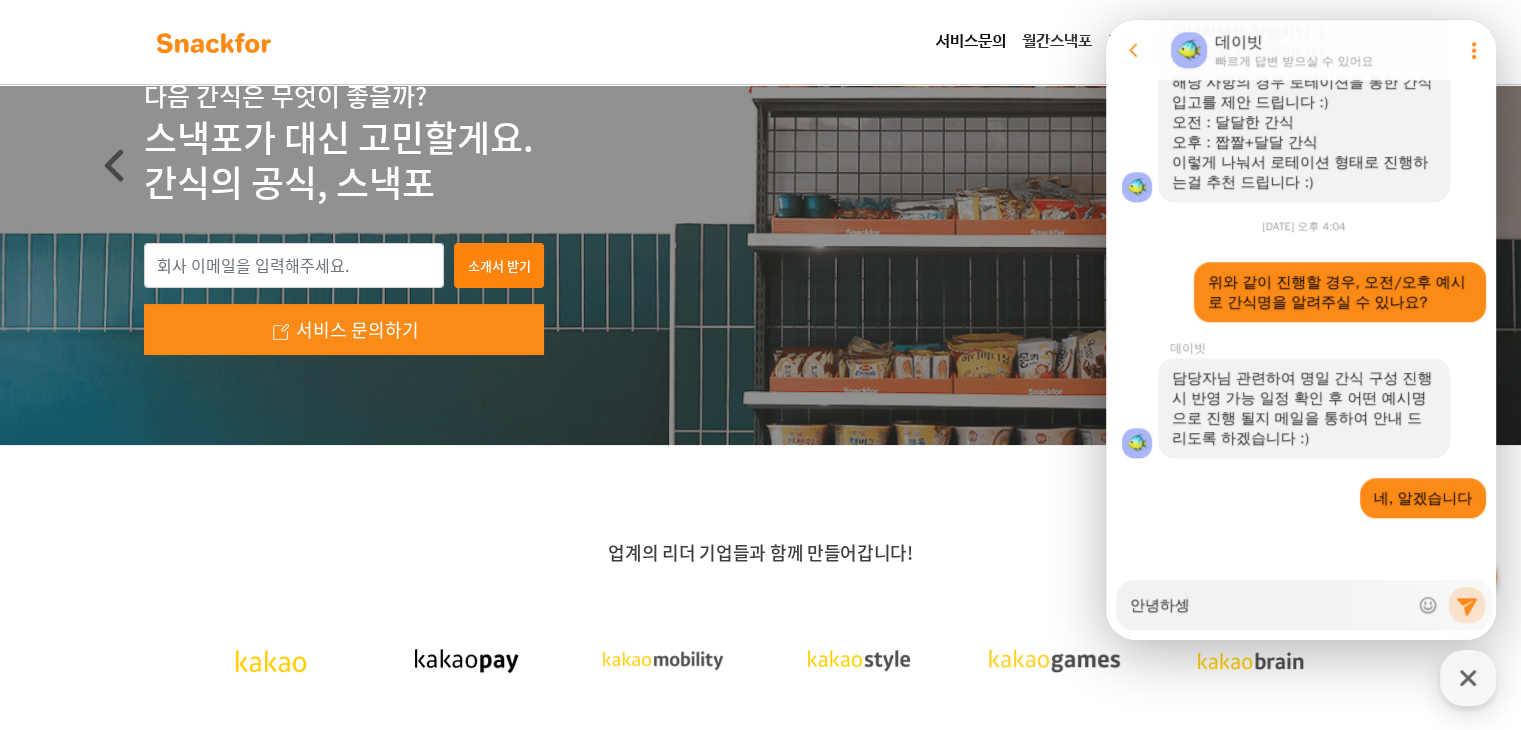 type on "x" 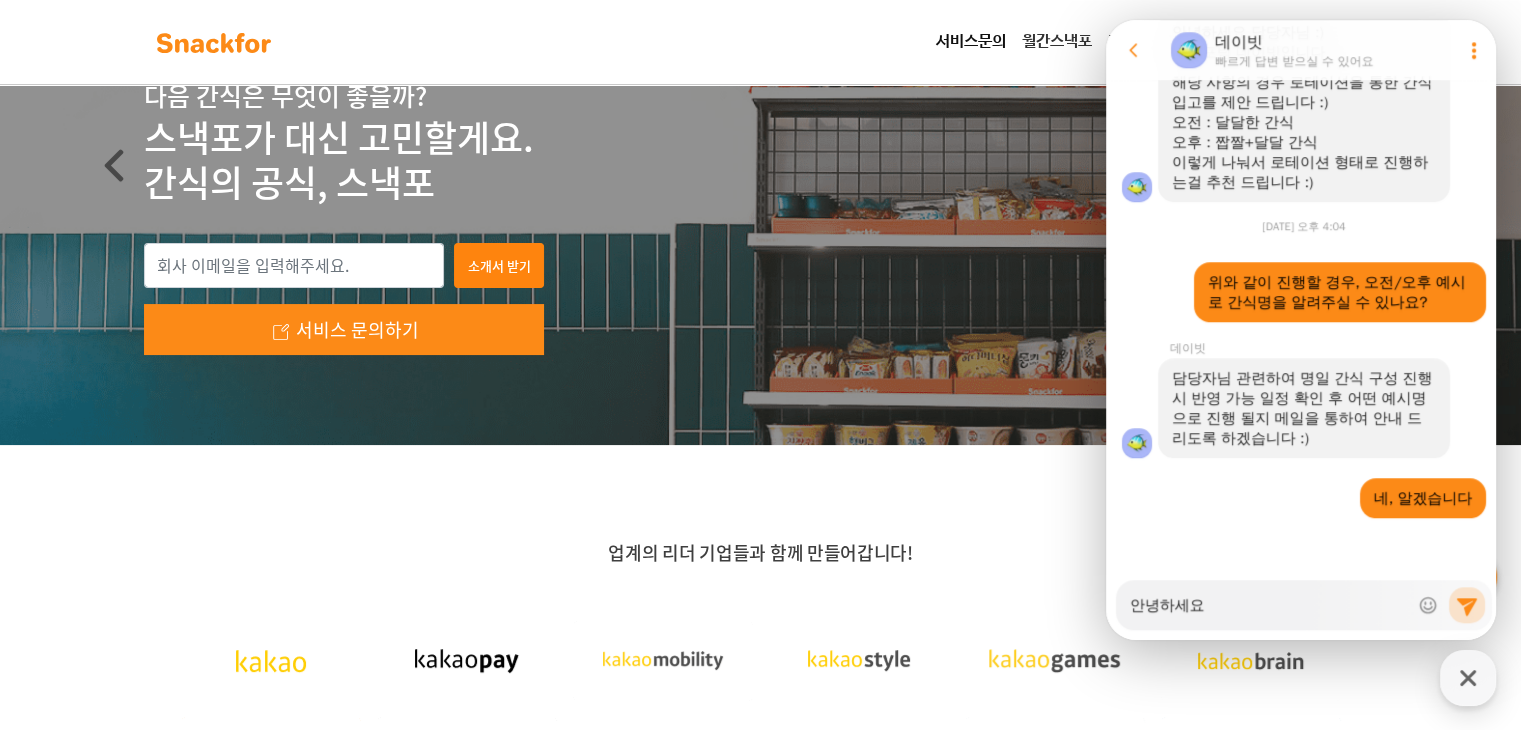 type on "x" 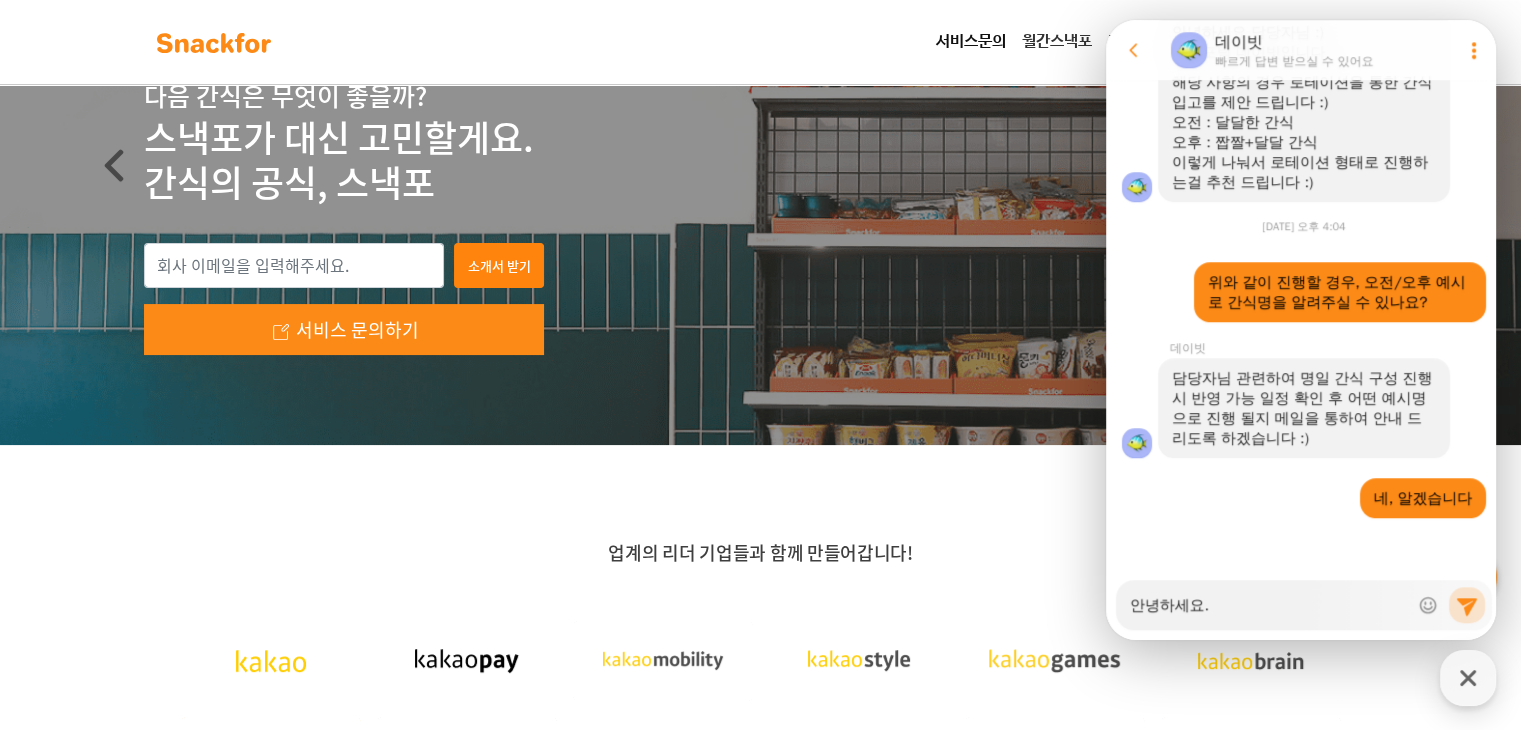 type on "x" 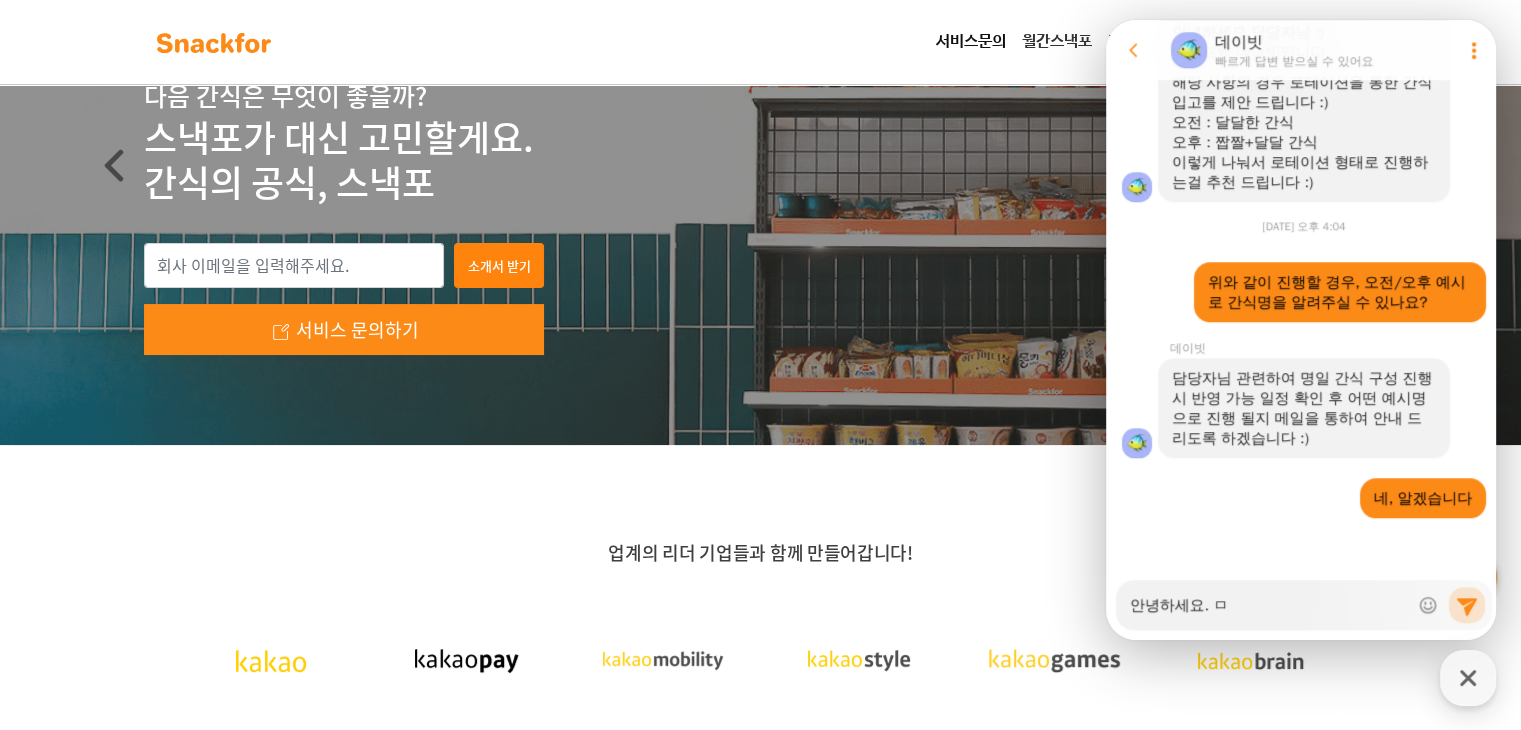 type on "x" 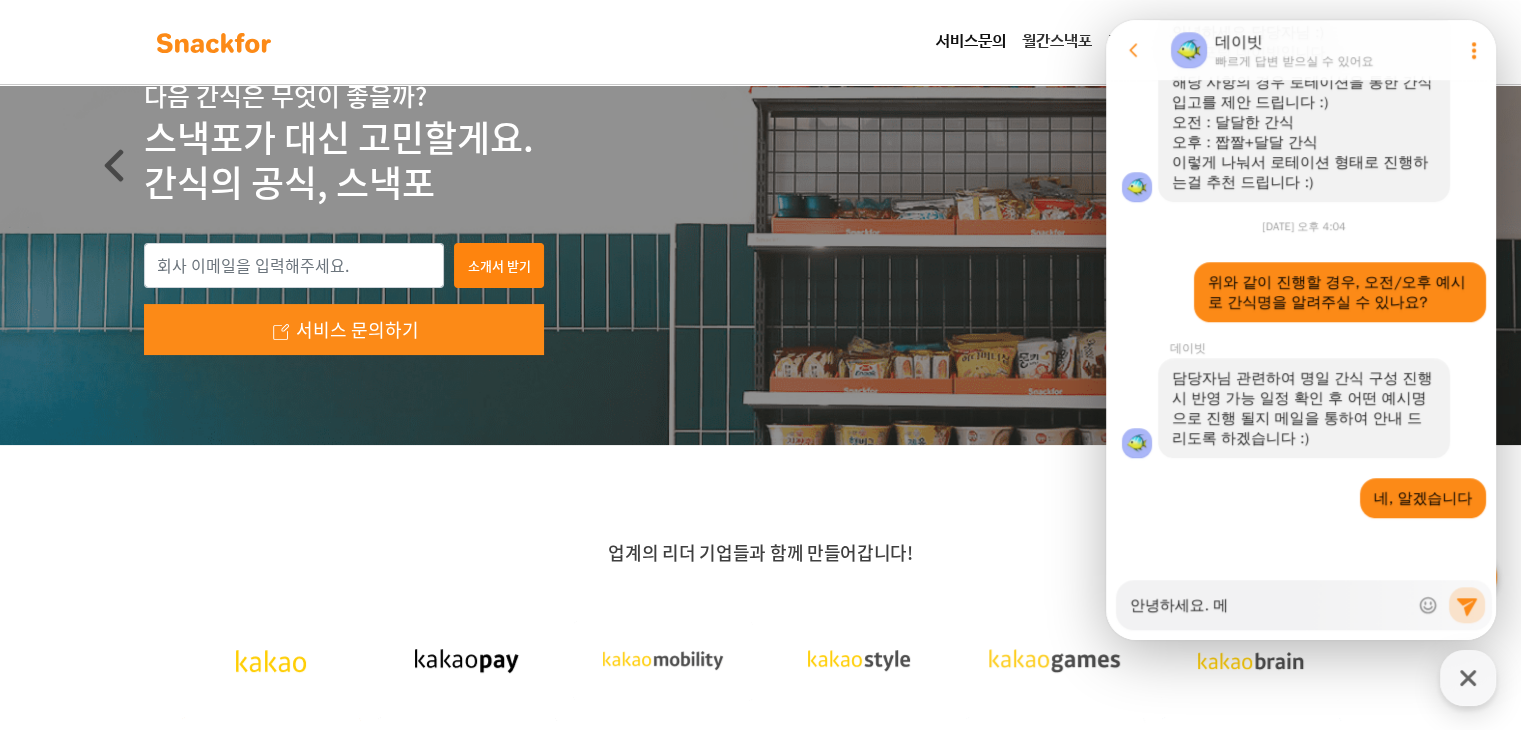 type on "x" 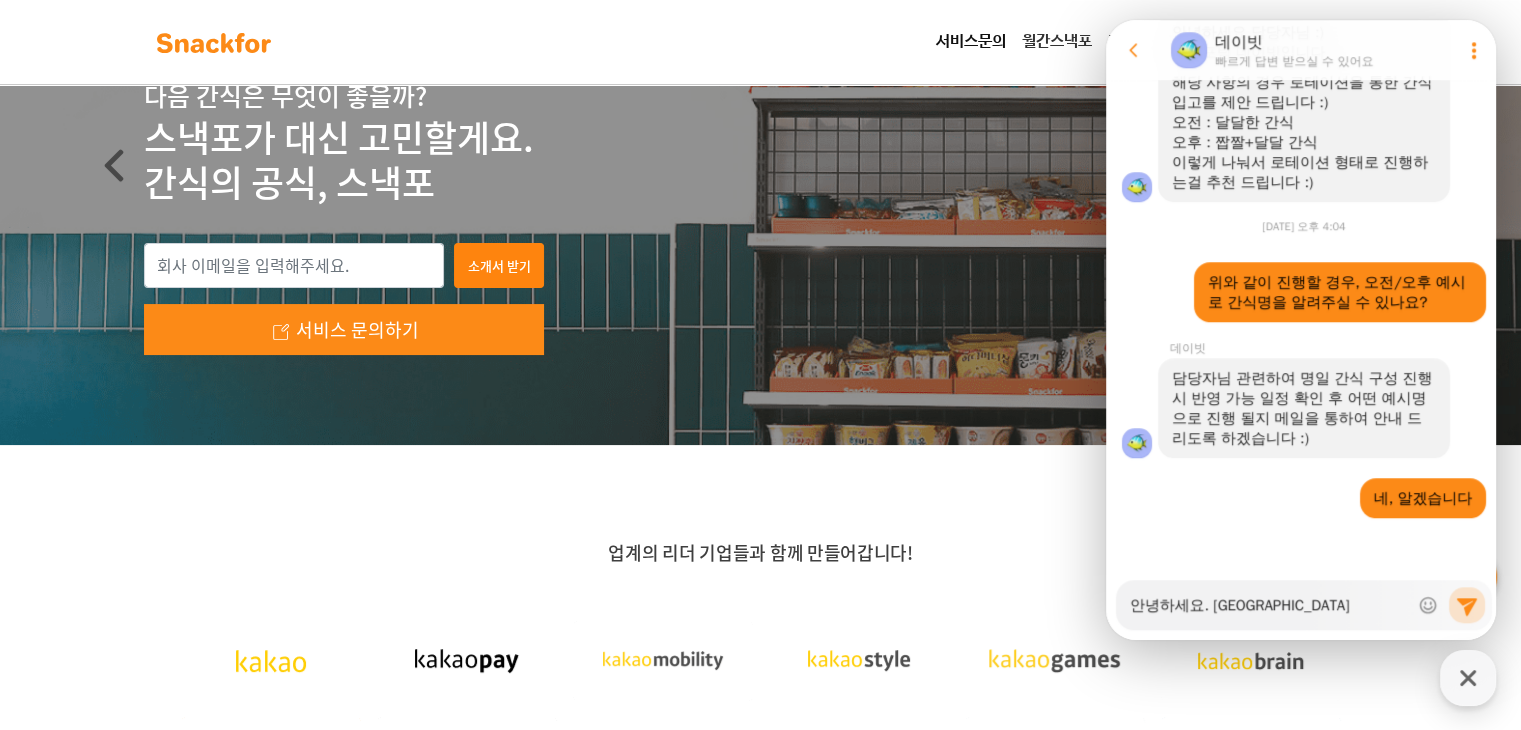 type on "x" 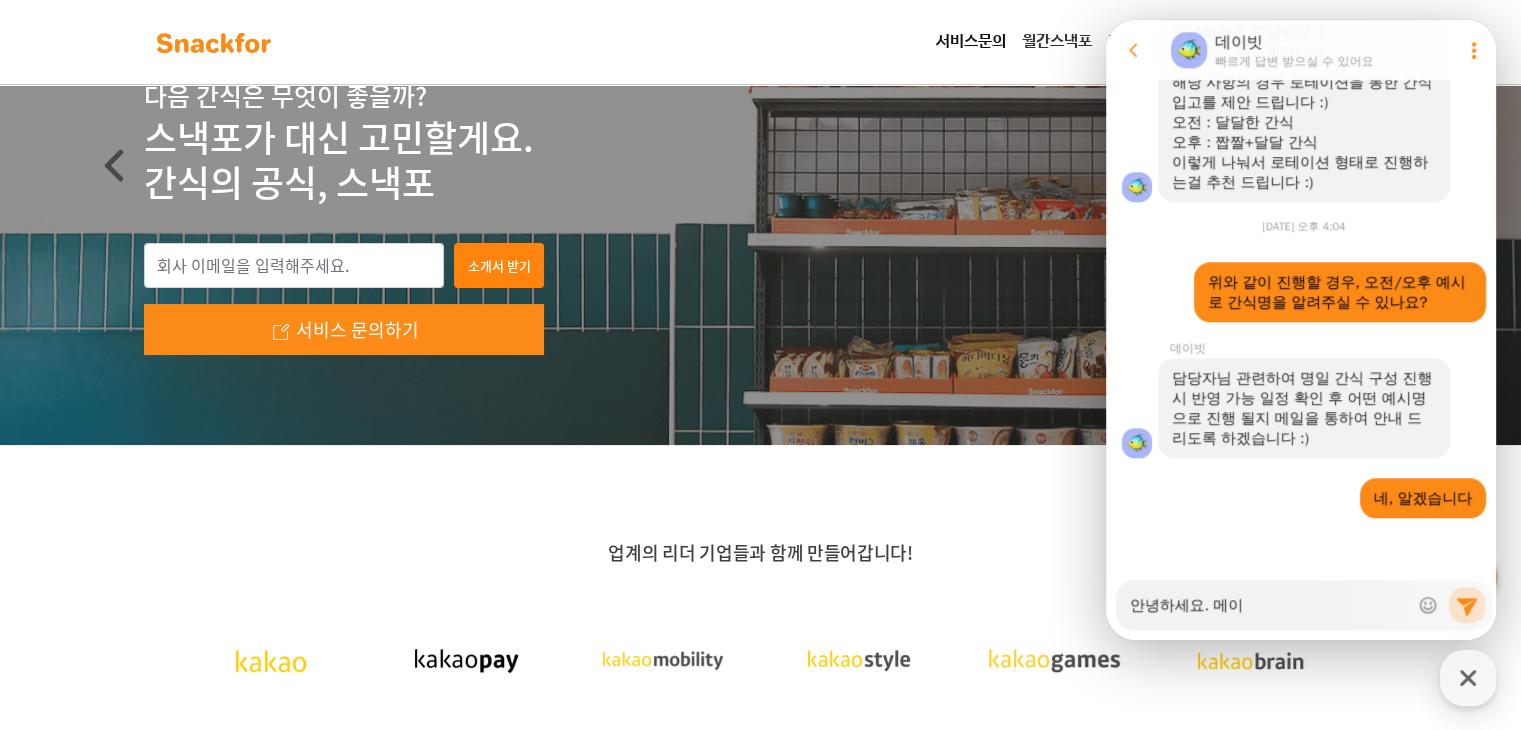 type on "x" 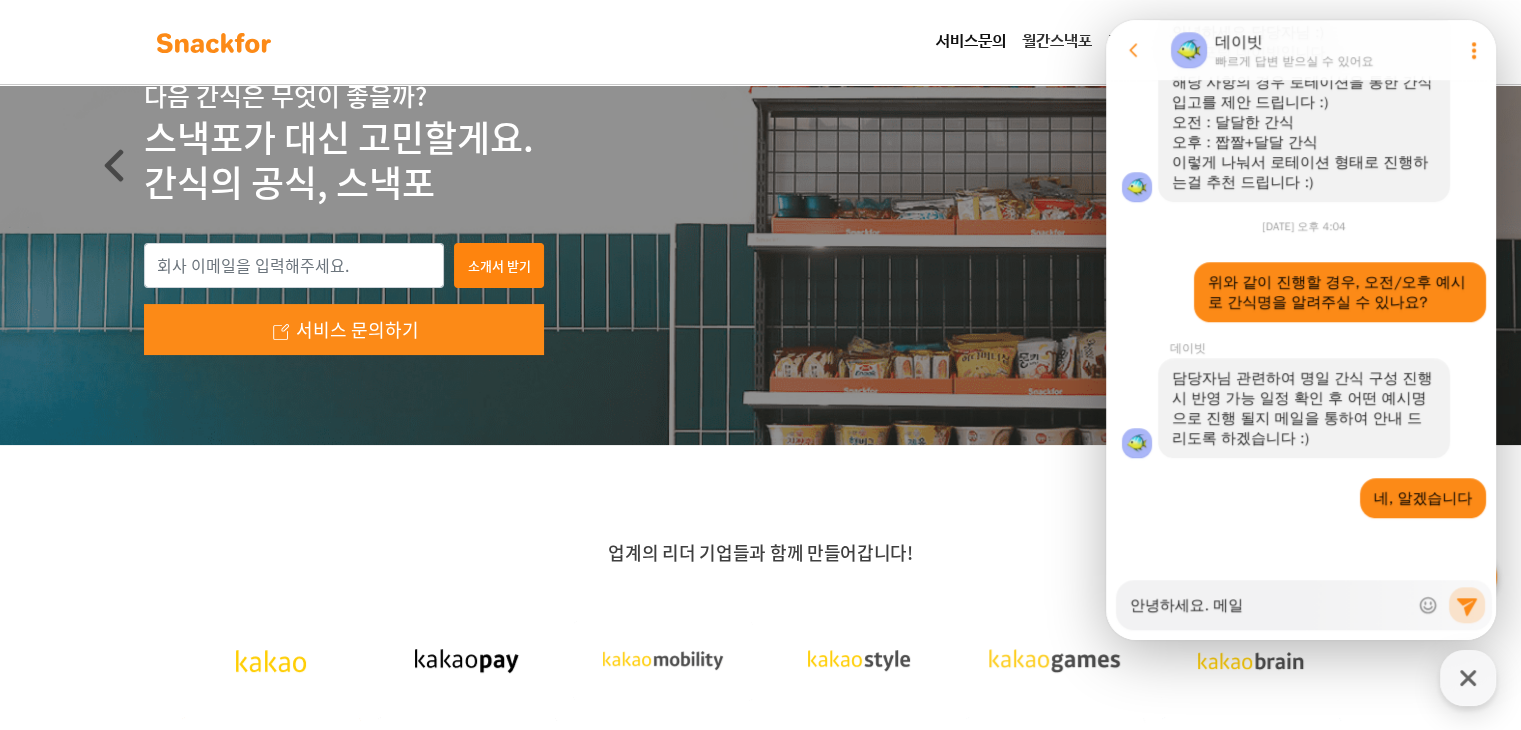 type on "x" 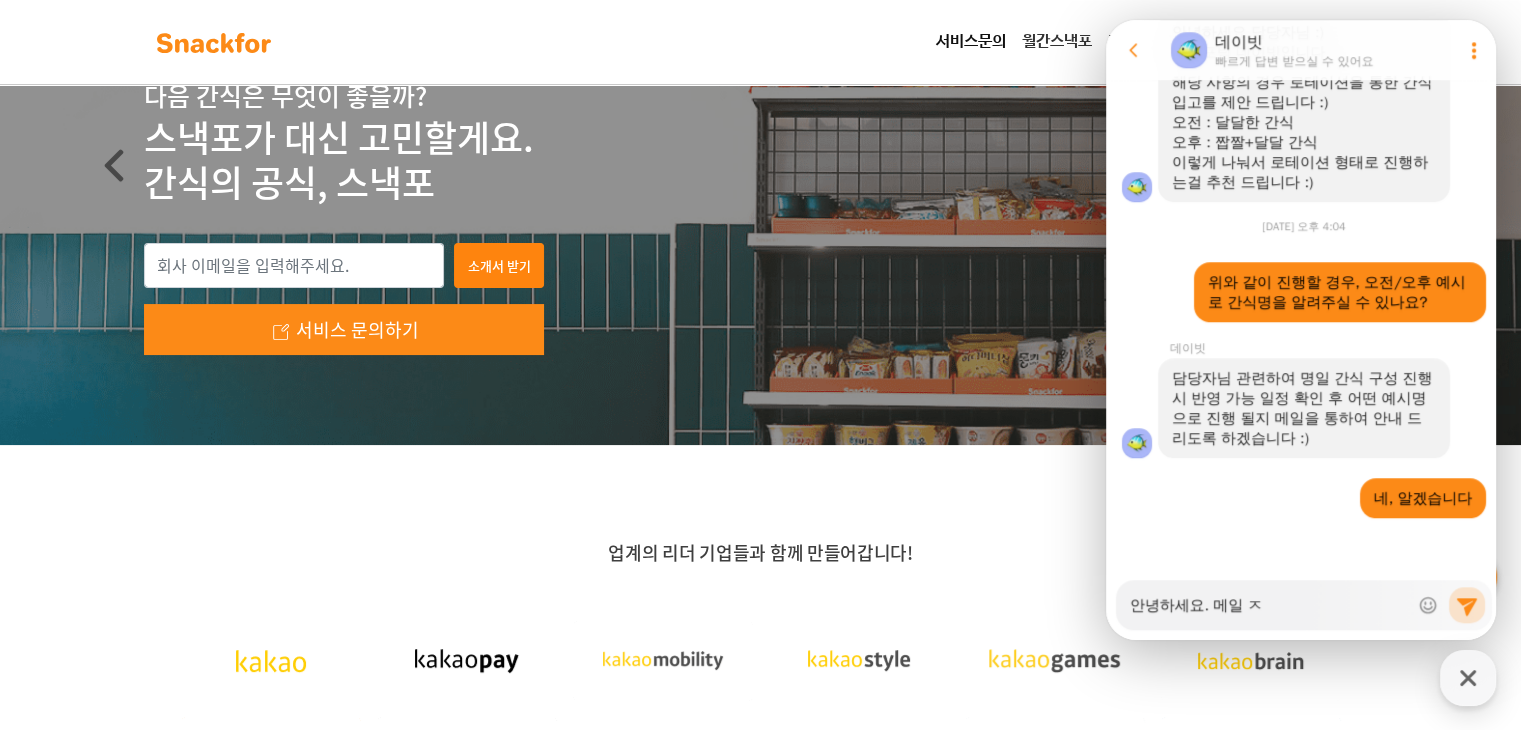 type on "x" 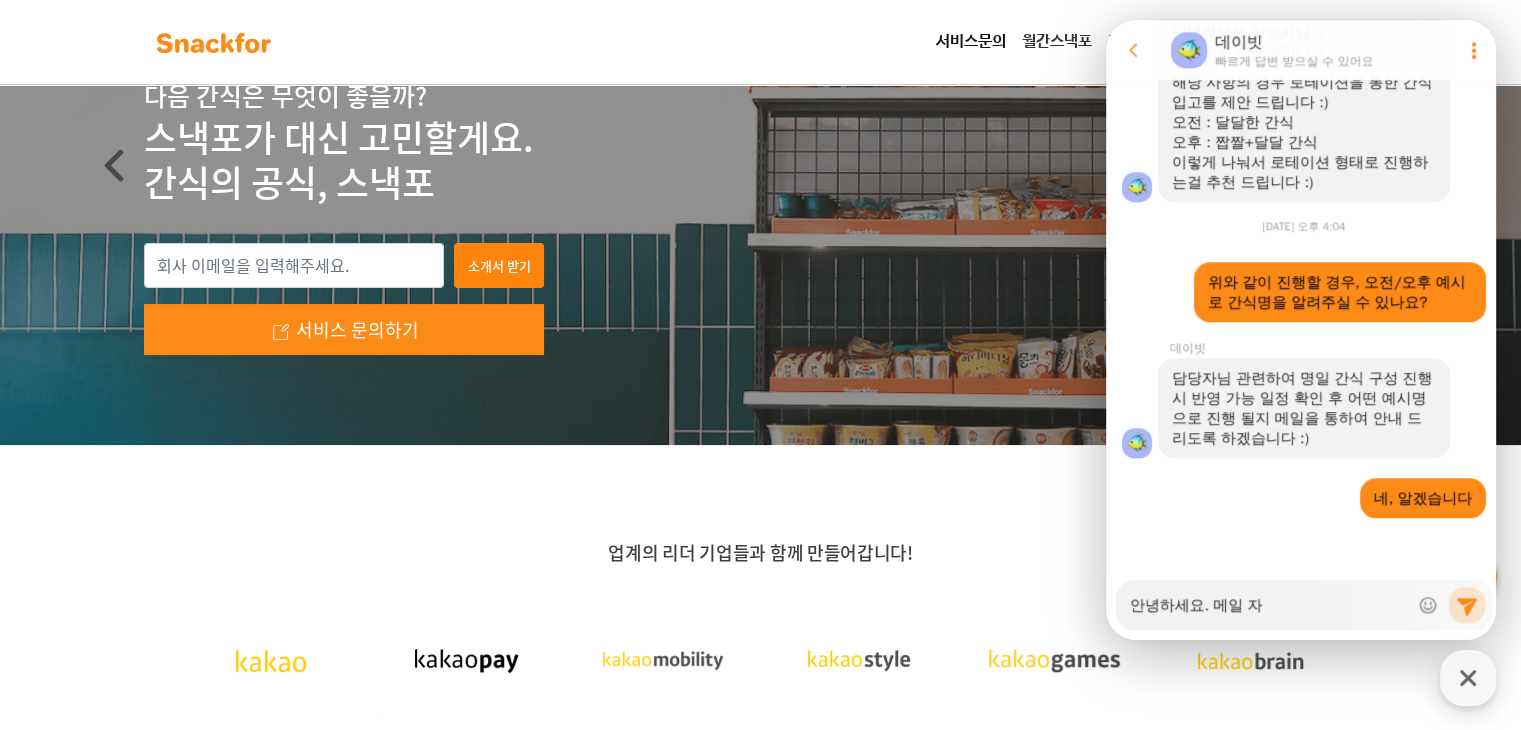 type on "x" 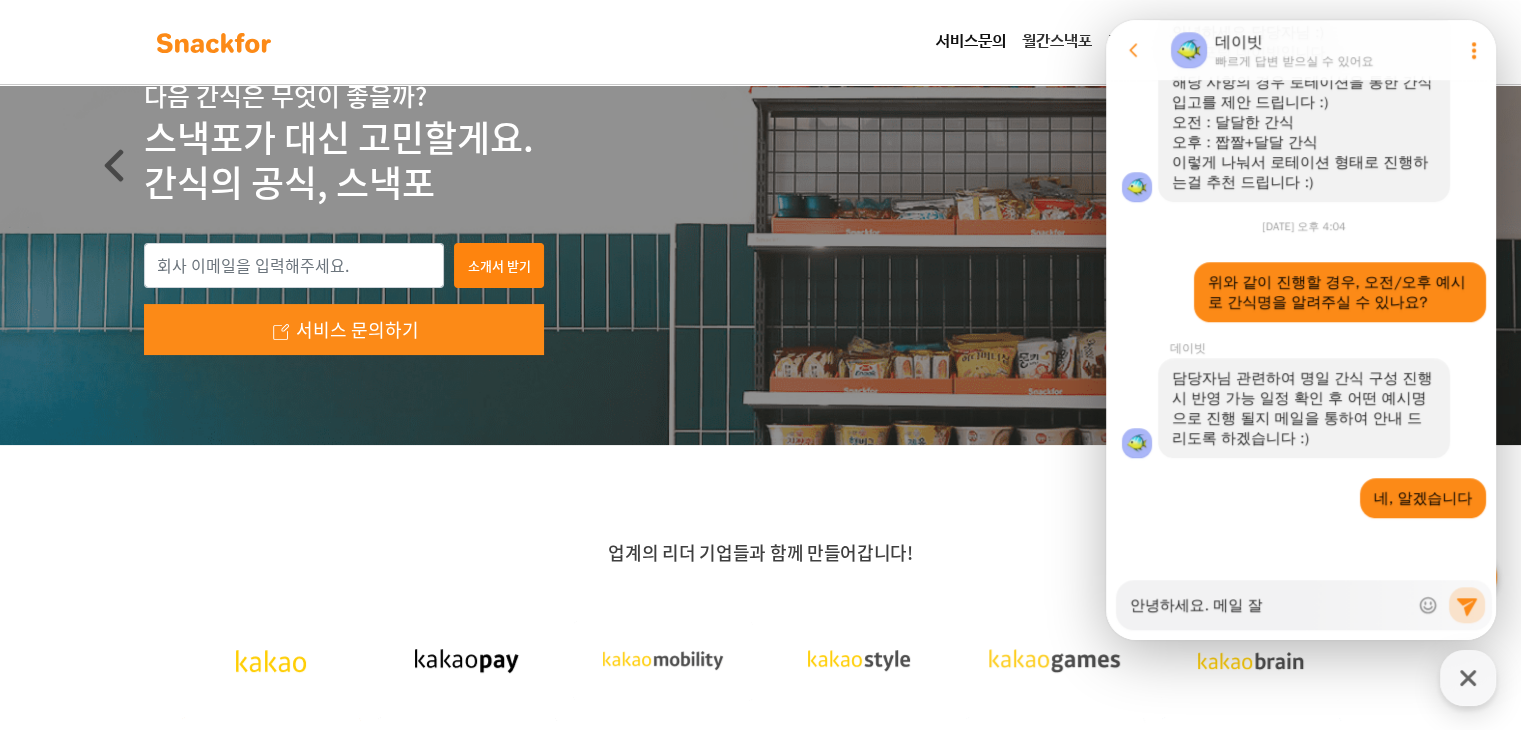 type on "x" 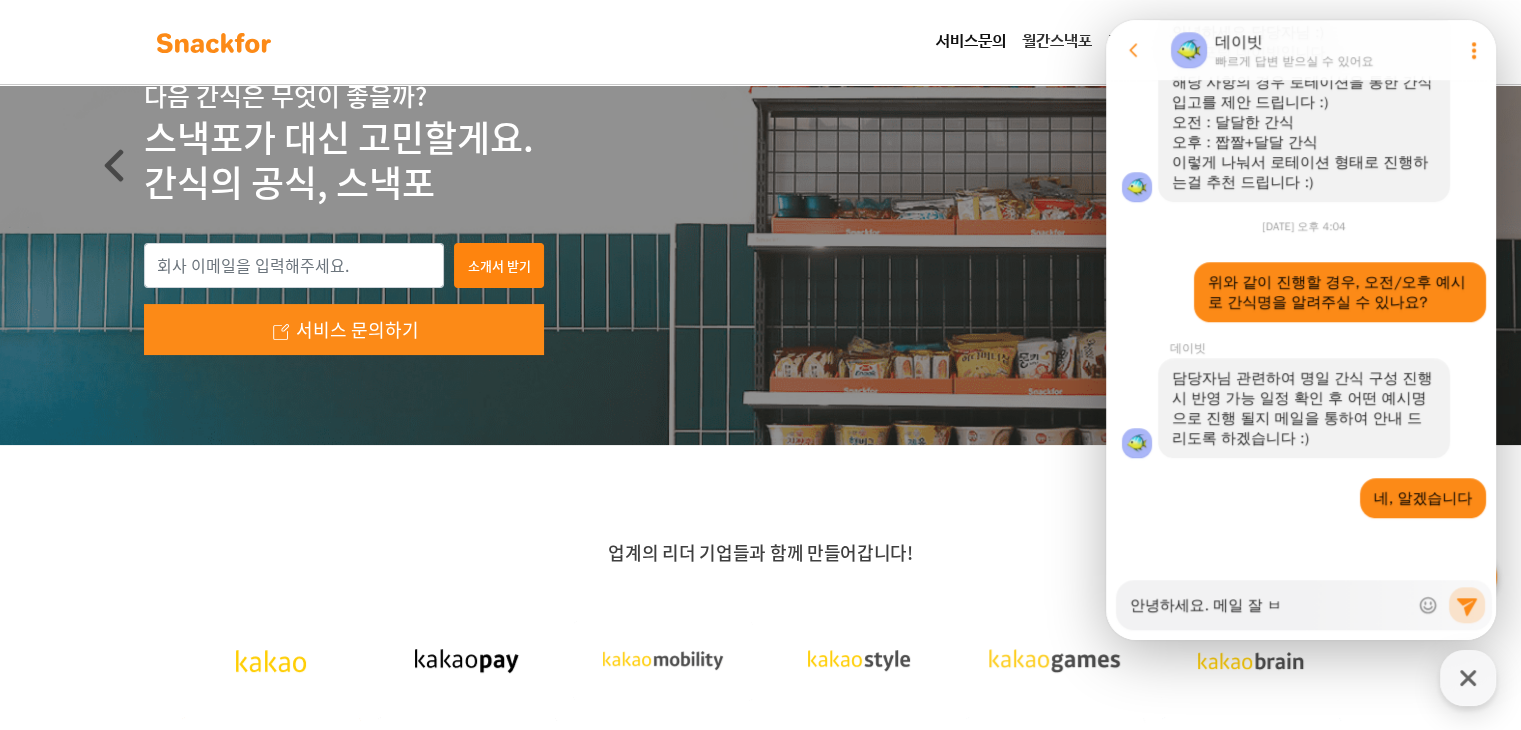 type on "x" 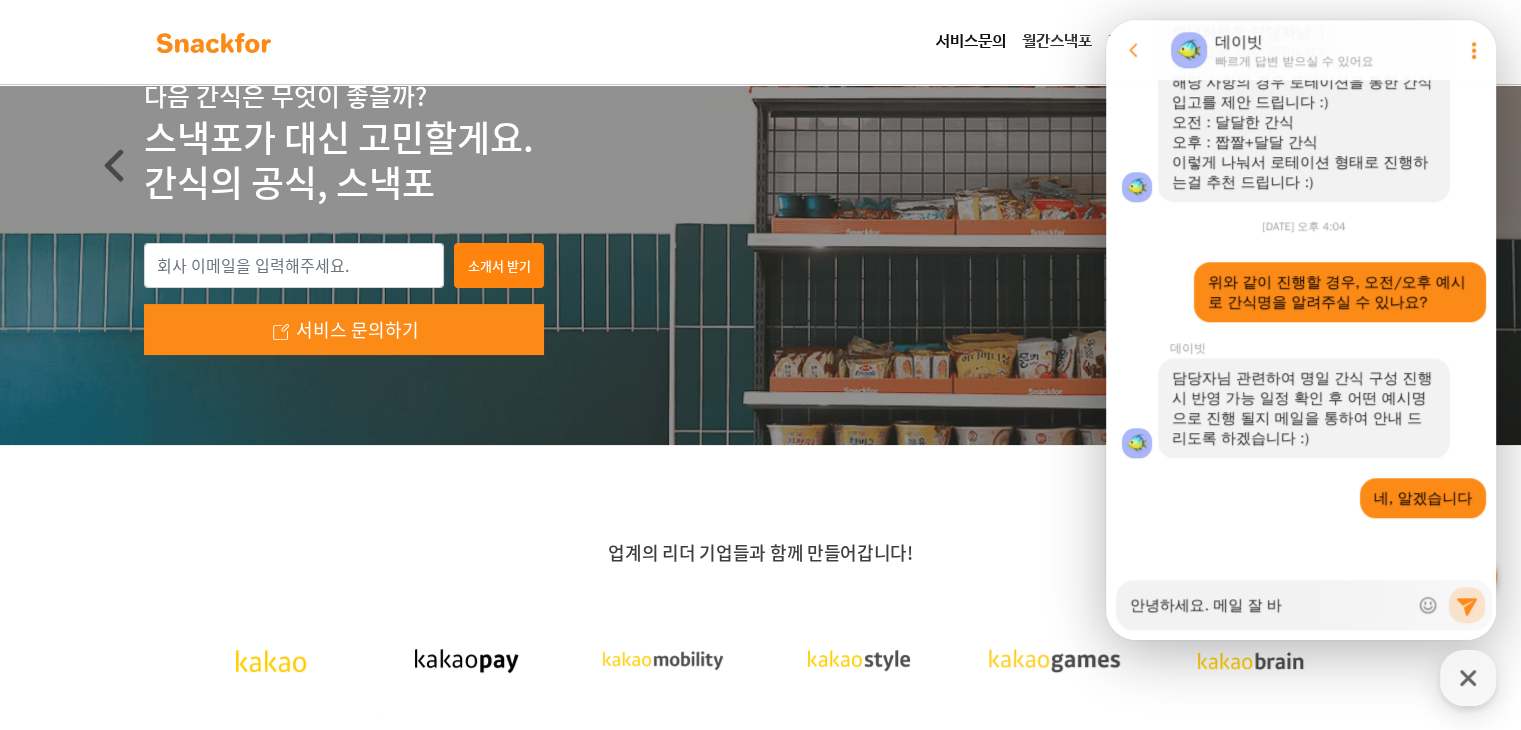 type on "x" 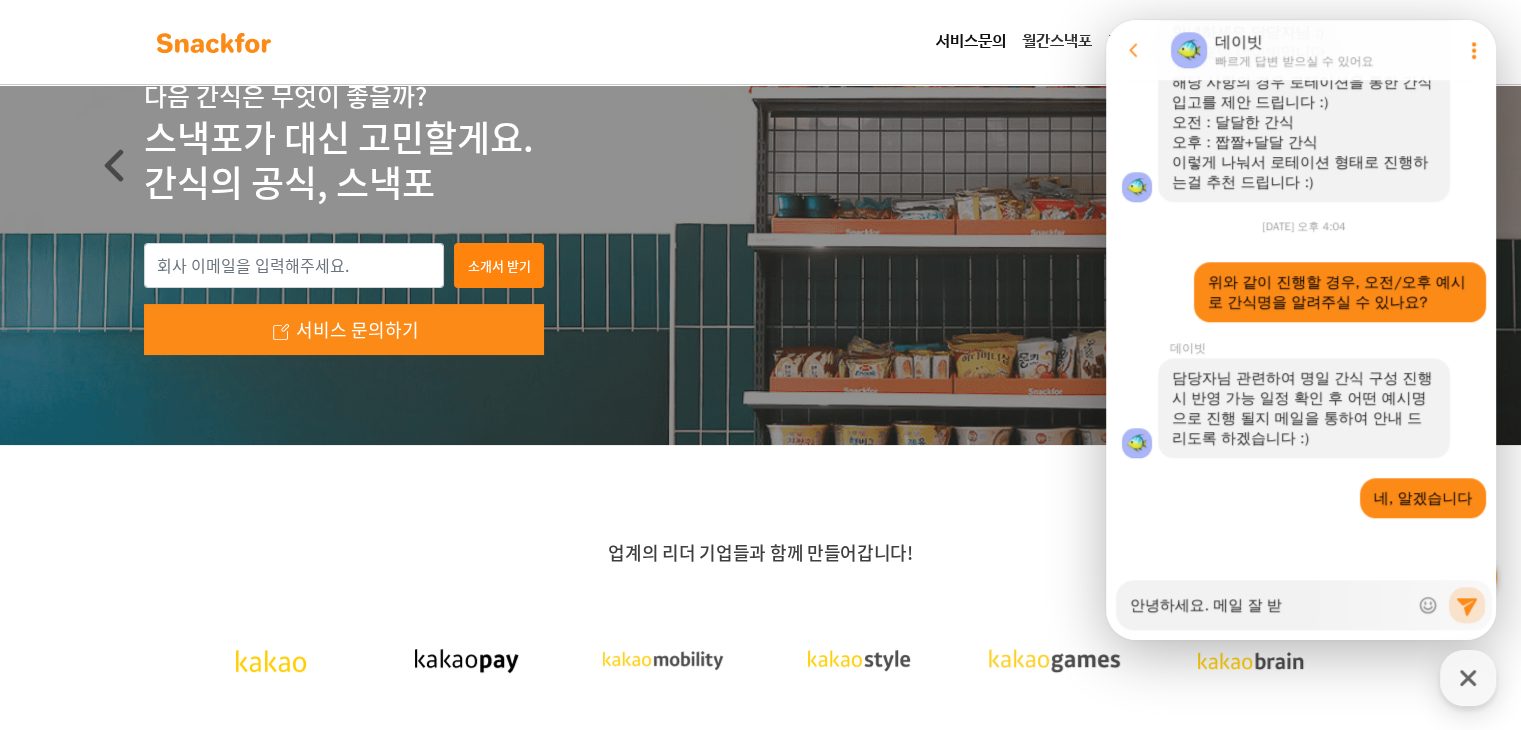 type on "x" 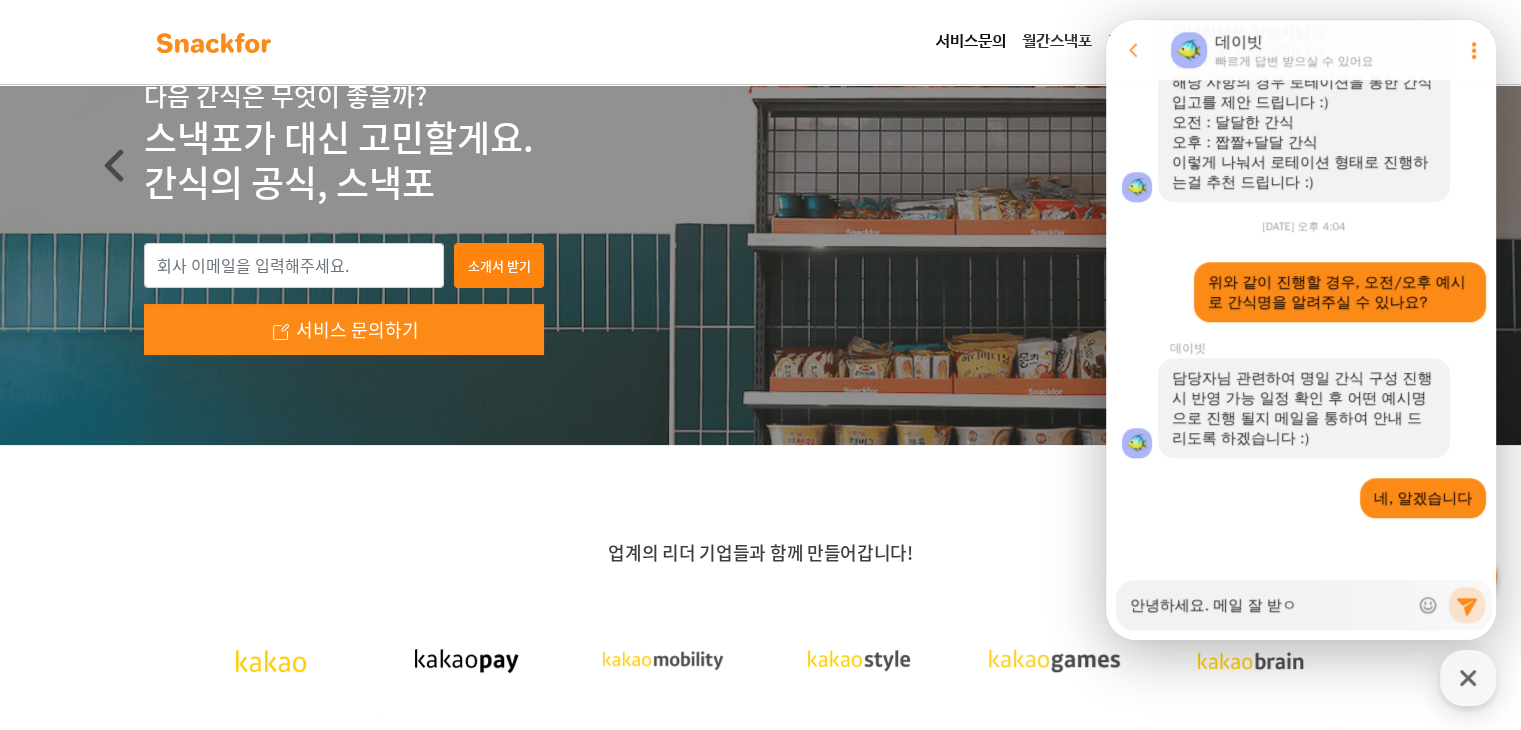 type on "x" 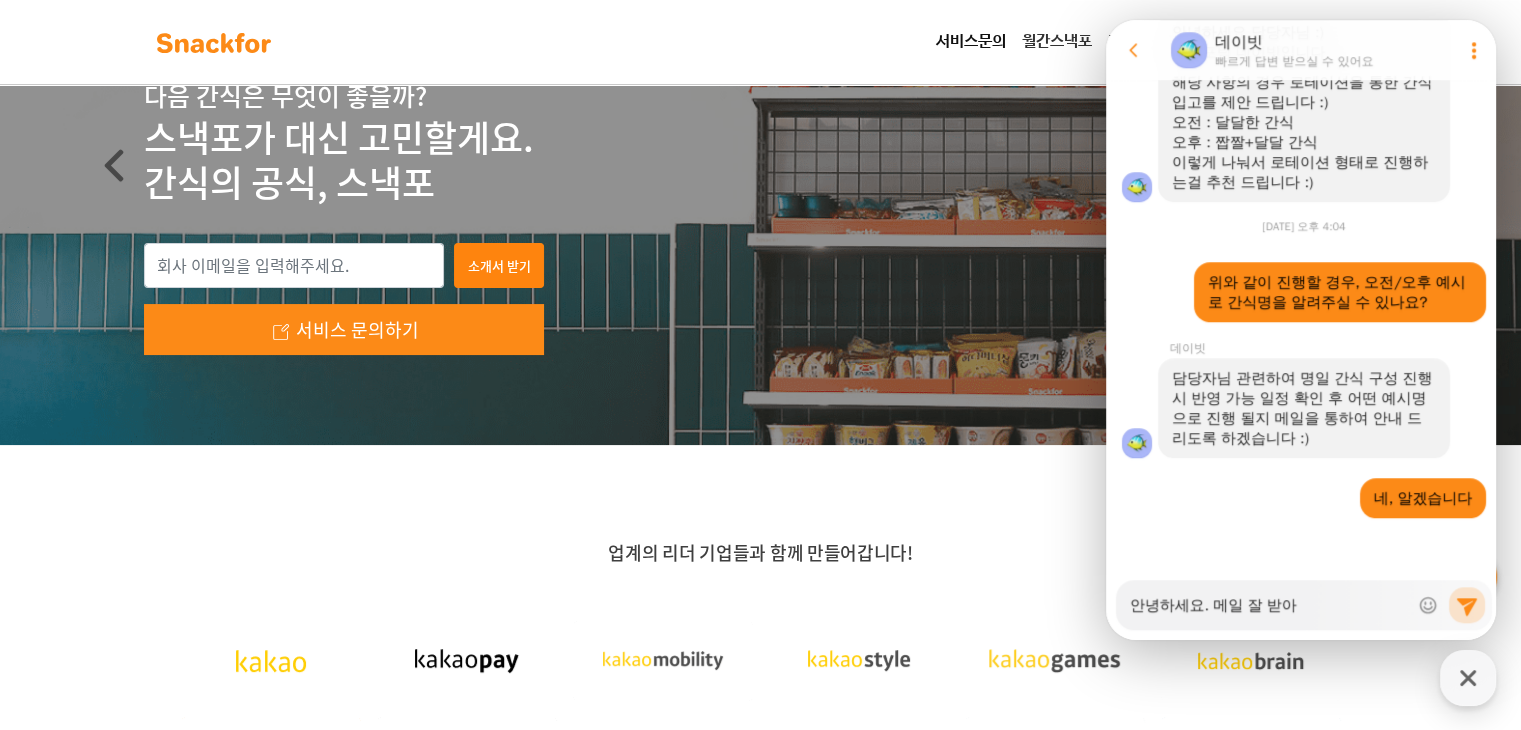 type on "x" 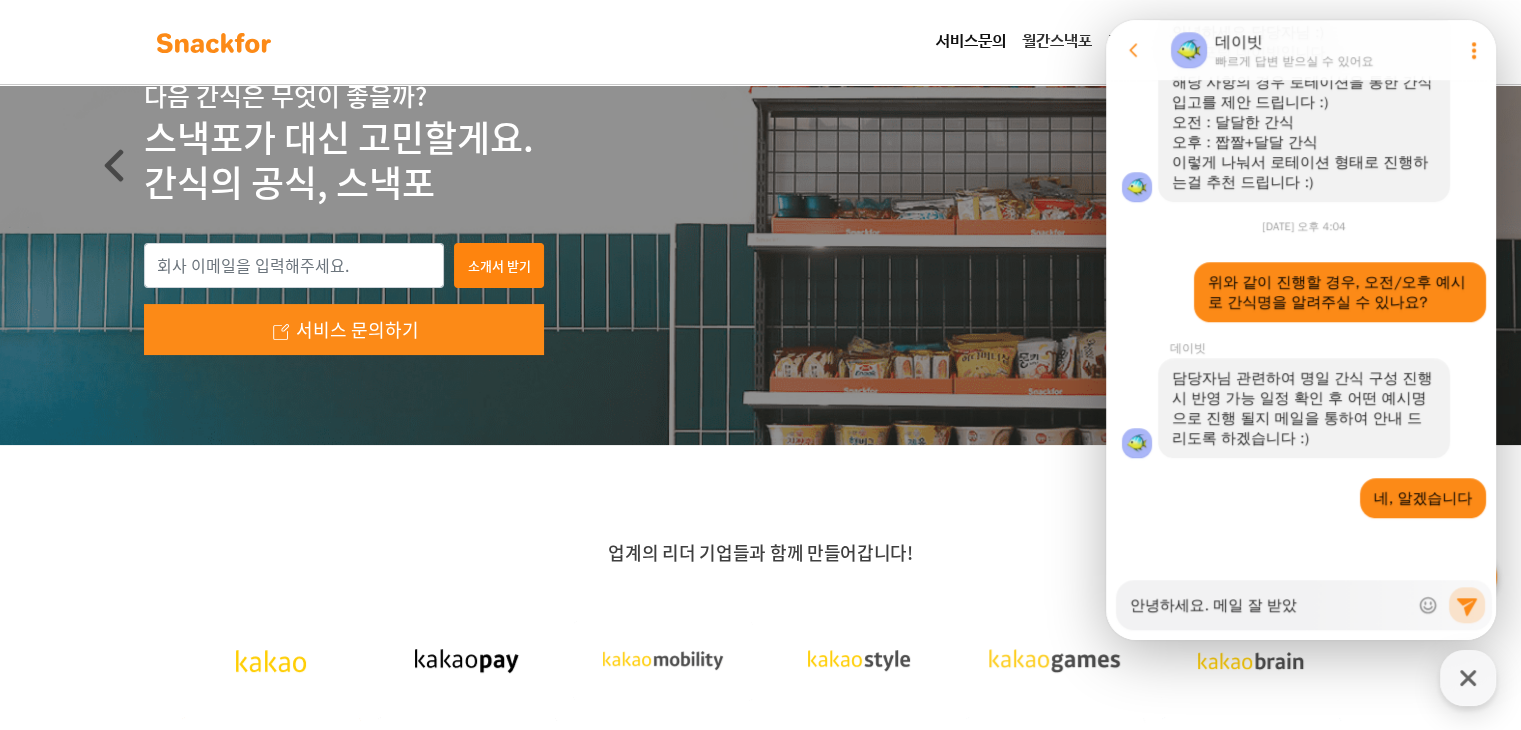 type on "x" 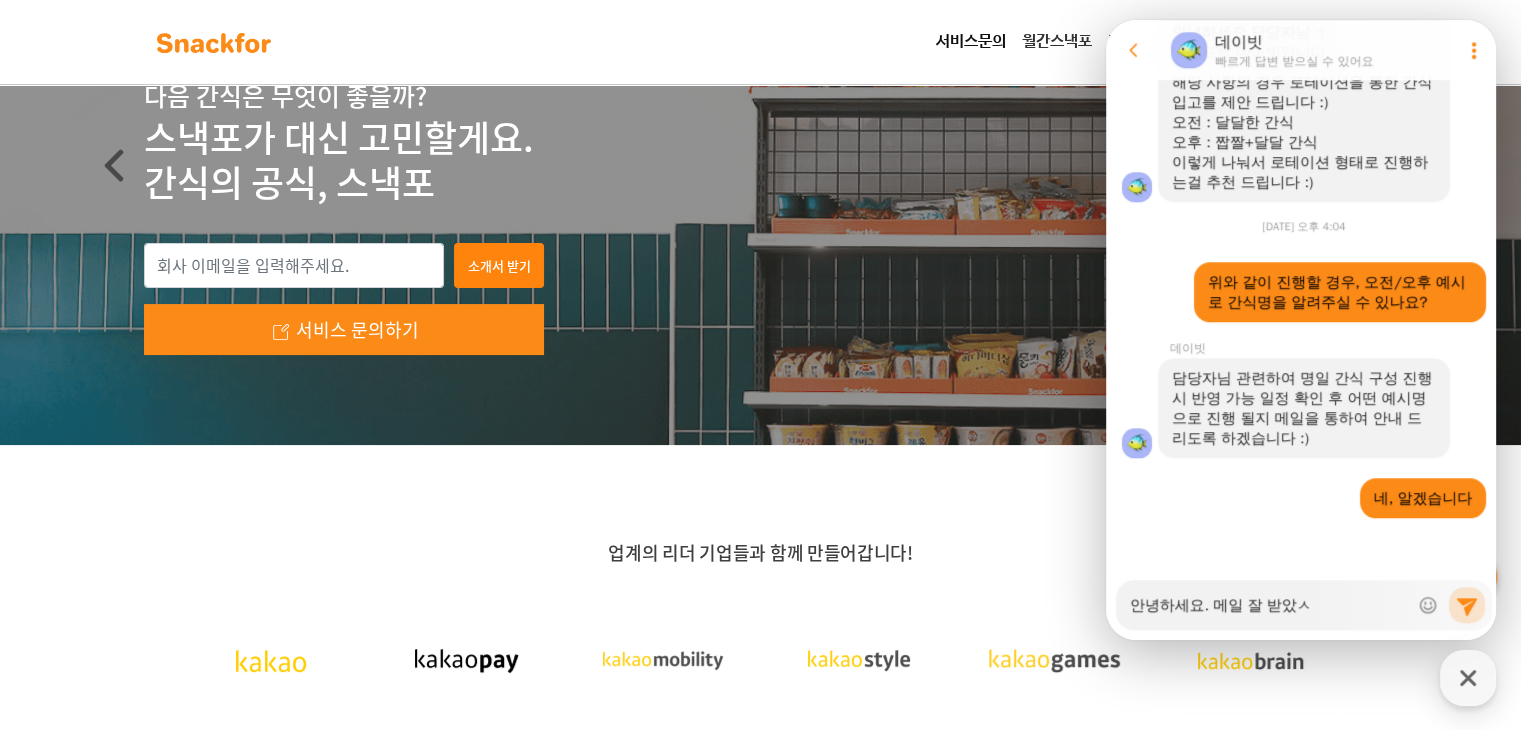 type on "x" 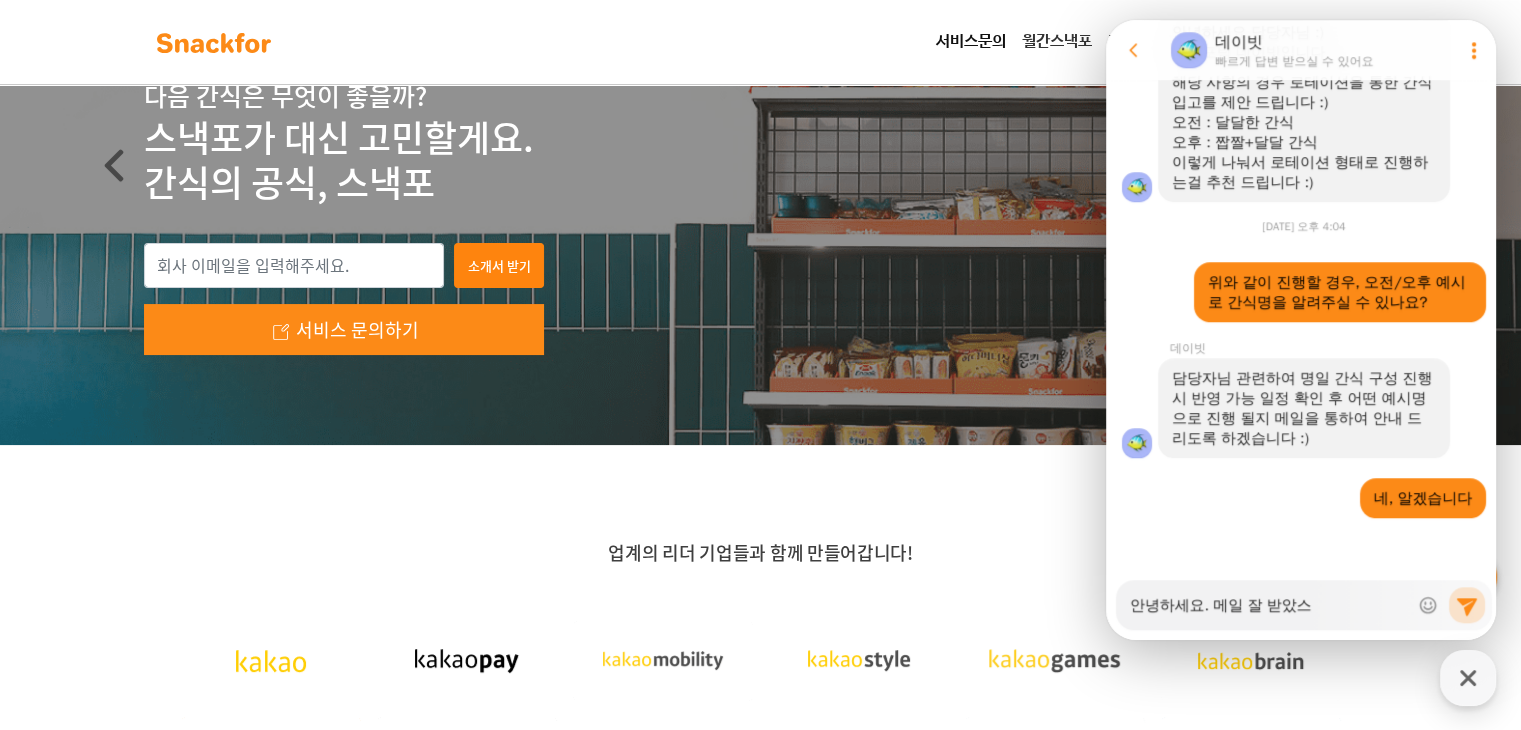 type on "x" 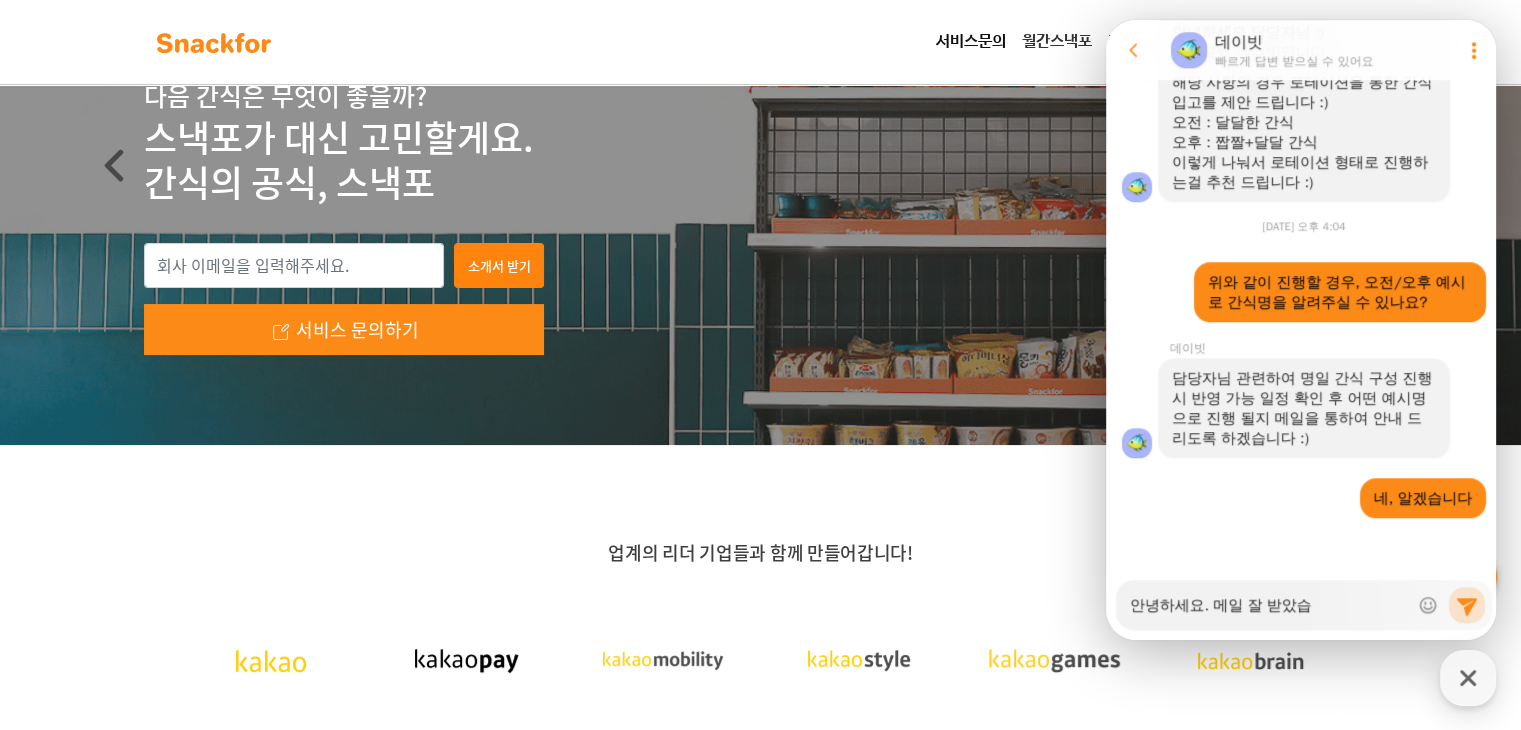 type on "x" 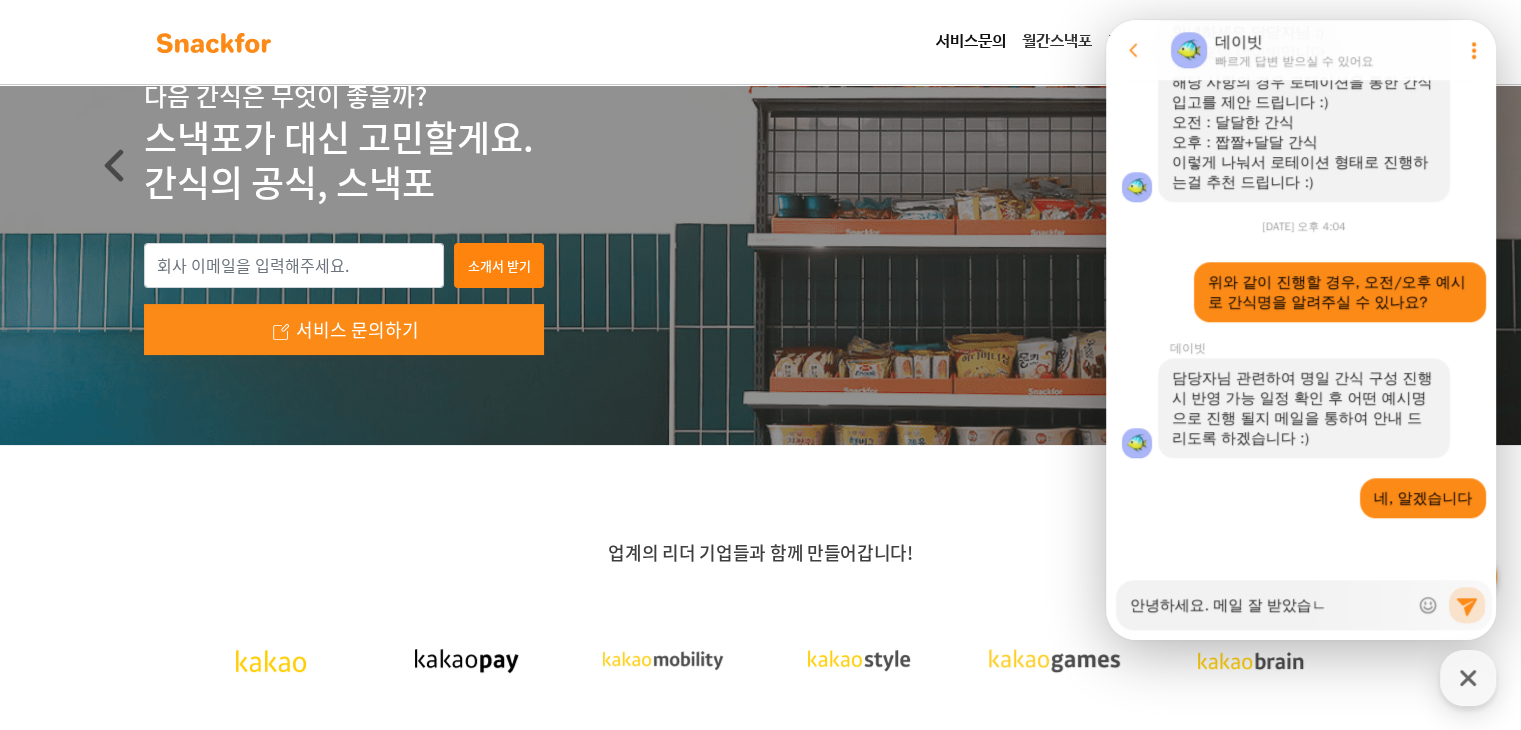type on "x" 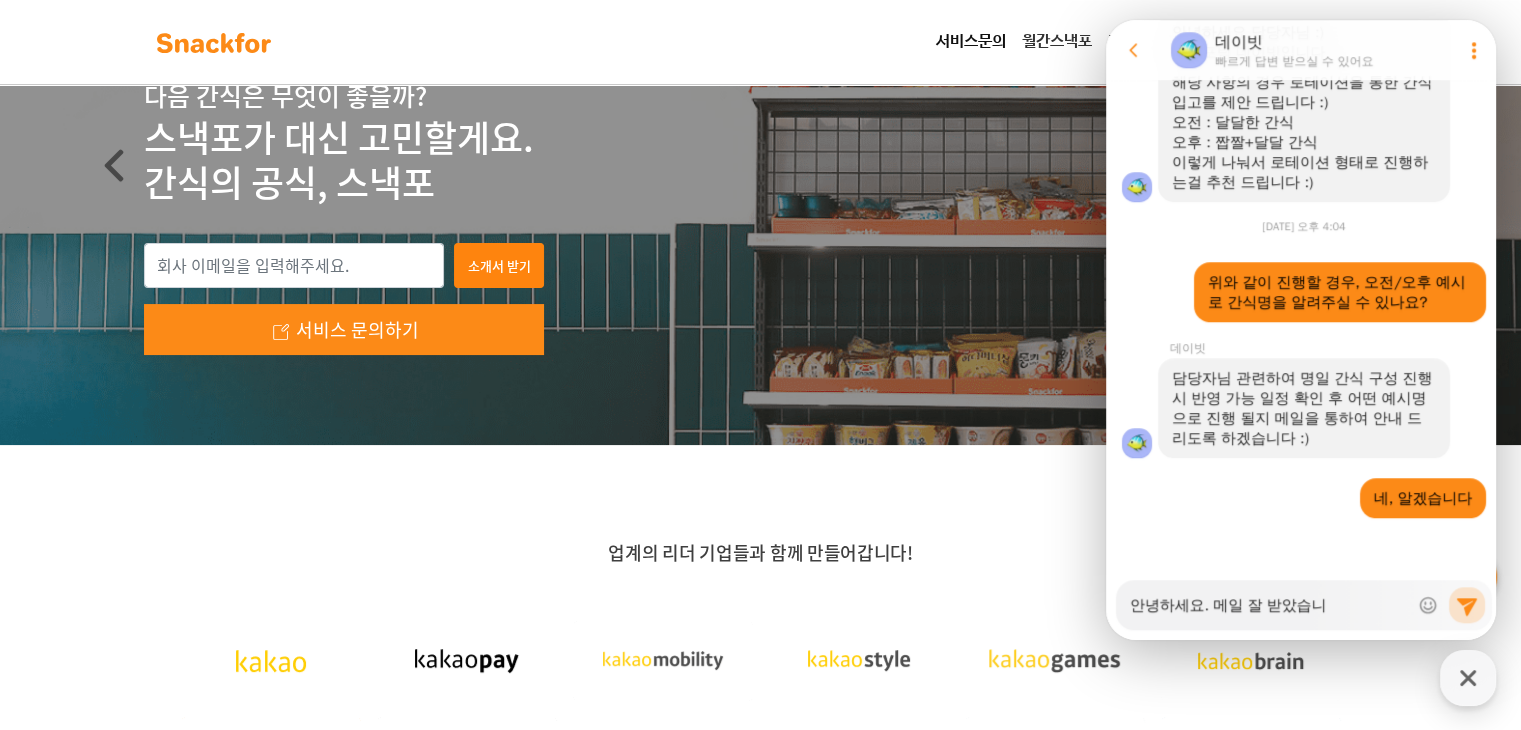type on "x" 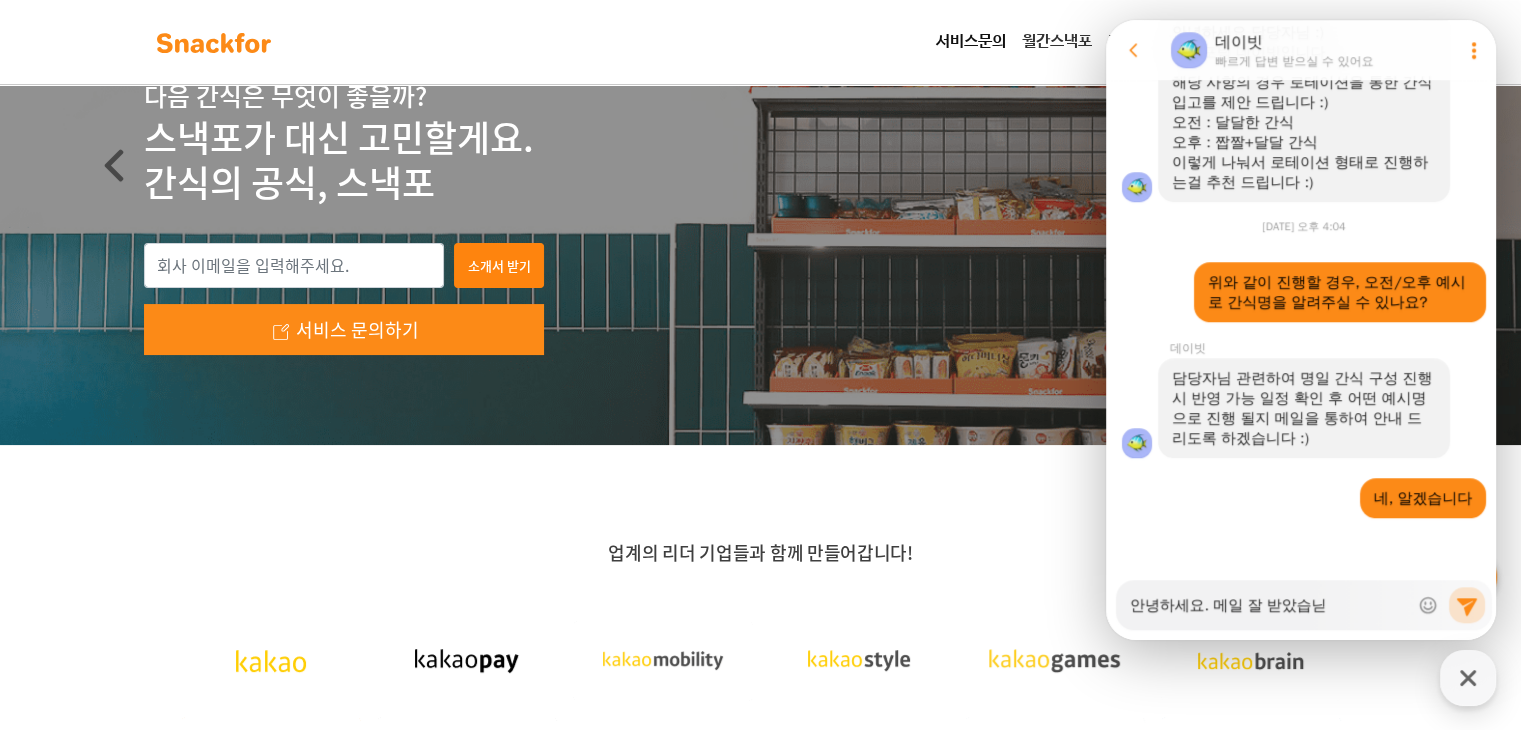 type on "x" 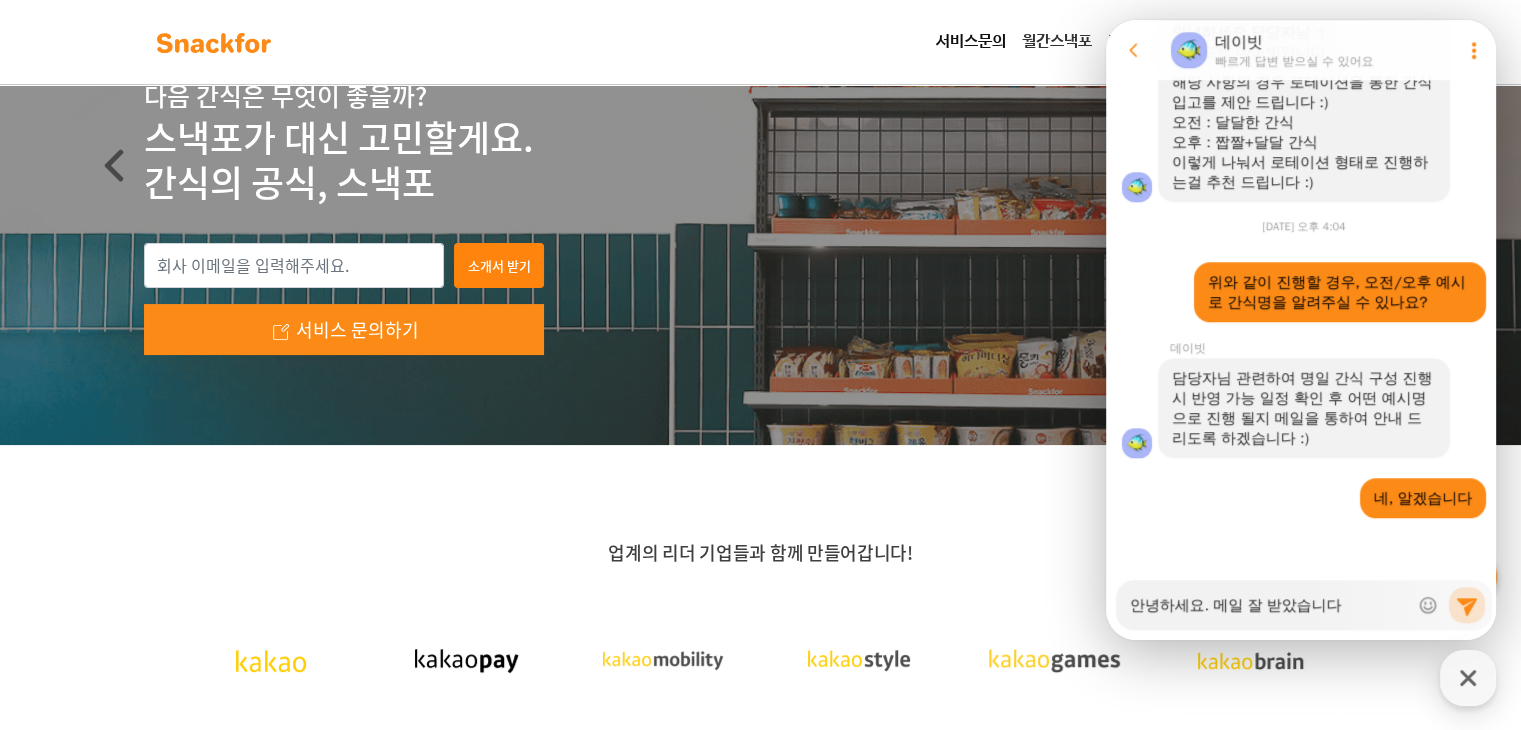 type on "x" 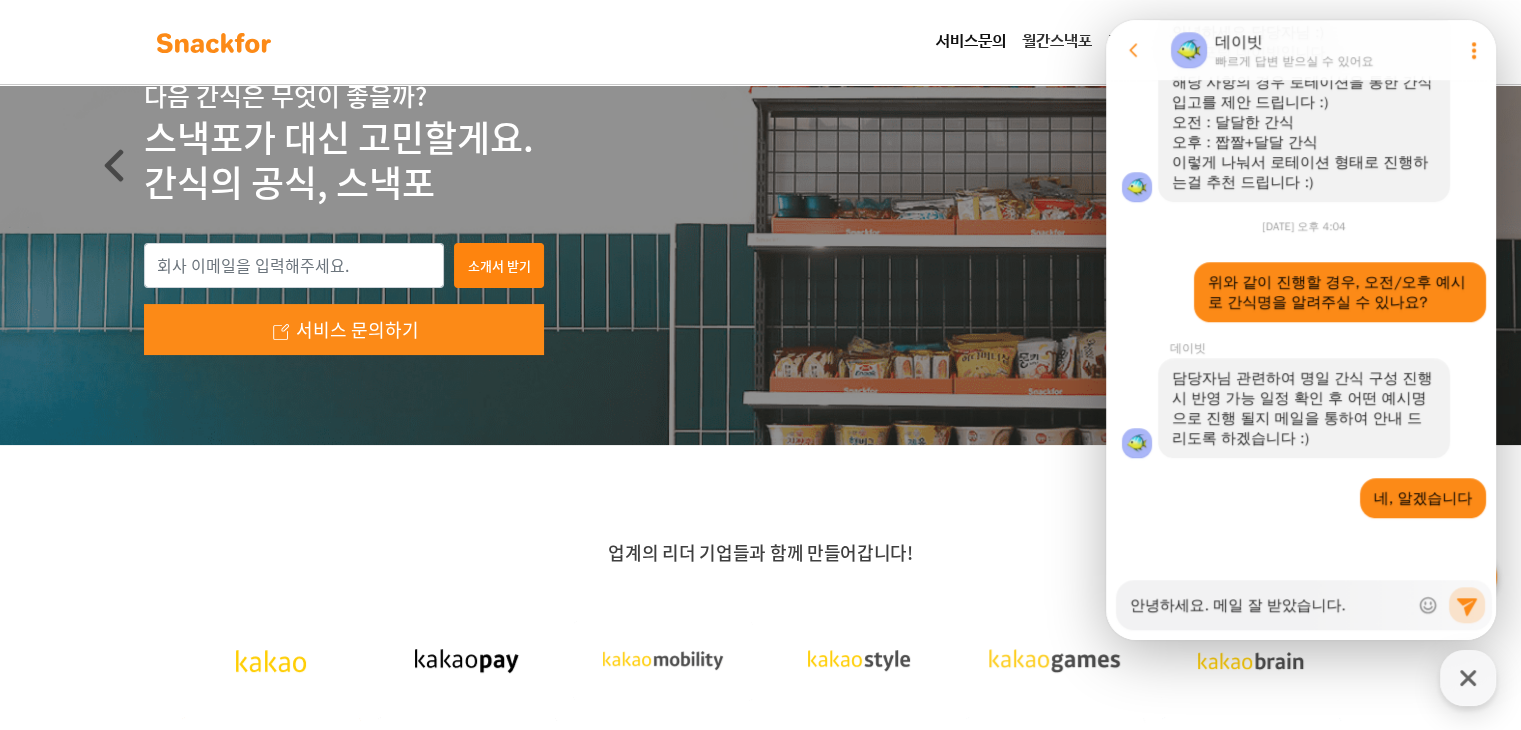 type on "x" 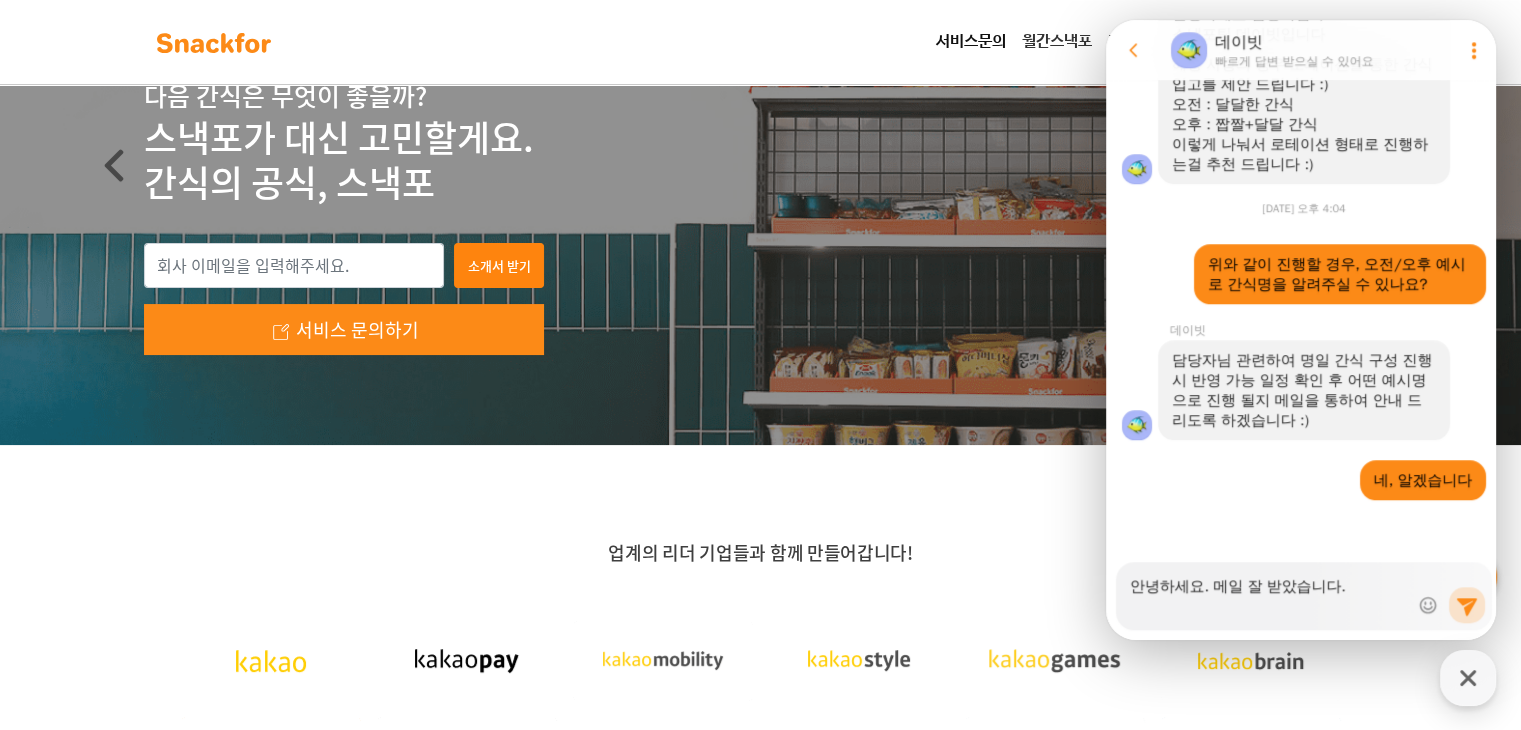 scroll, scrollTop: 1688, scrollLeft: 0, axis: vertical 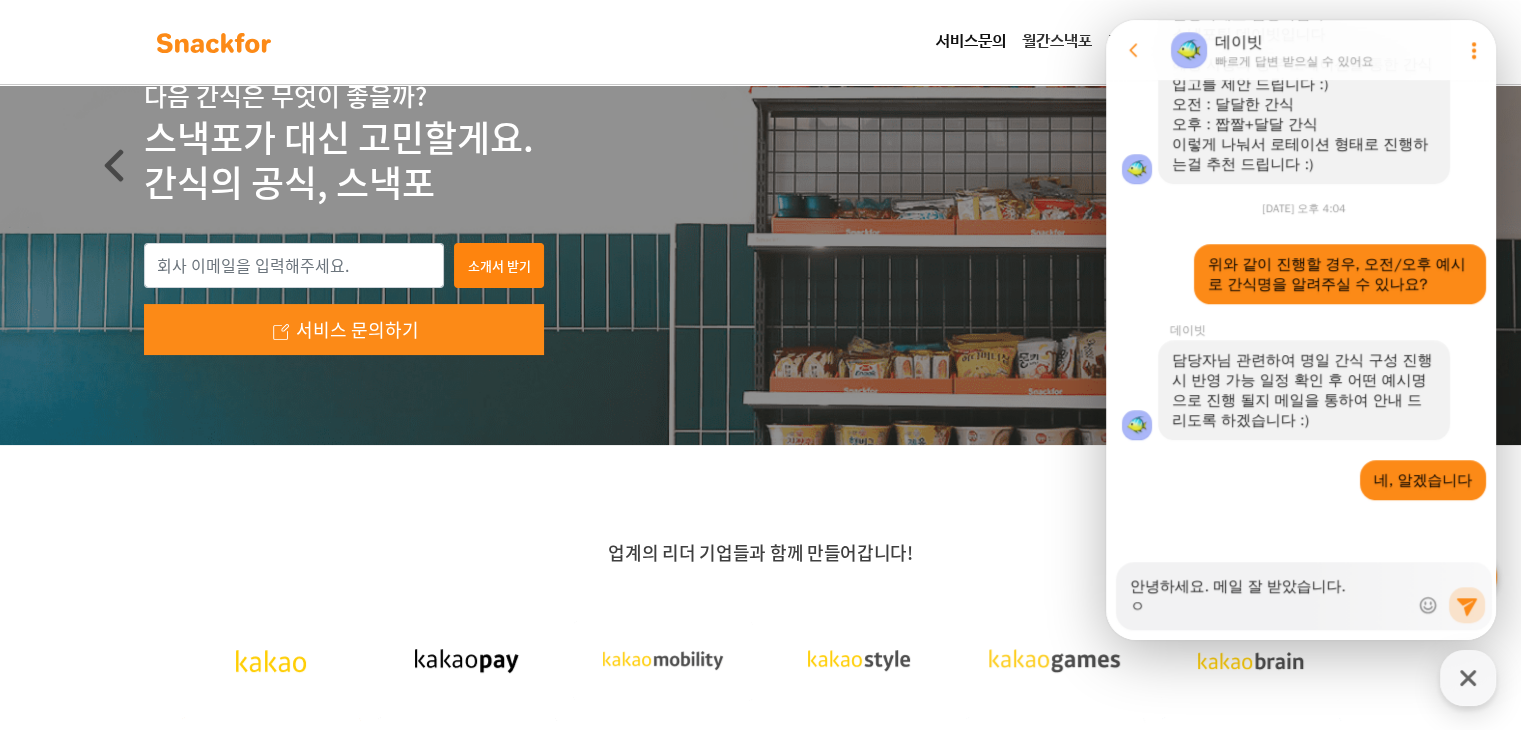 type on "x" 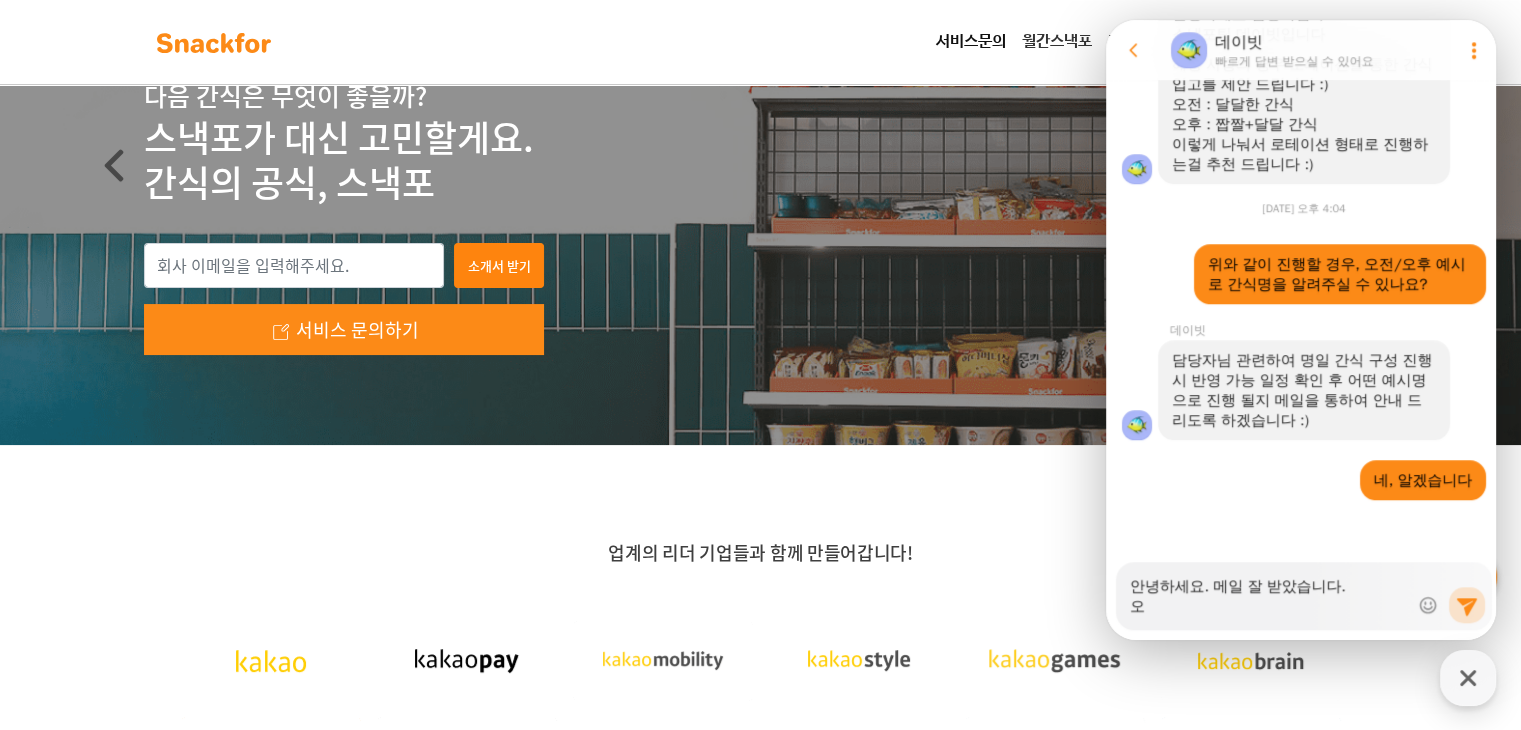 type on "x" 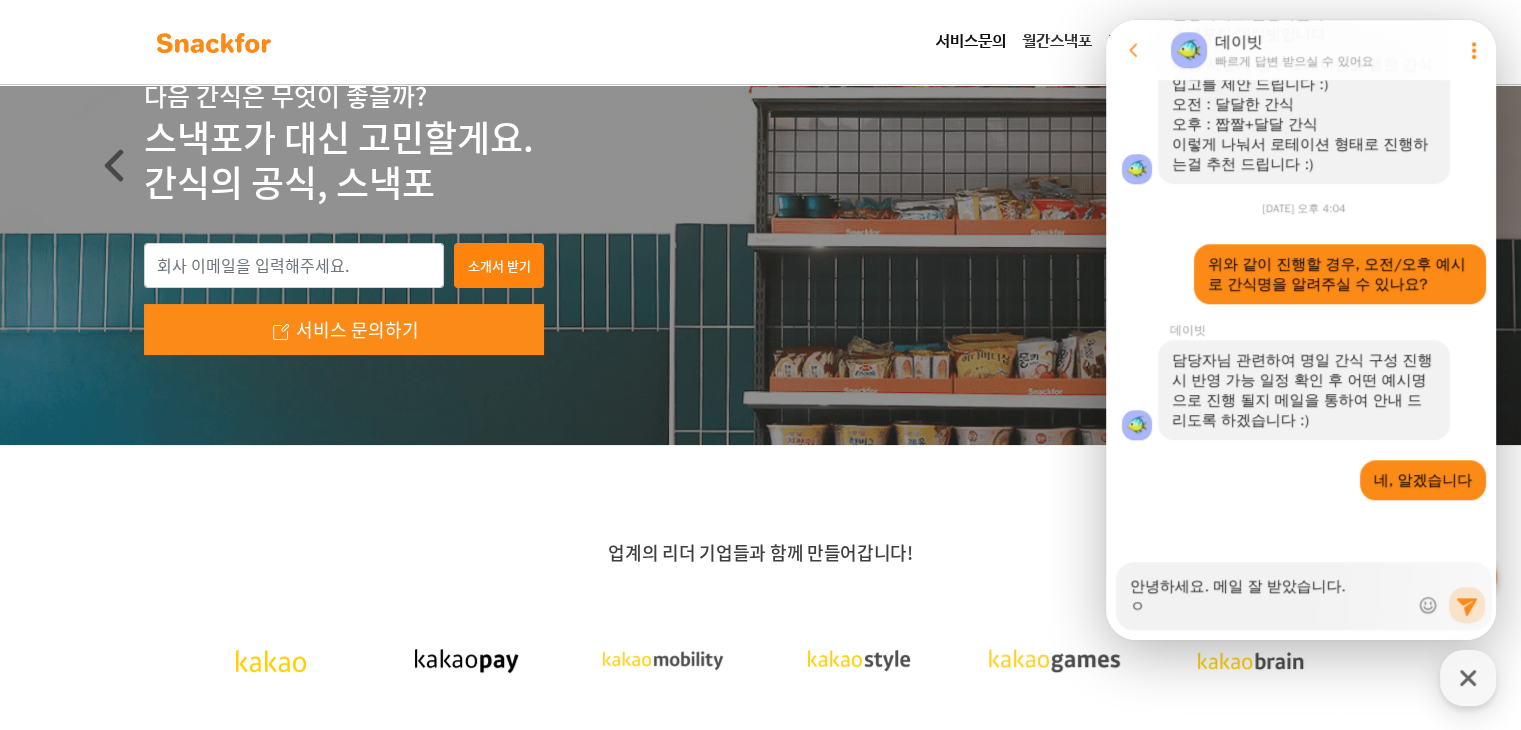 type on "x" 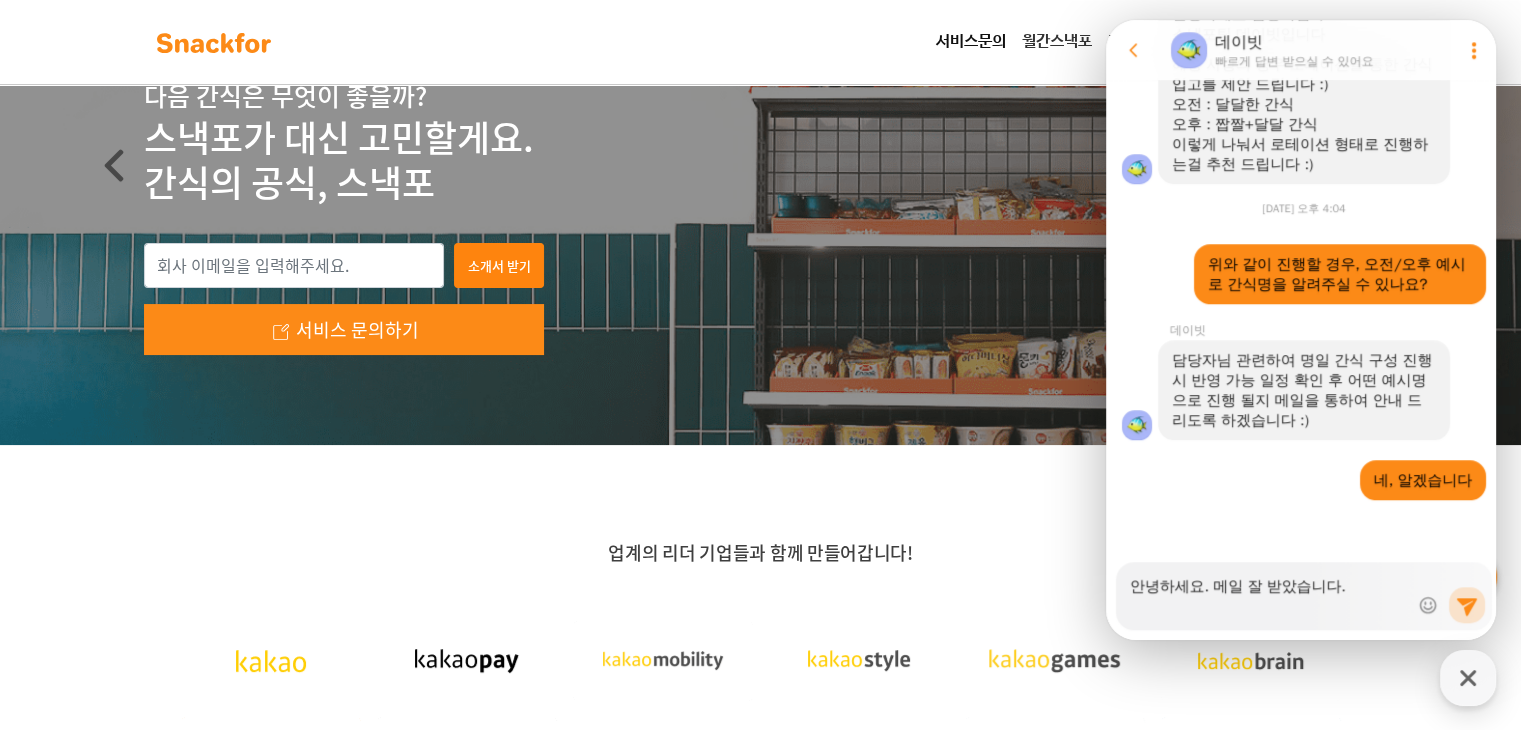 type on "x" 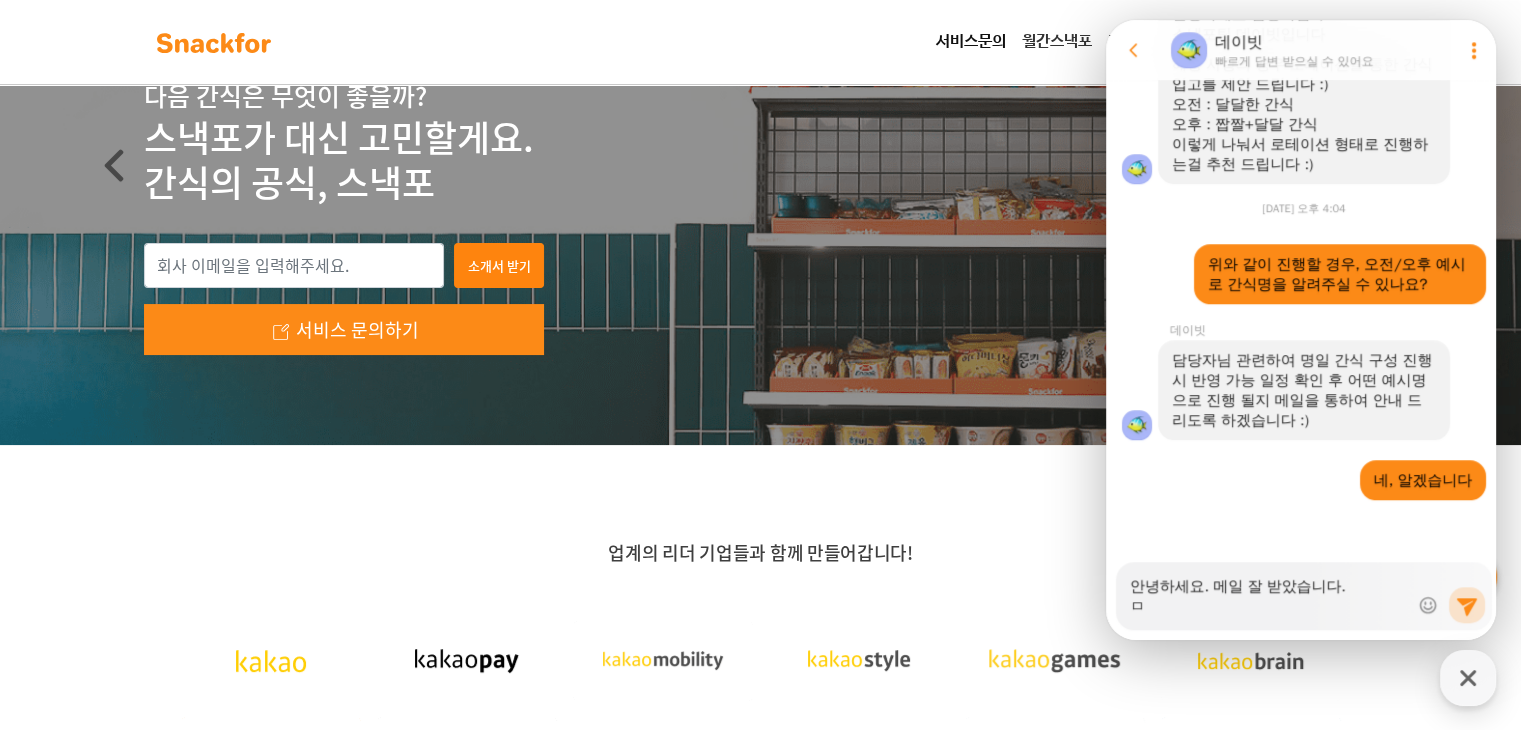 type on "x" 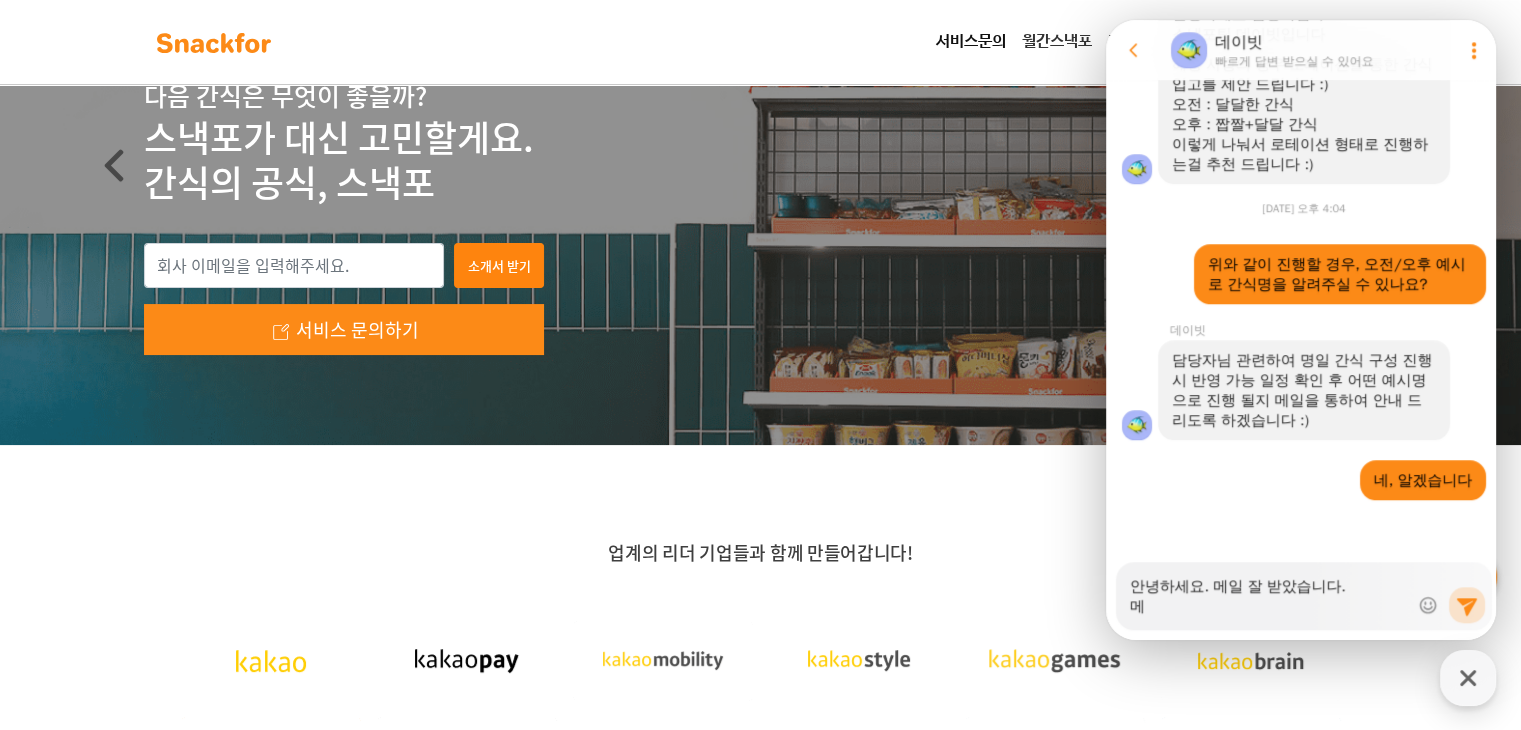 type on "x" 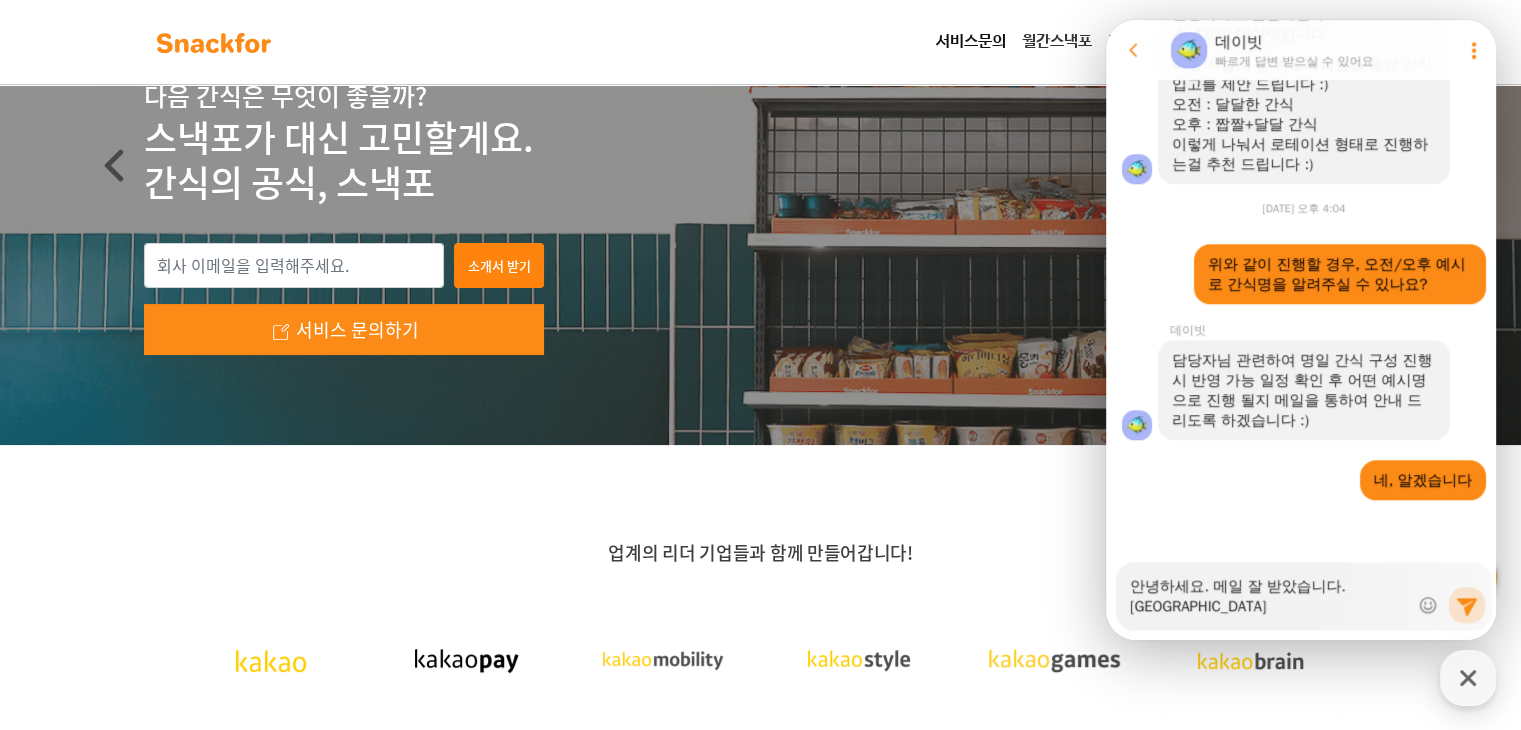 type on "x" 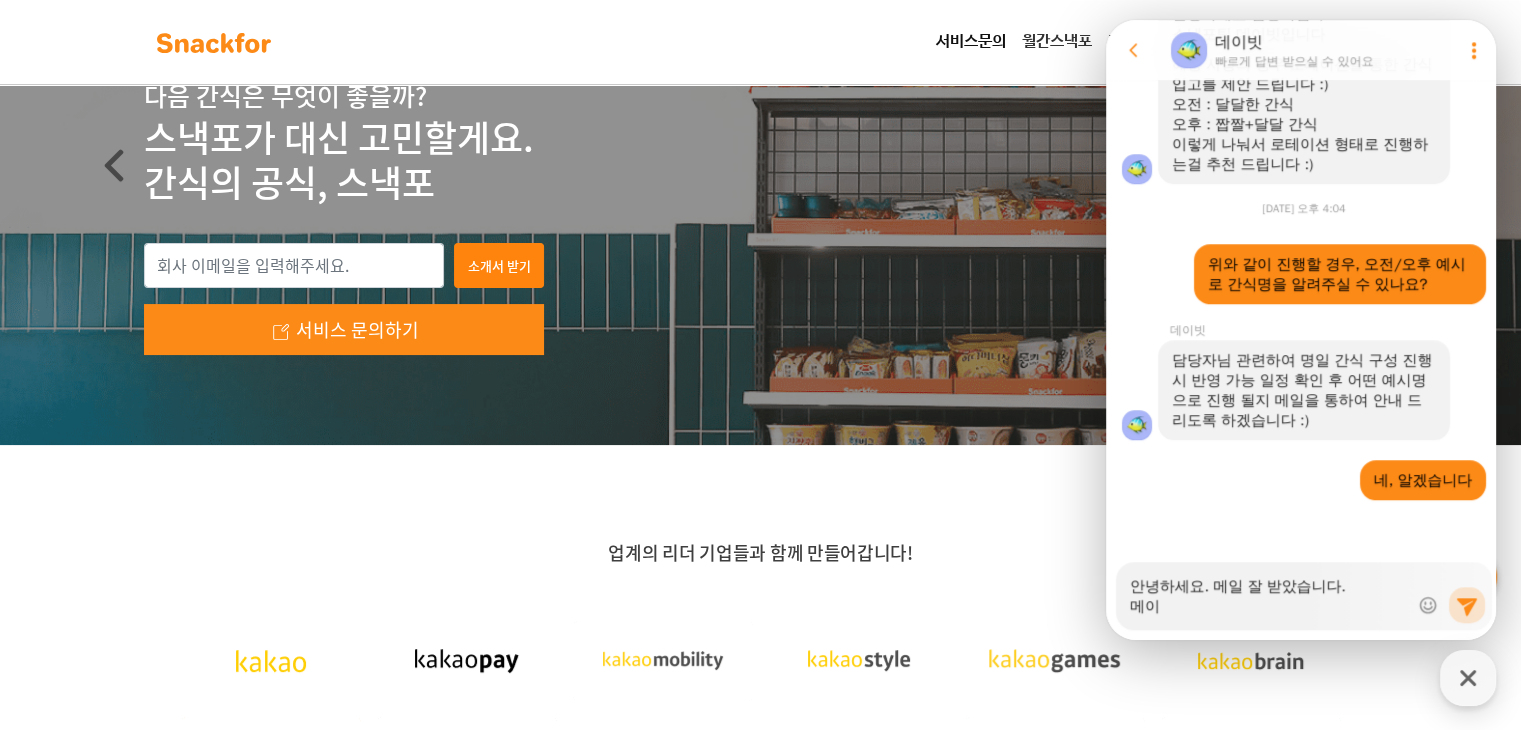 type on "x" 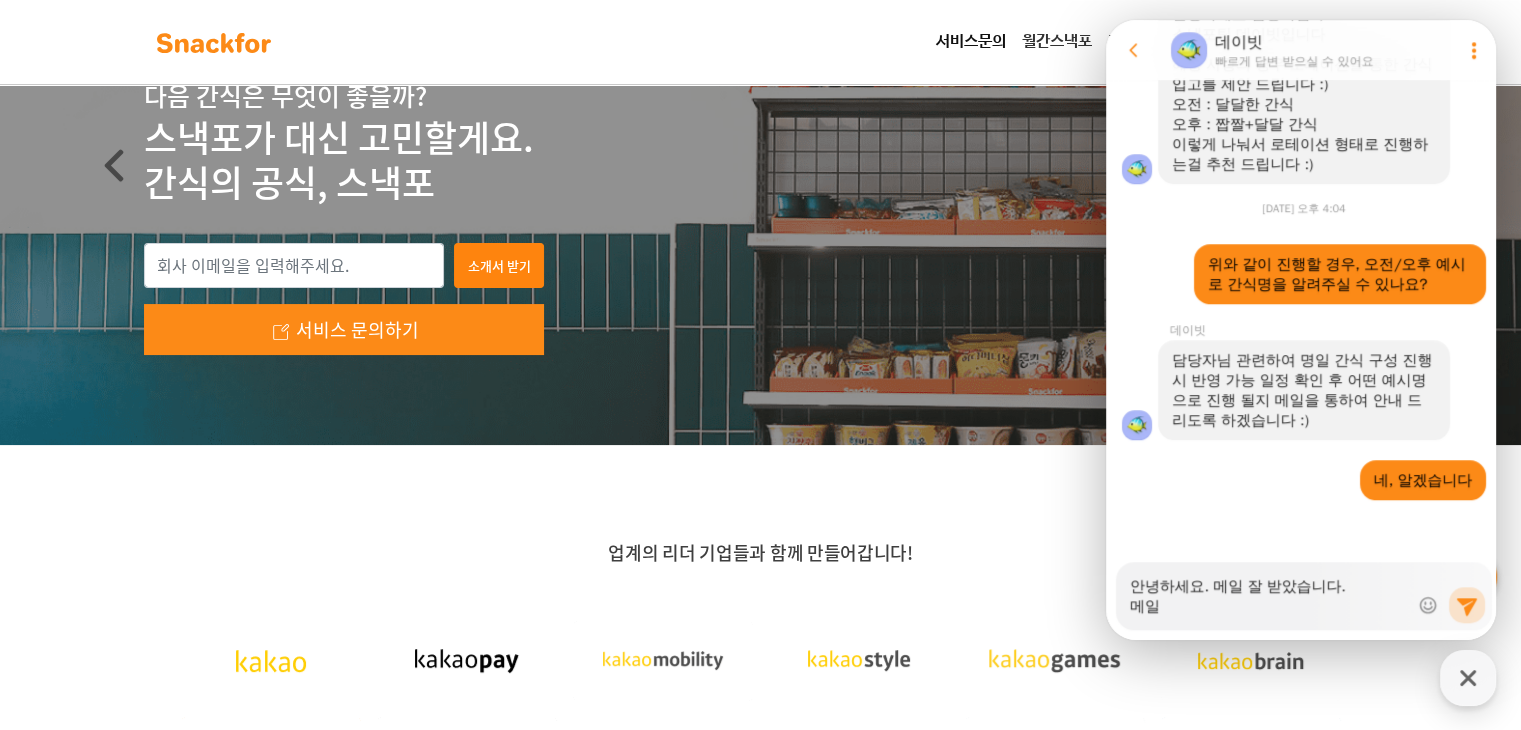 type on "x" 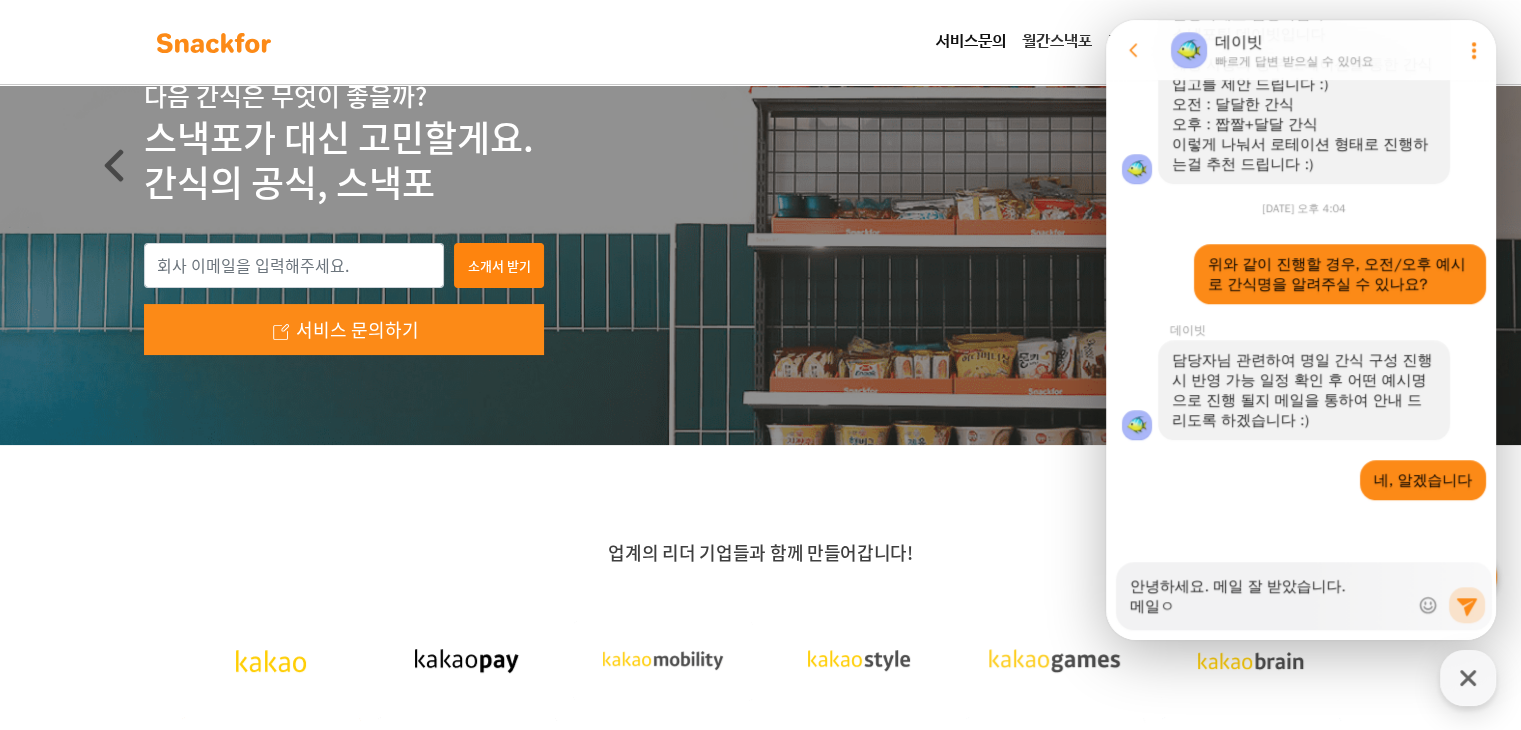 type on "x" 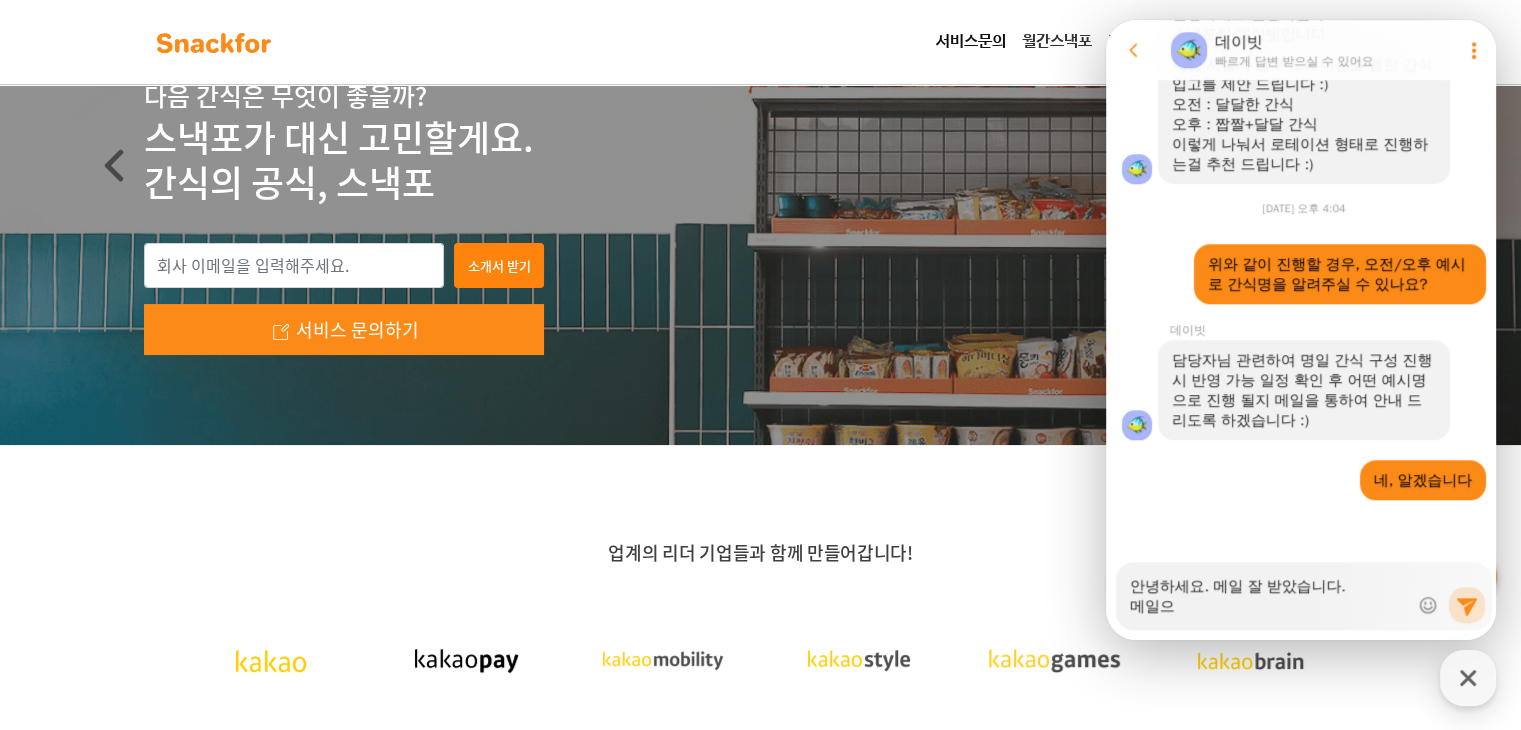 type on "x" 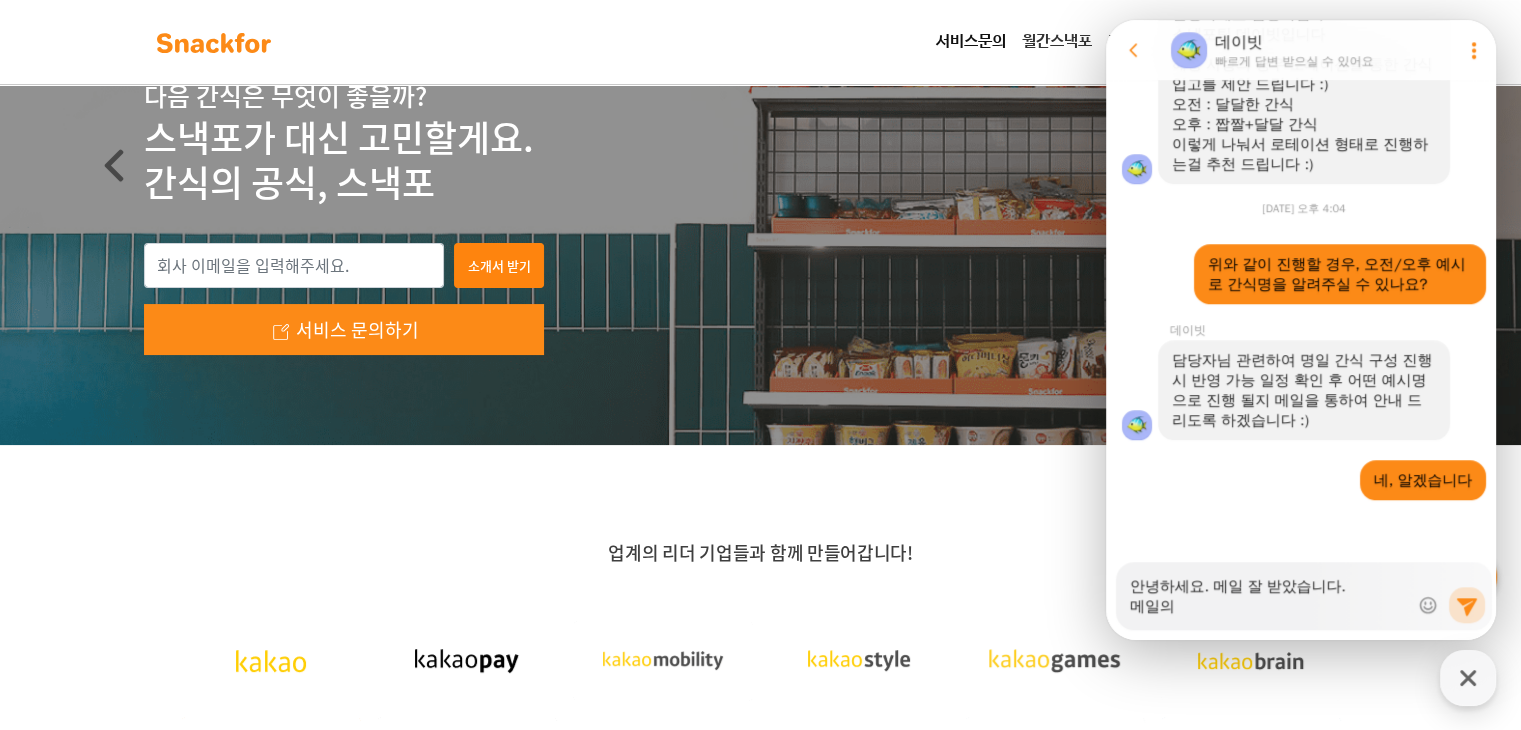 type on "x" 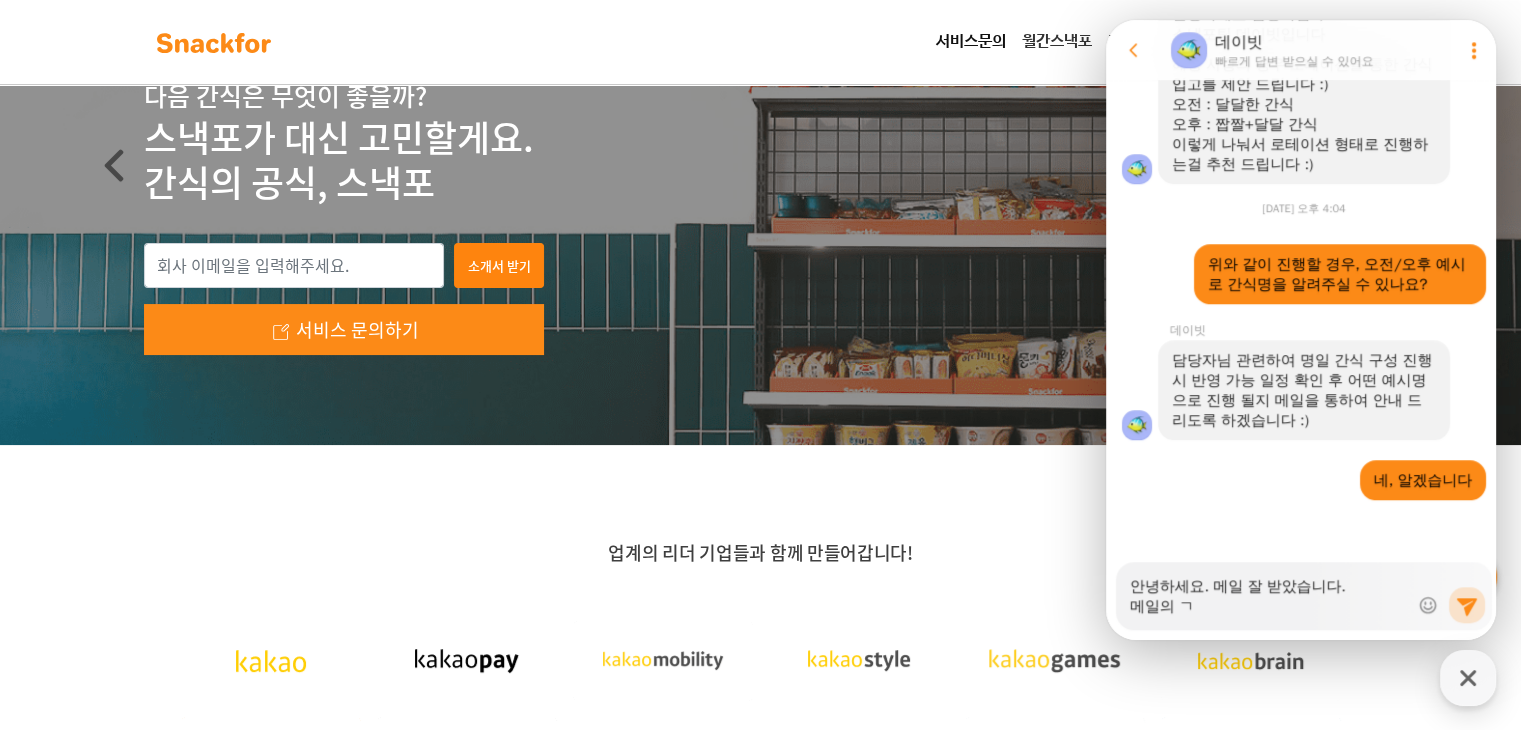 type on "x" 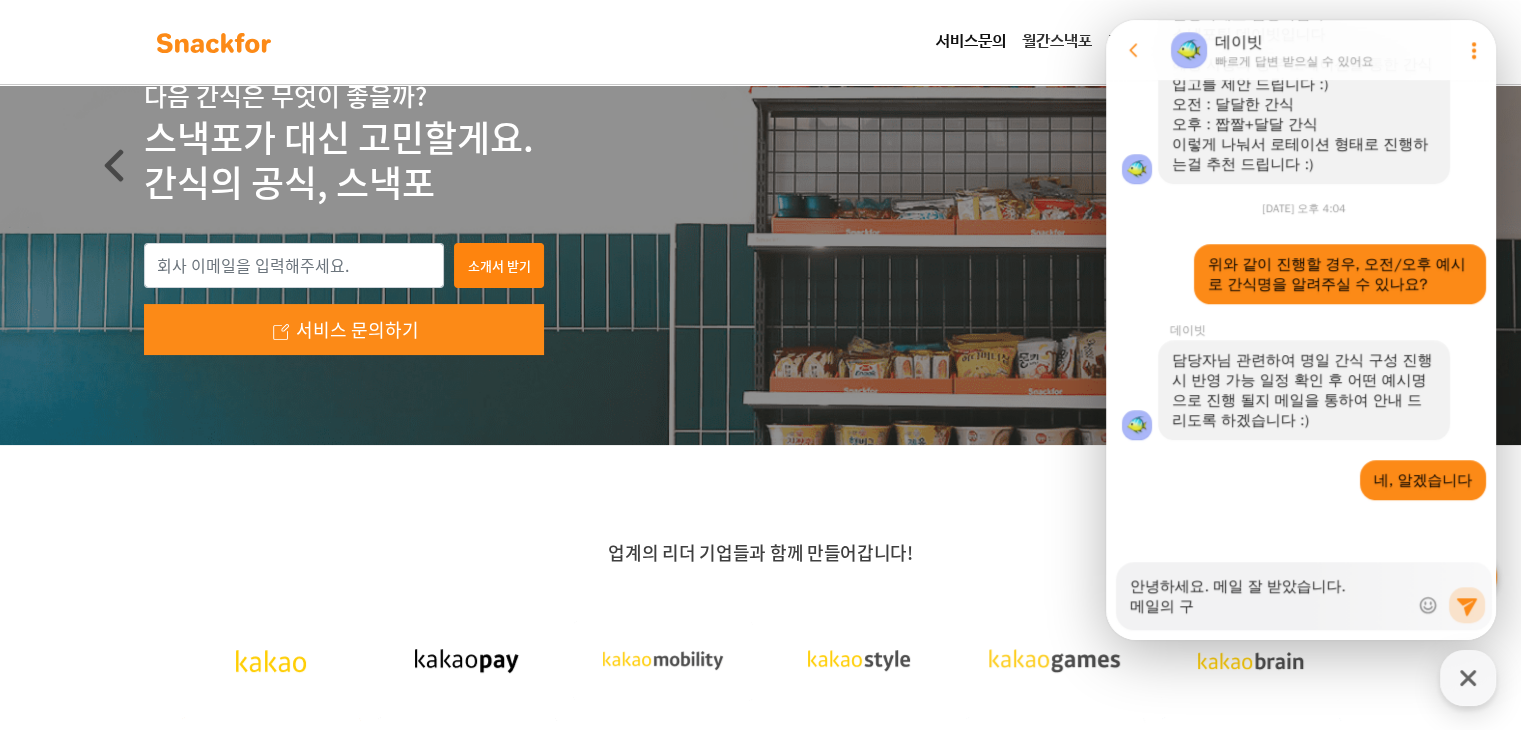 type on "x" 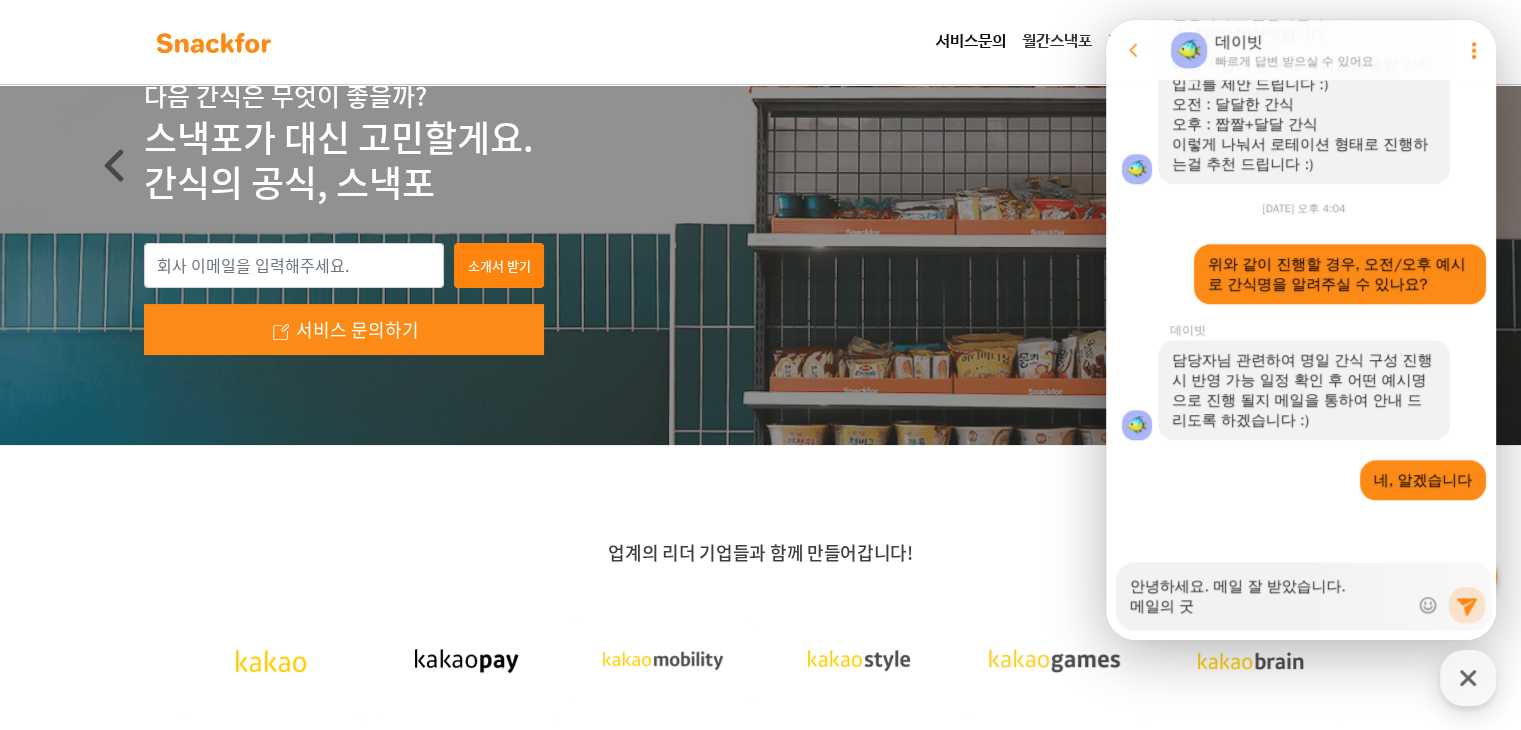 type on "x" 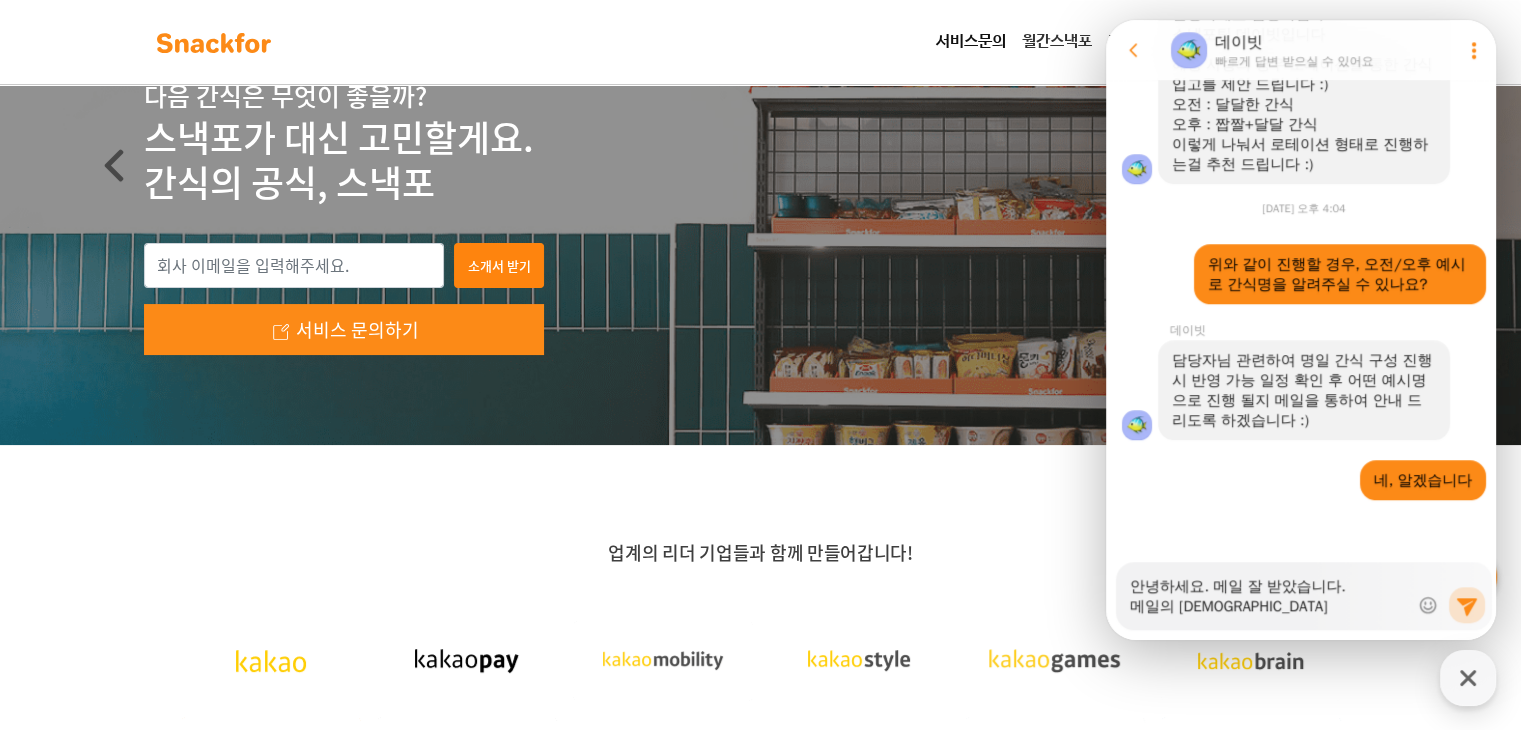 type on "x" 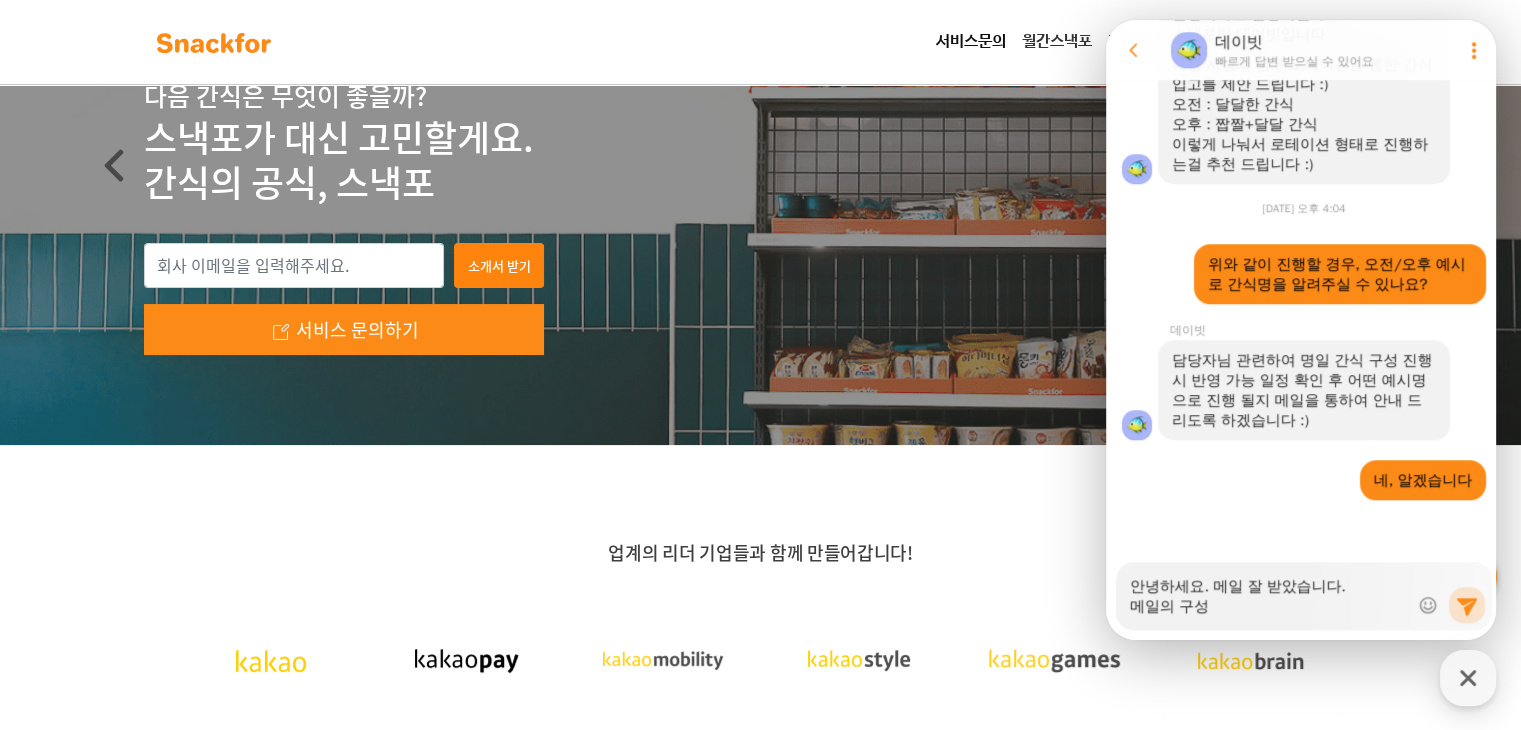type on "안녕하세요. 메일 잘 받았습니다.
메일의 구성" 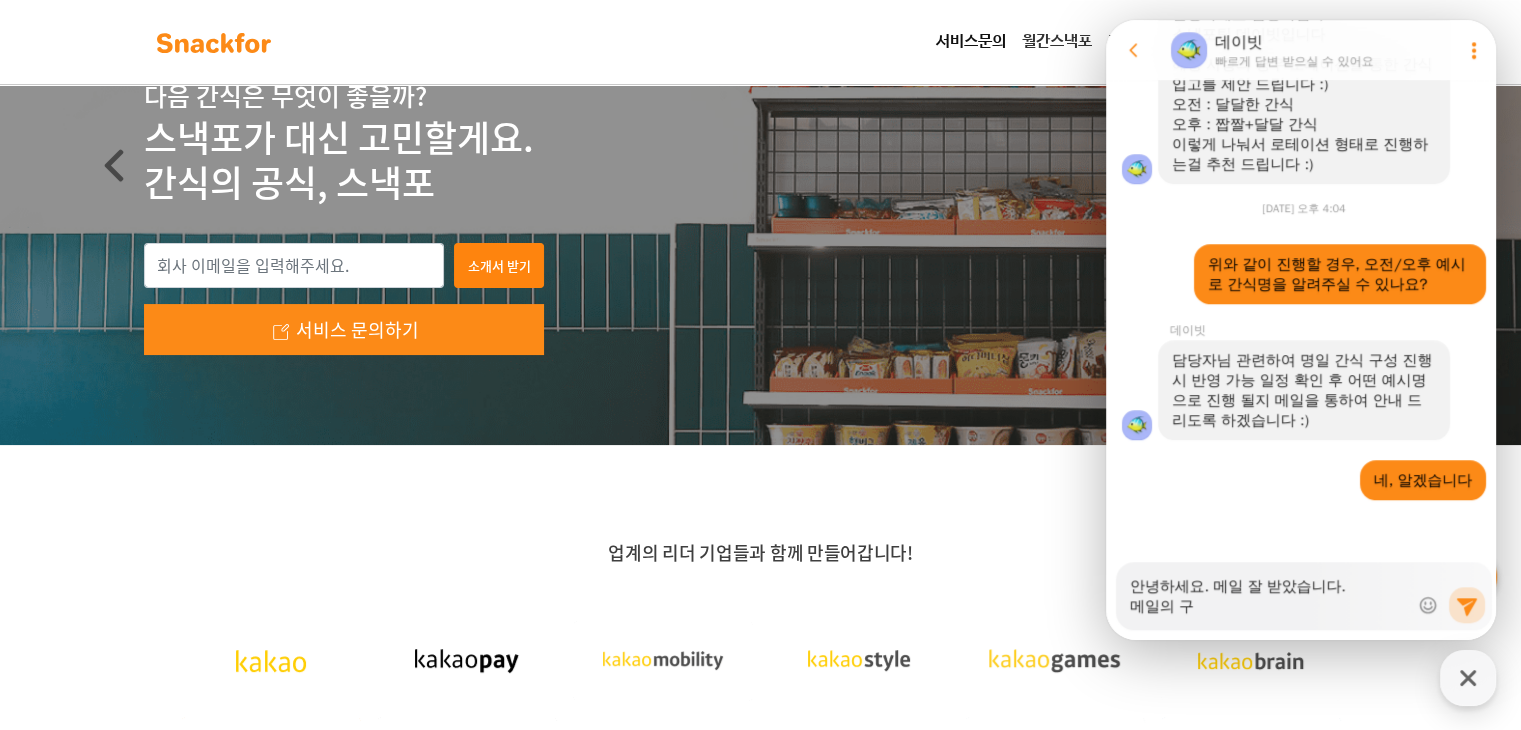 type on "x" 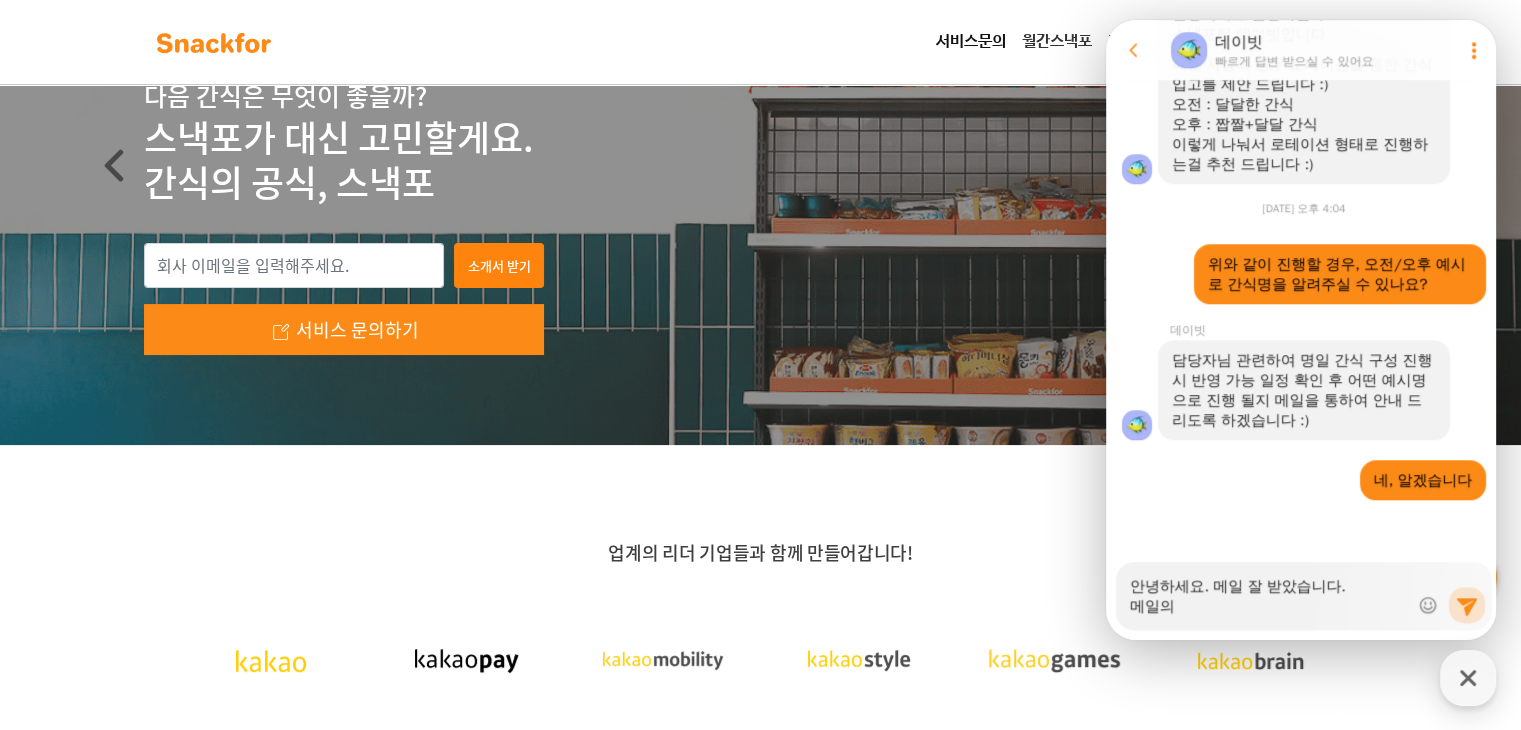 type on "x" 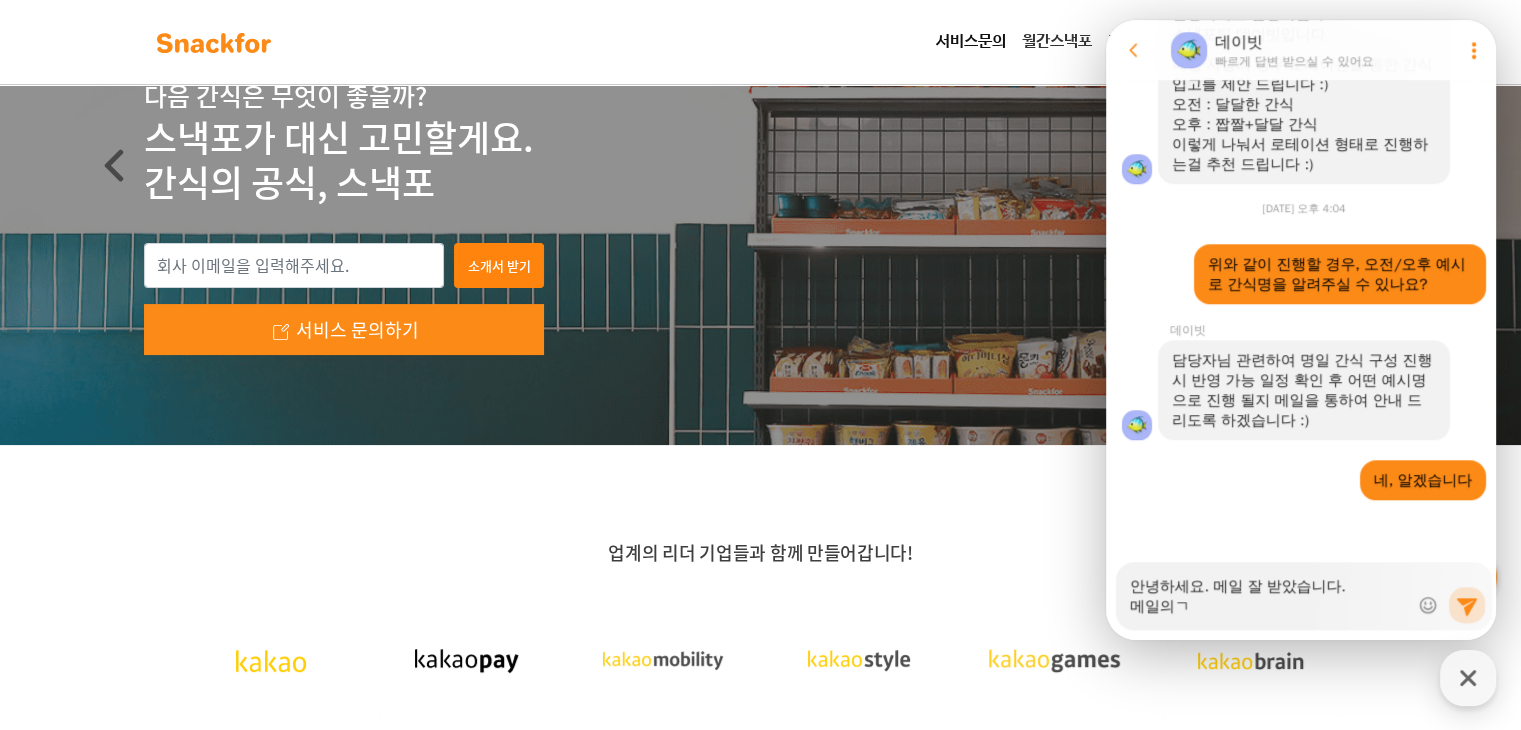 type on "x" 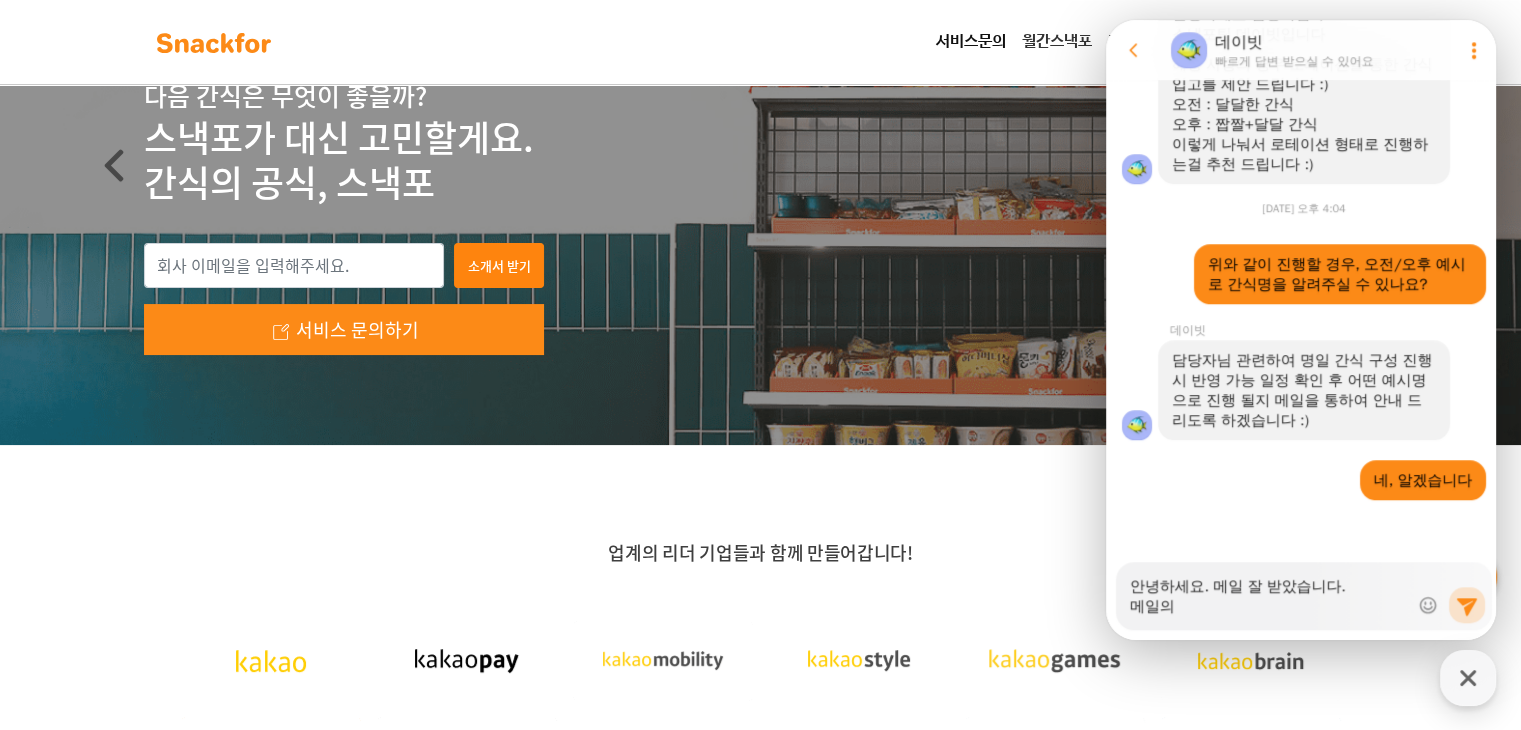 type on "x" 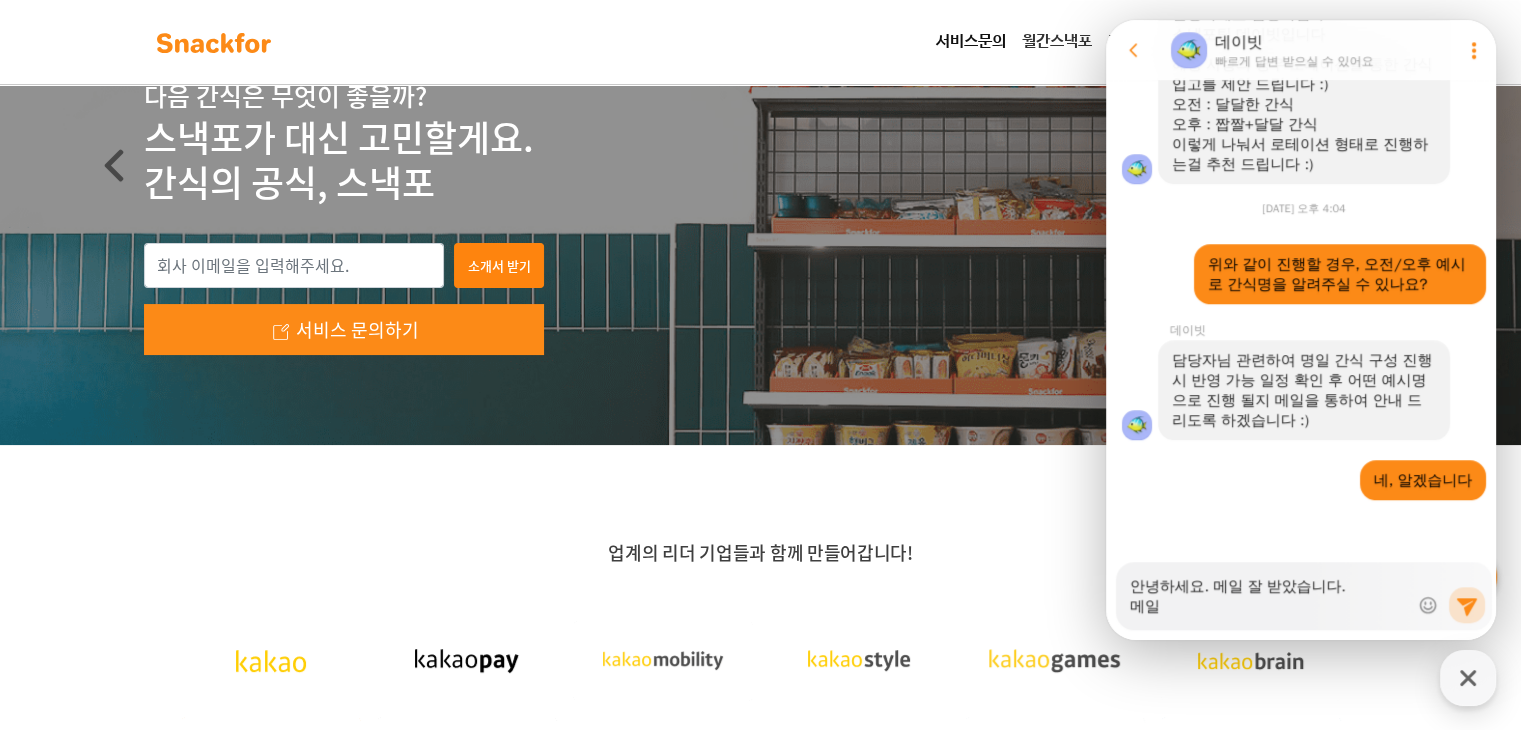 type on "x" 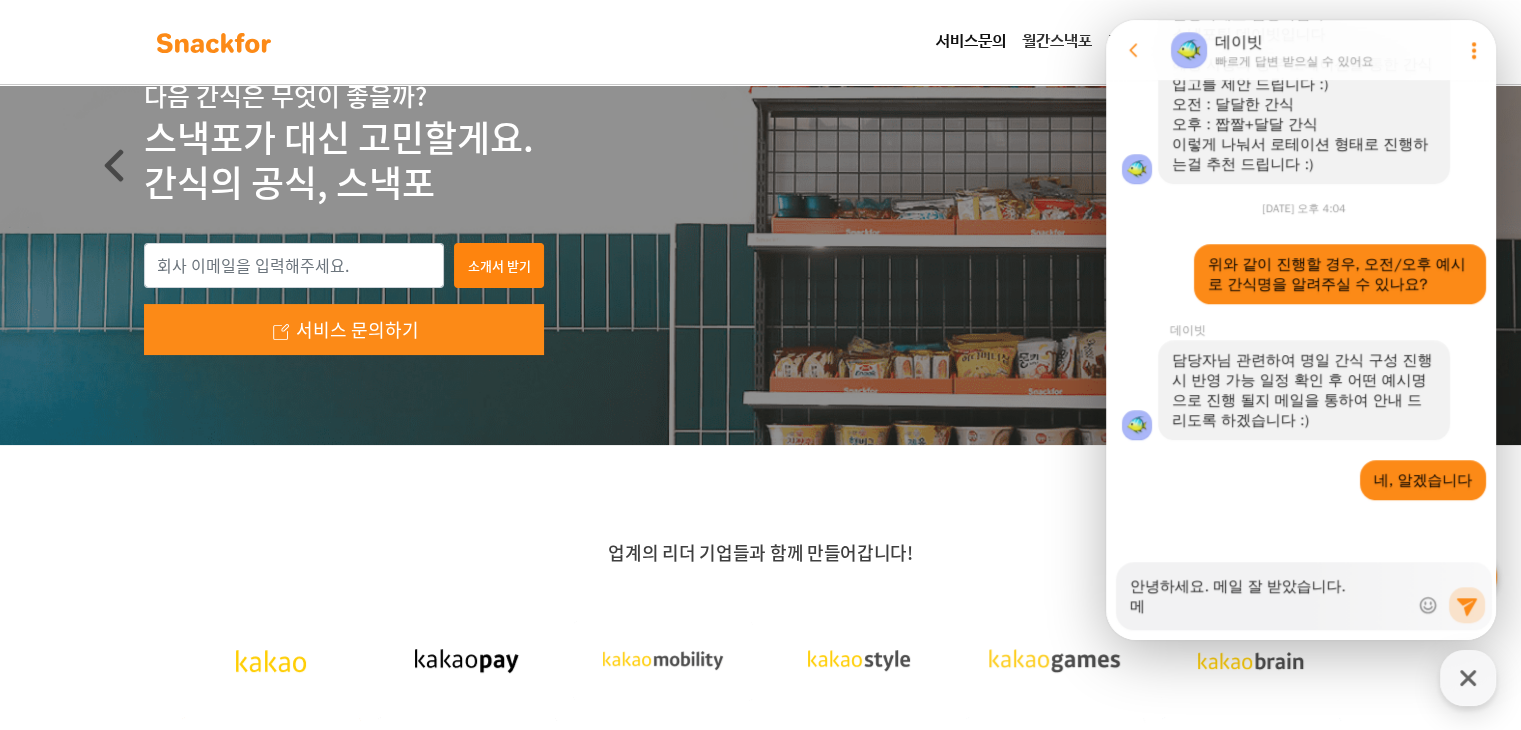 type on "x" 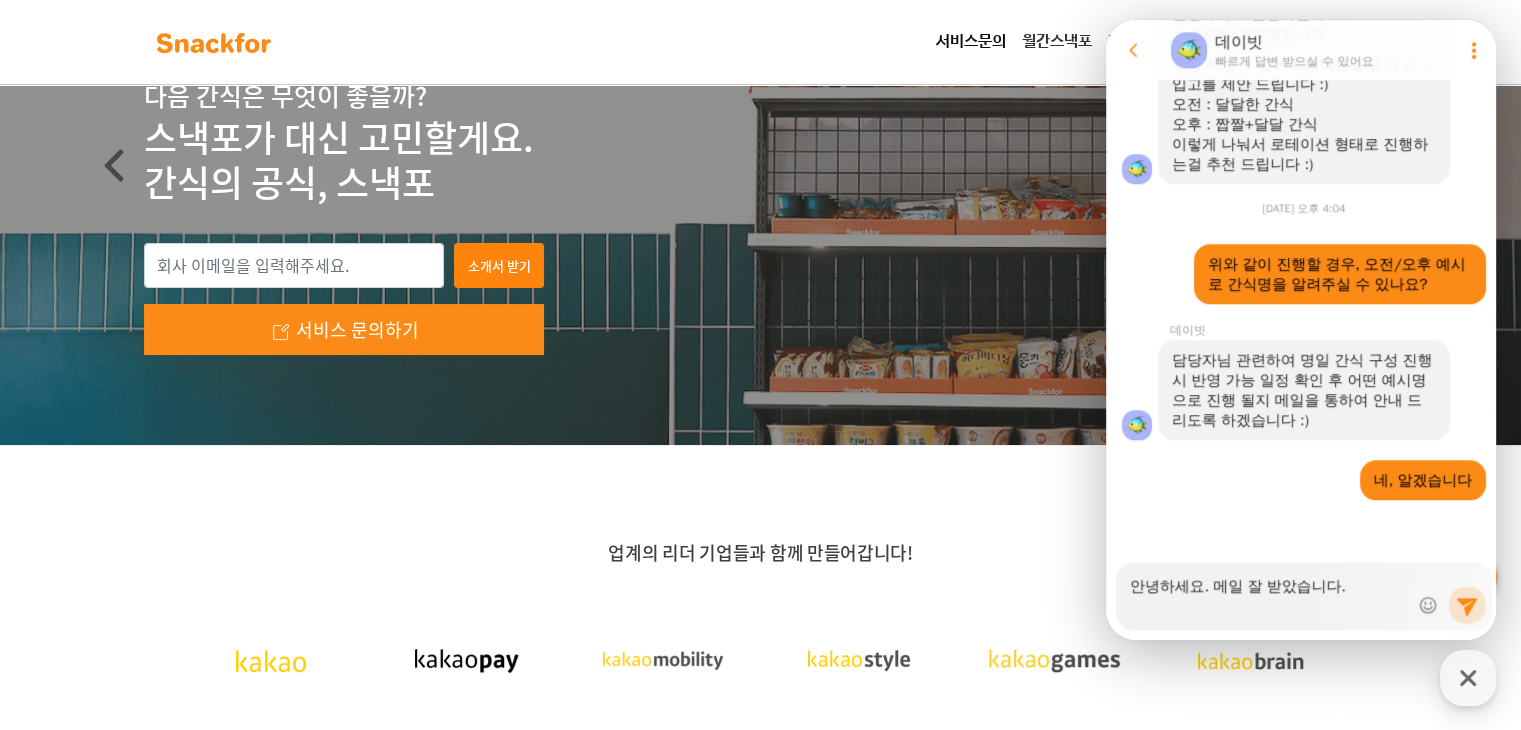 type on "x" 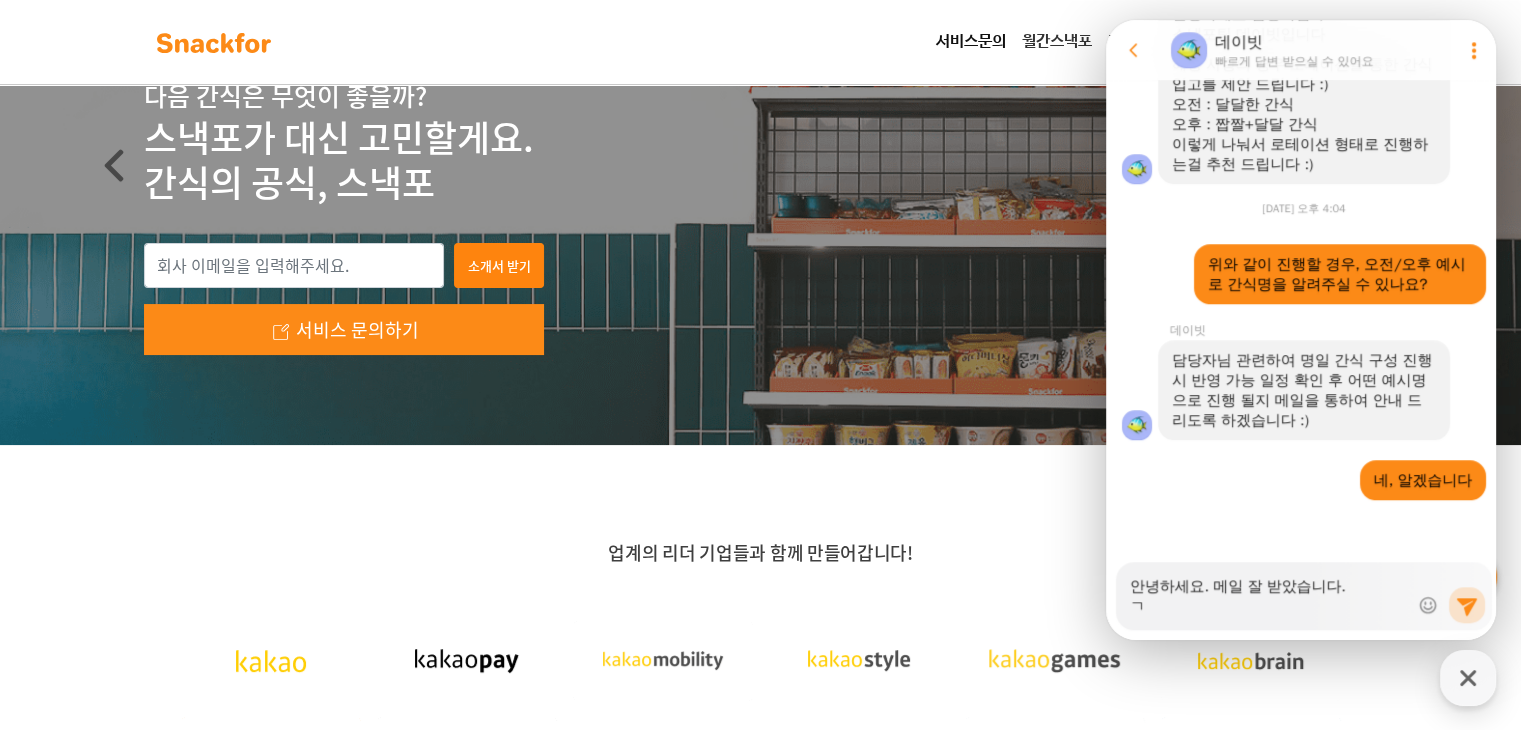 type on "x" 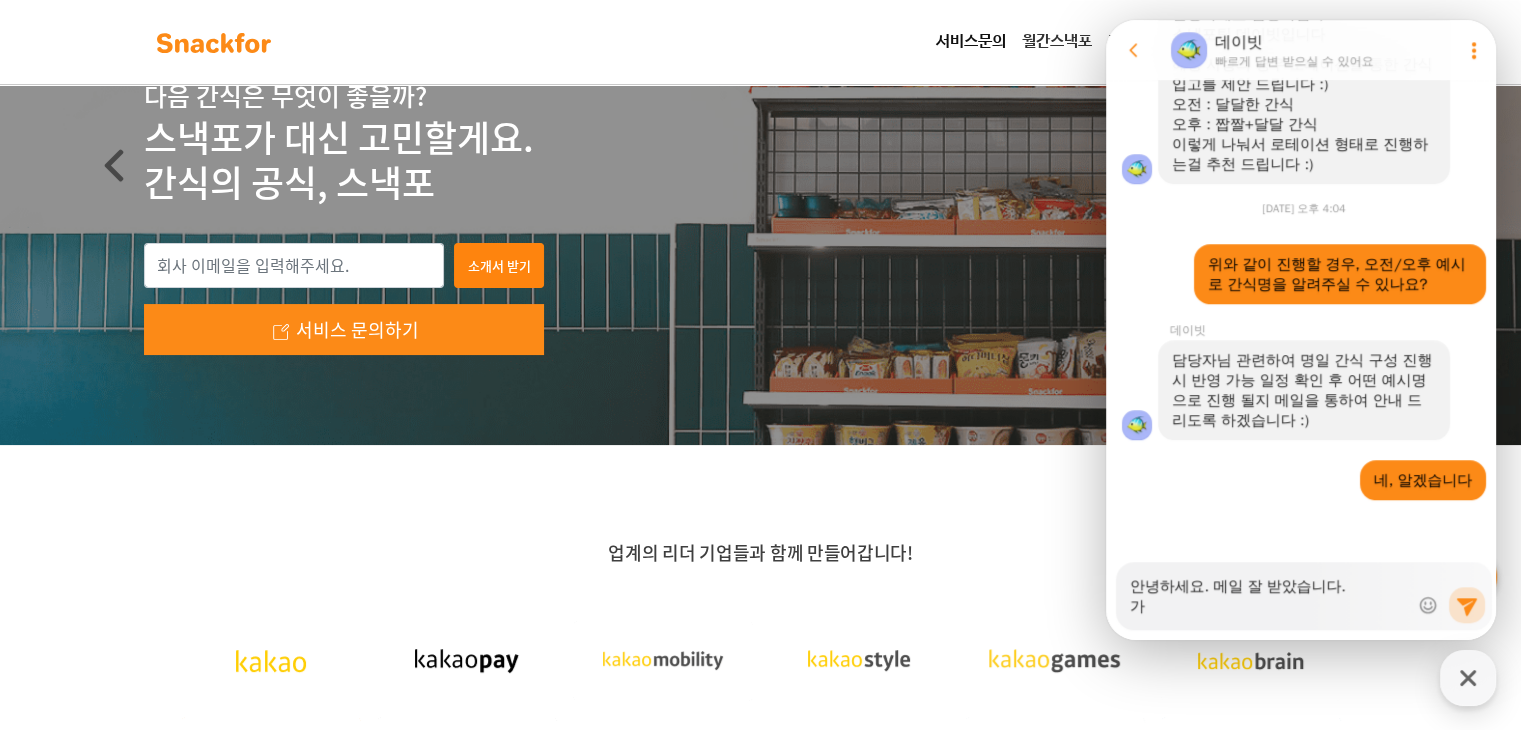 type on "x" 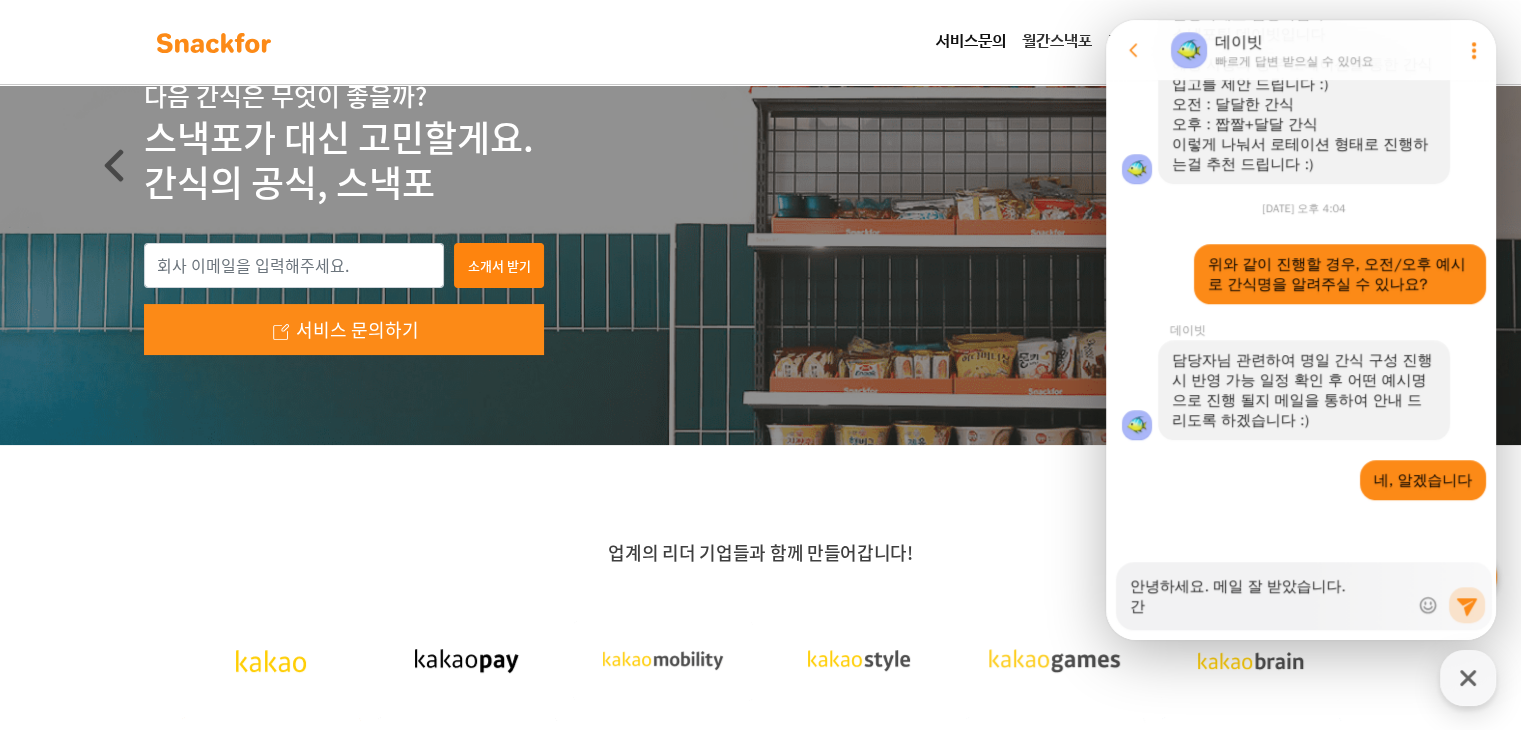 type on "x" 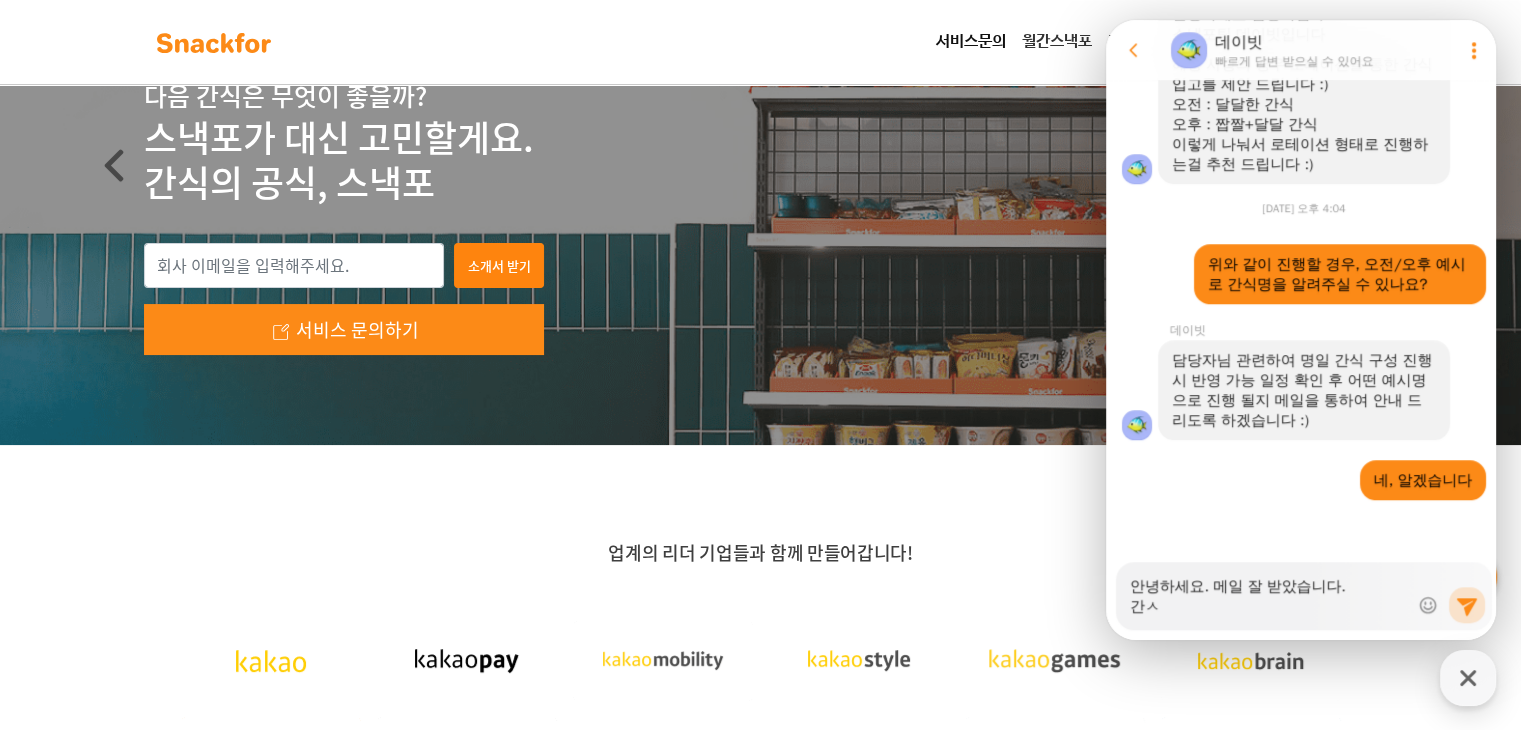 type on "x" 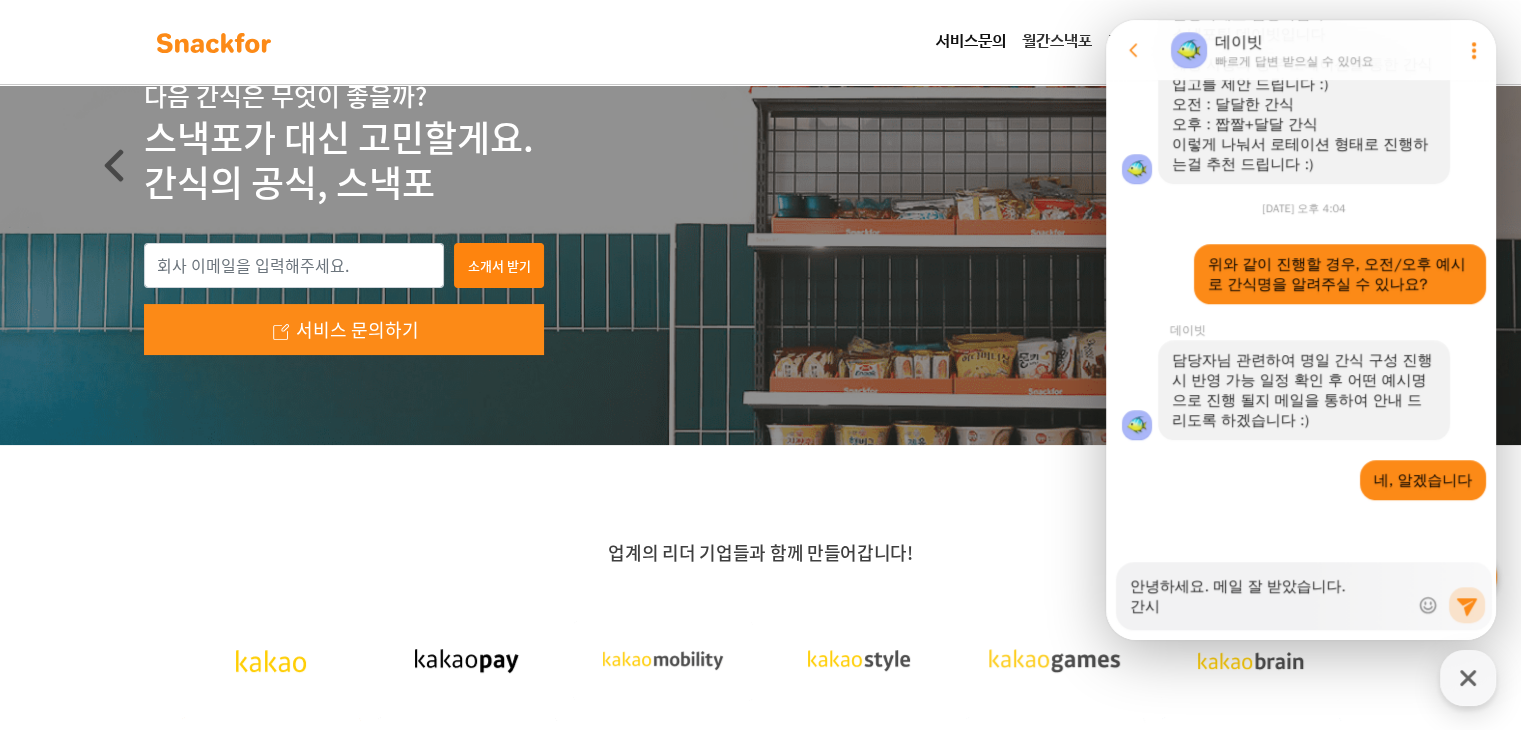 type on "x" 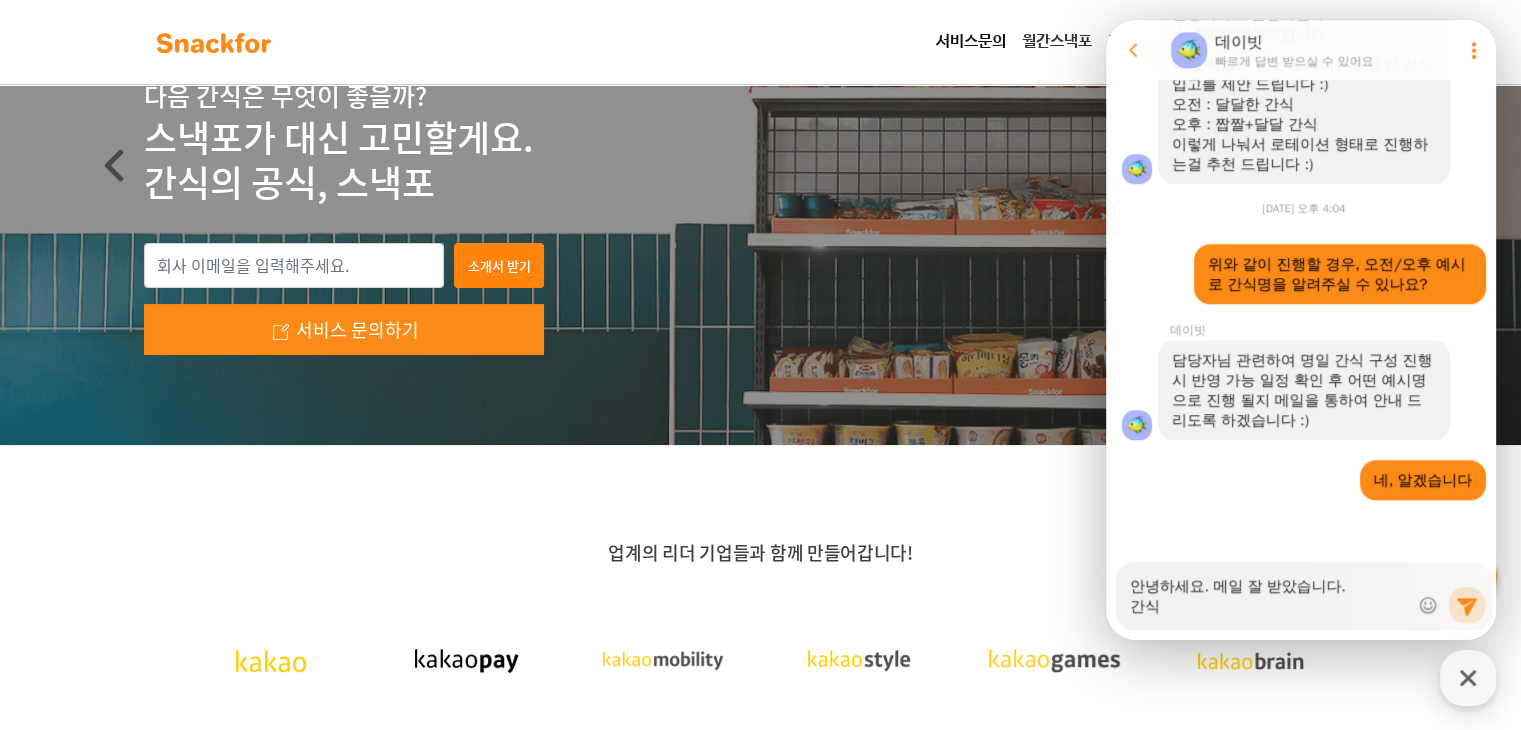 type on "x" 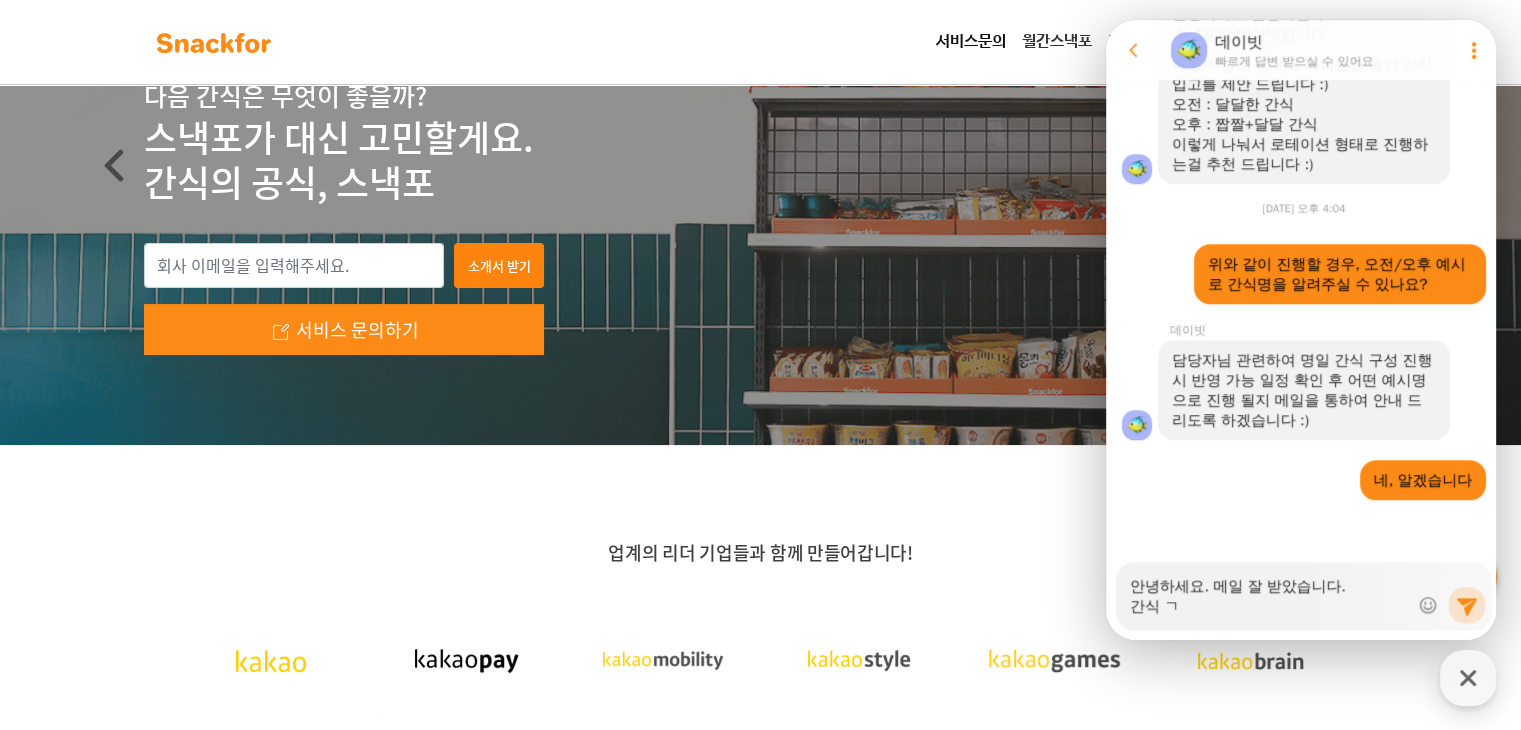 type on "x" 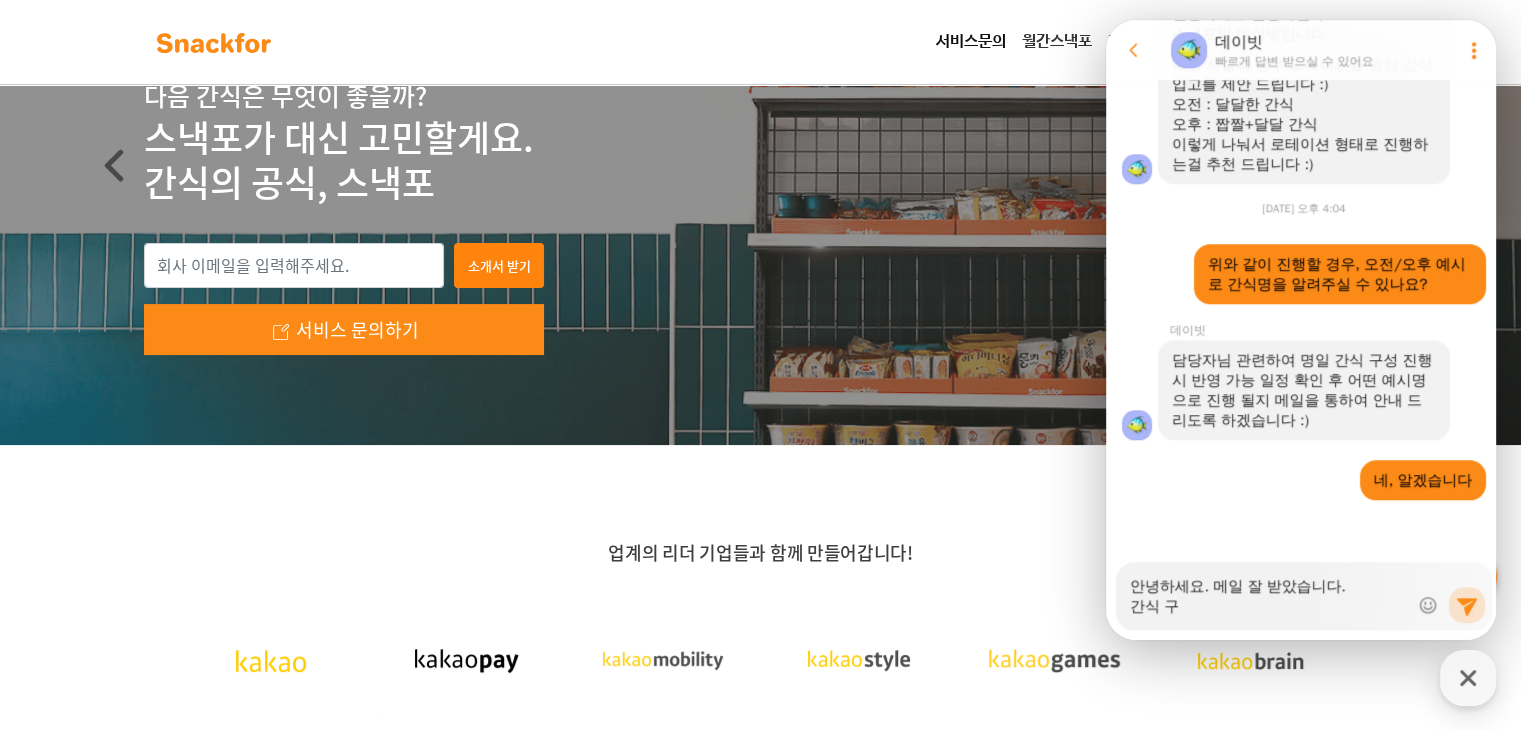 type on "x" 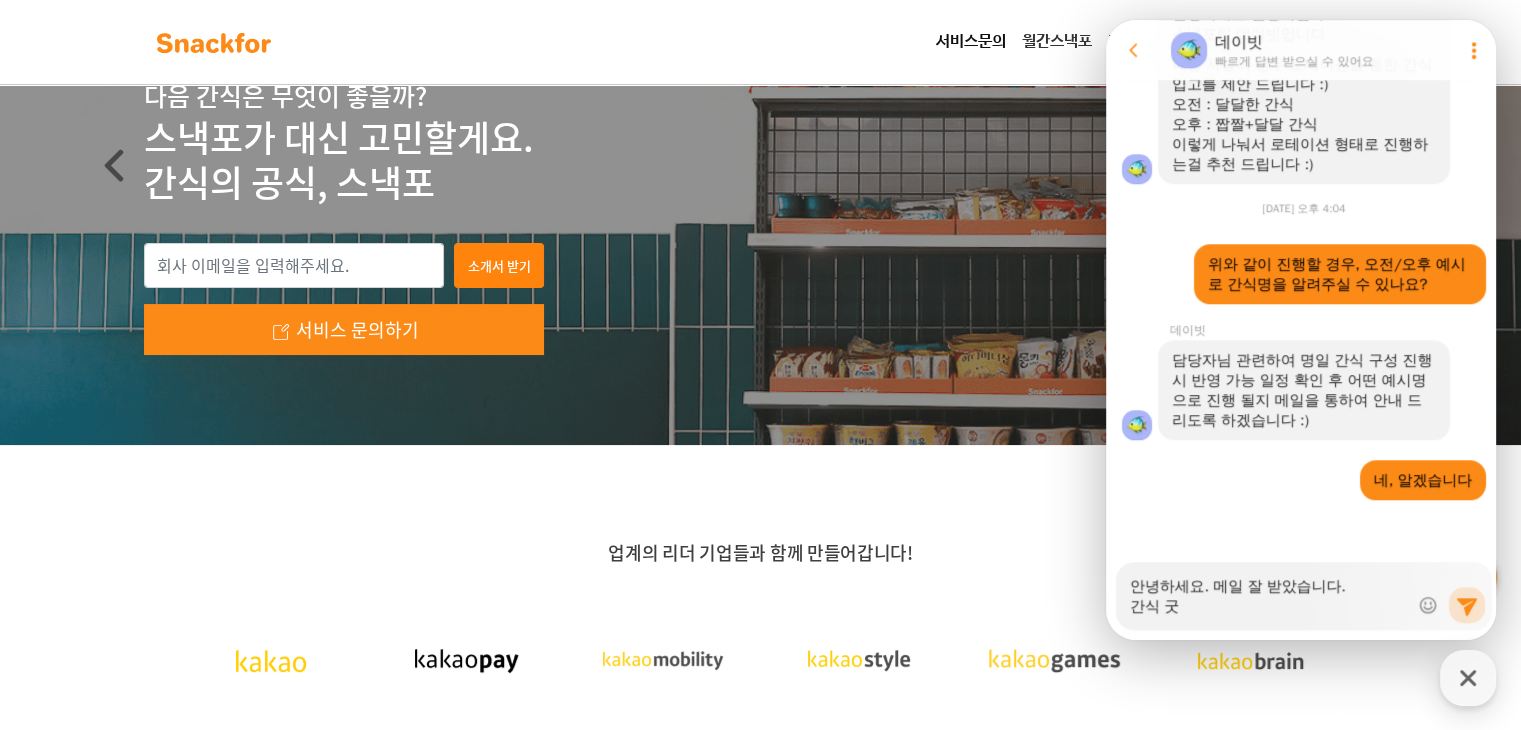 type on "x" 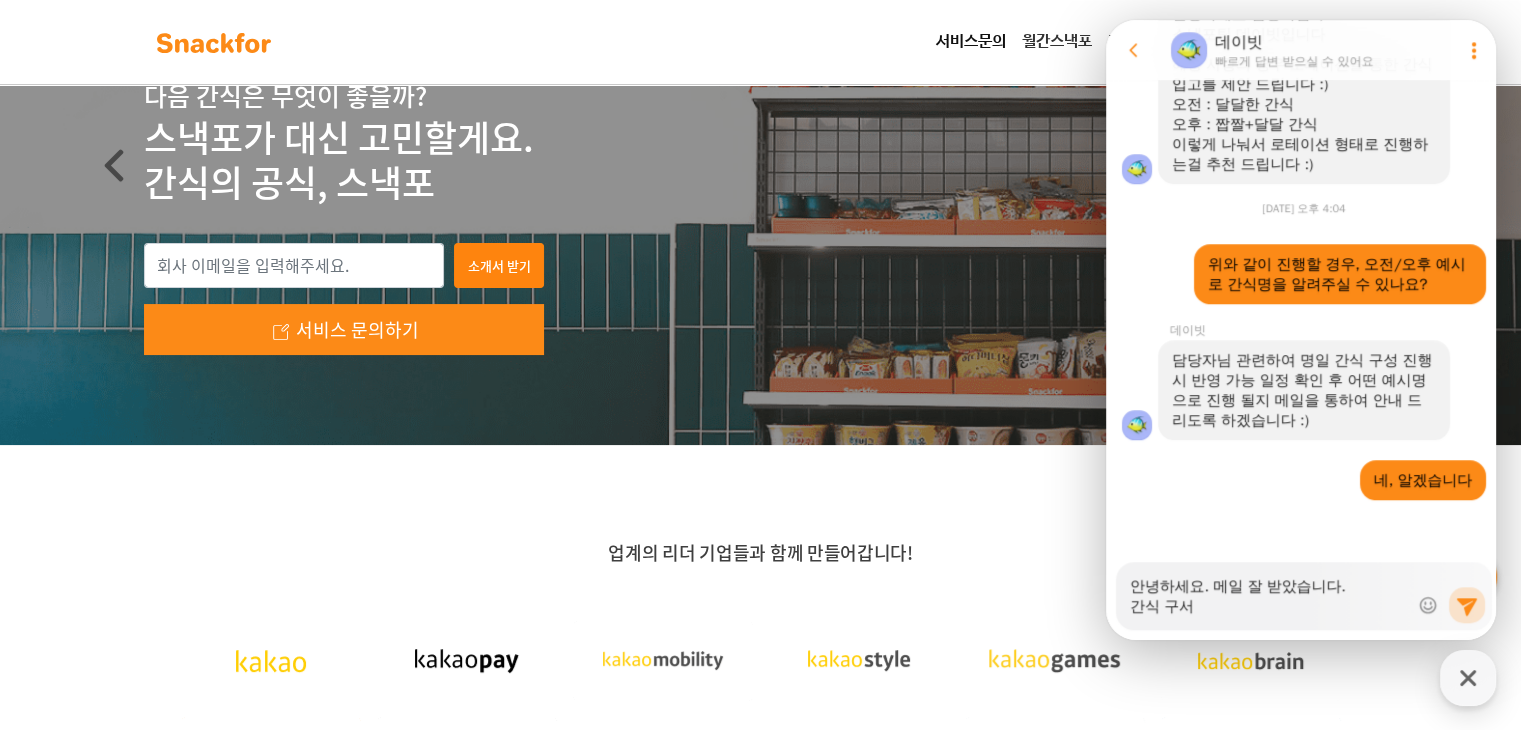 type on "x" 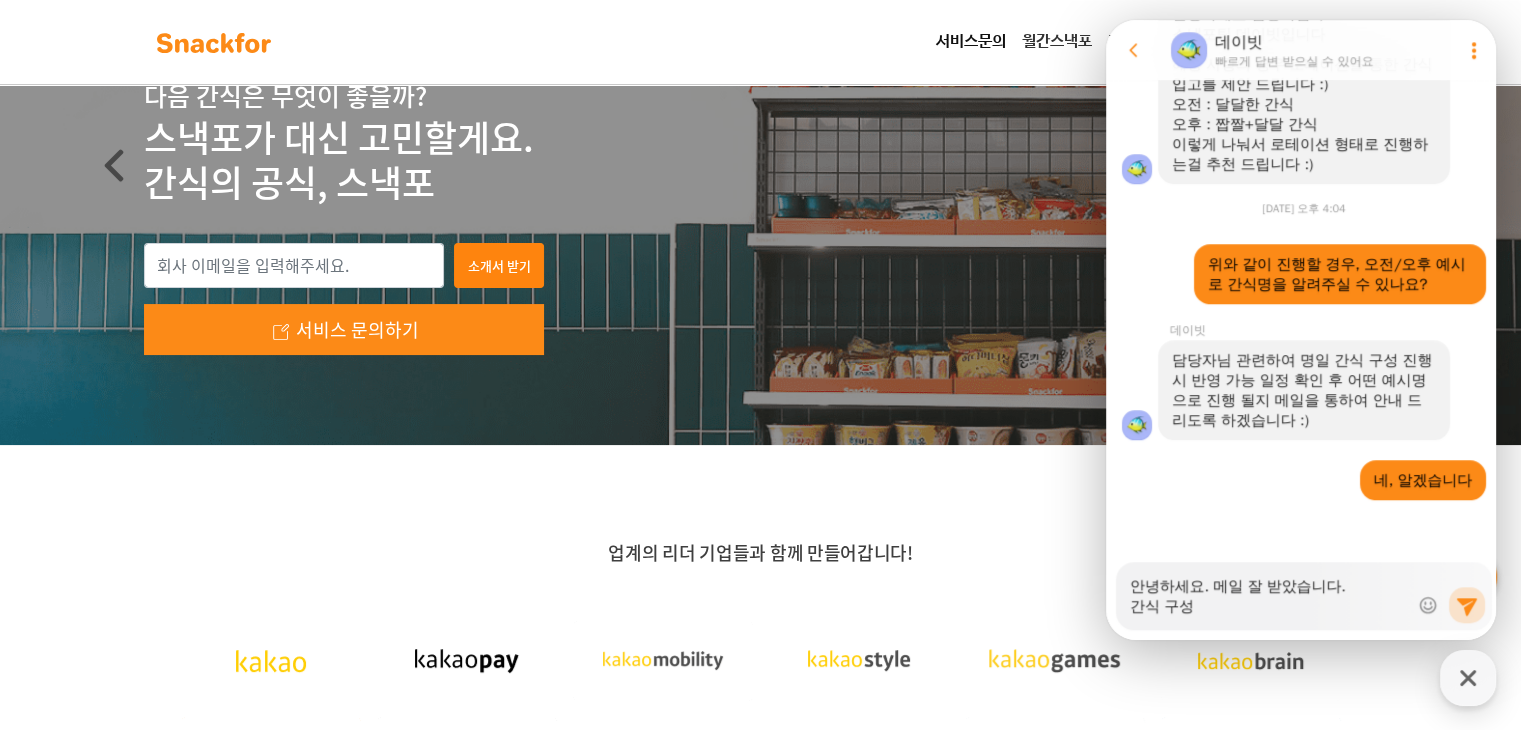 type on "x" 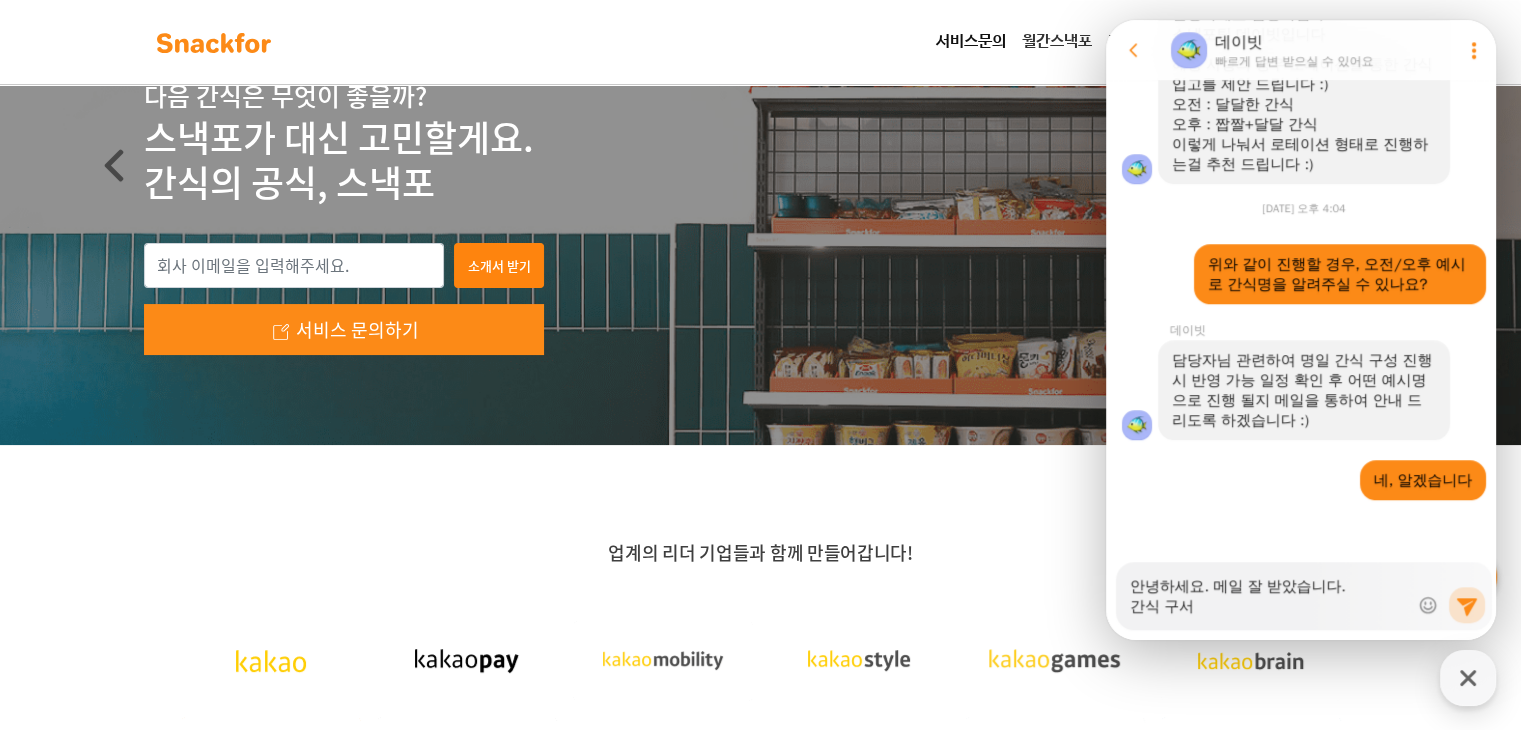 type on "x" 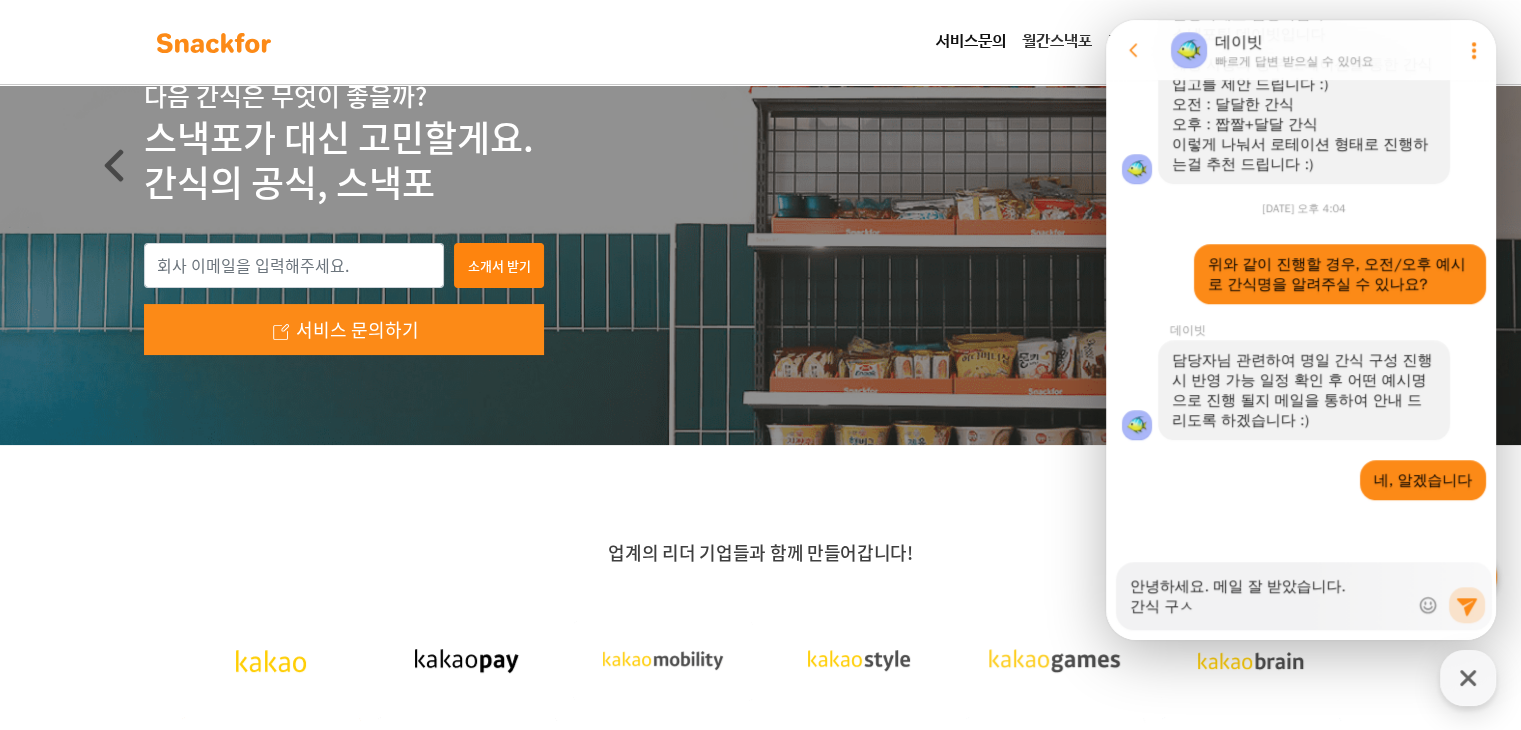type on "x" 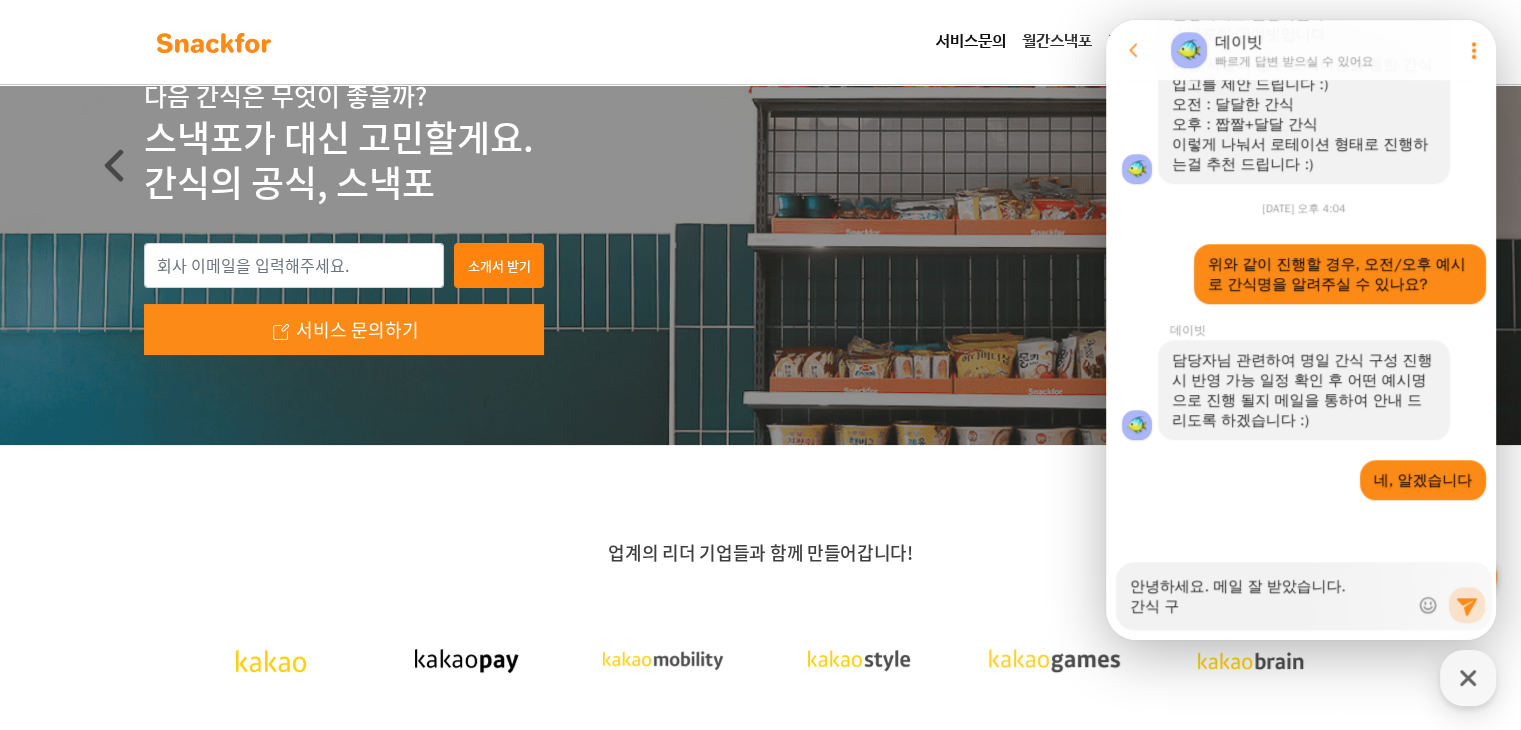 type on "x" 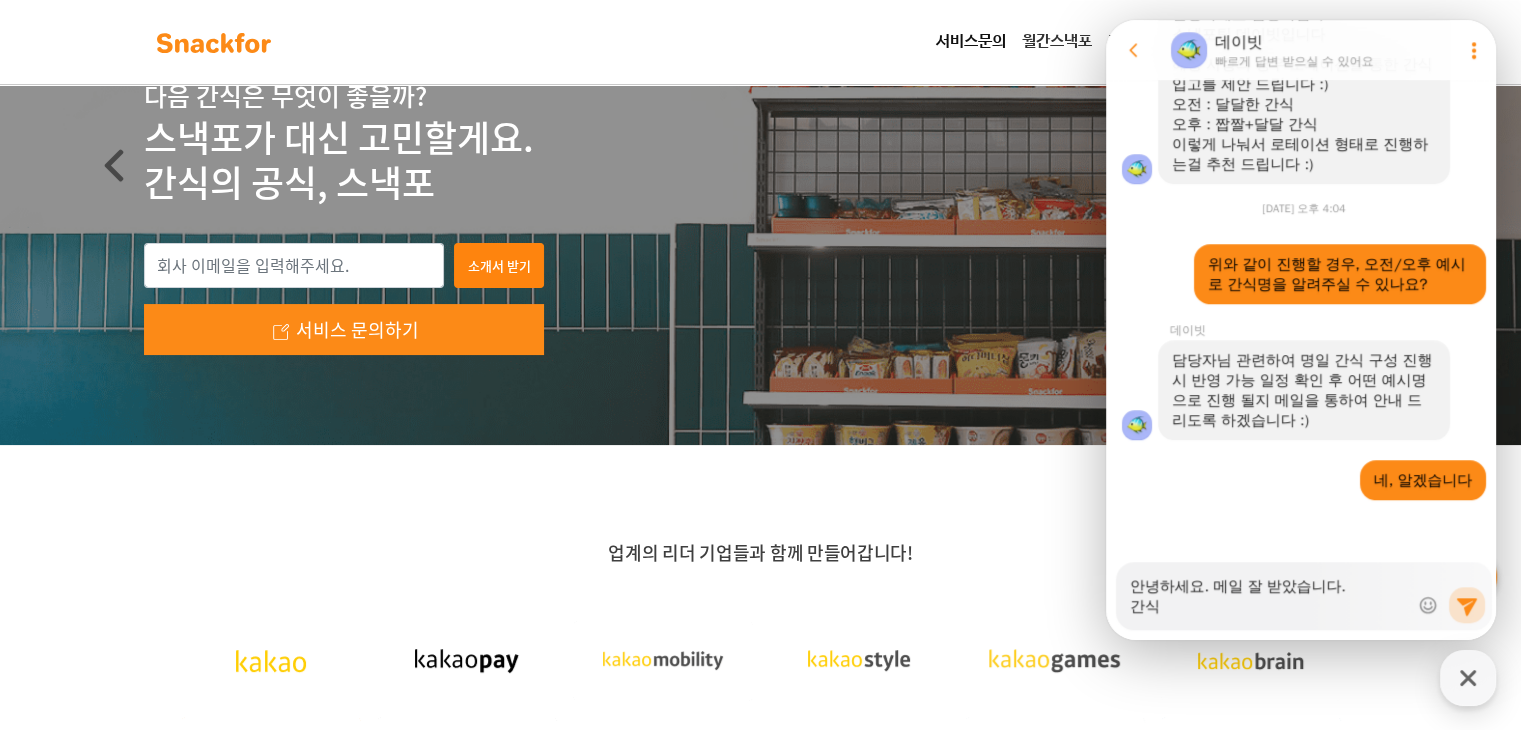 type on "x" 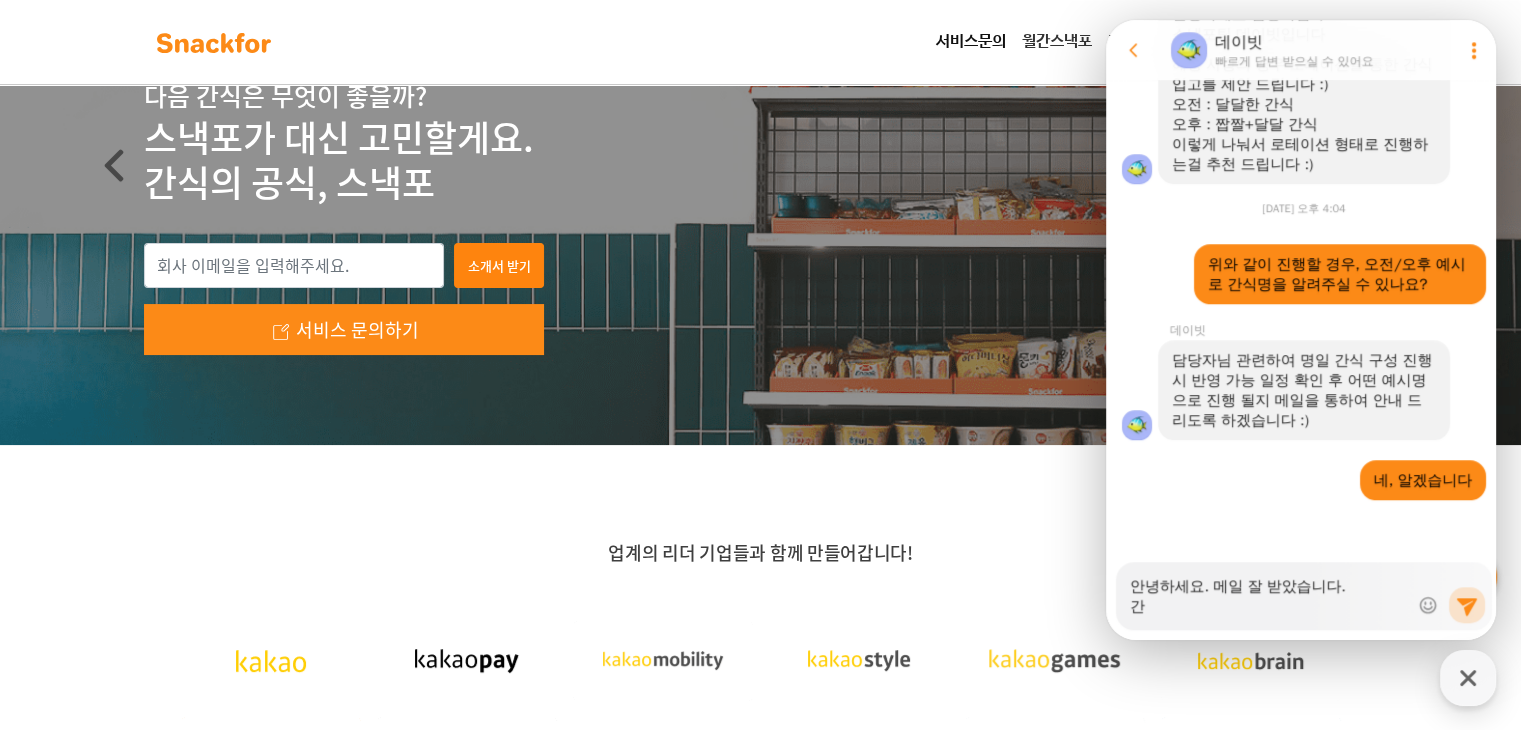 type on "x" 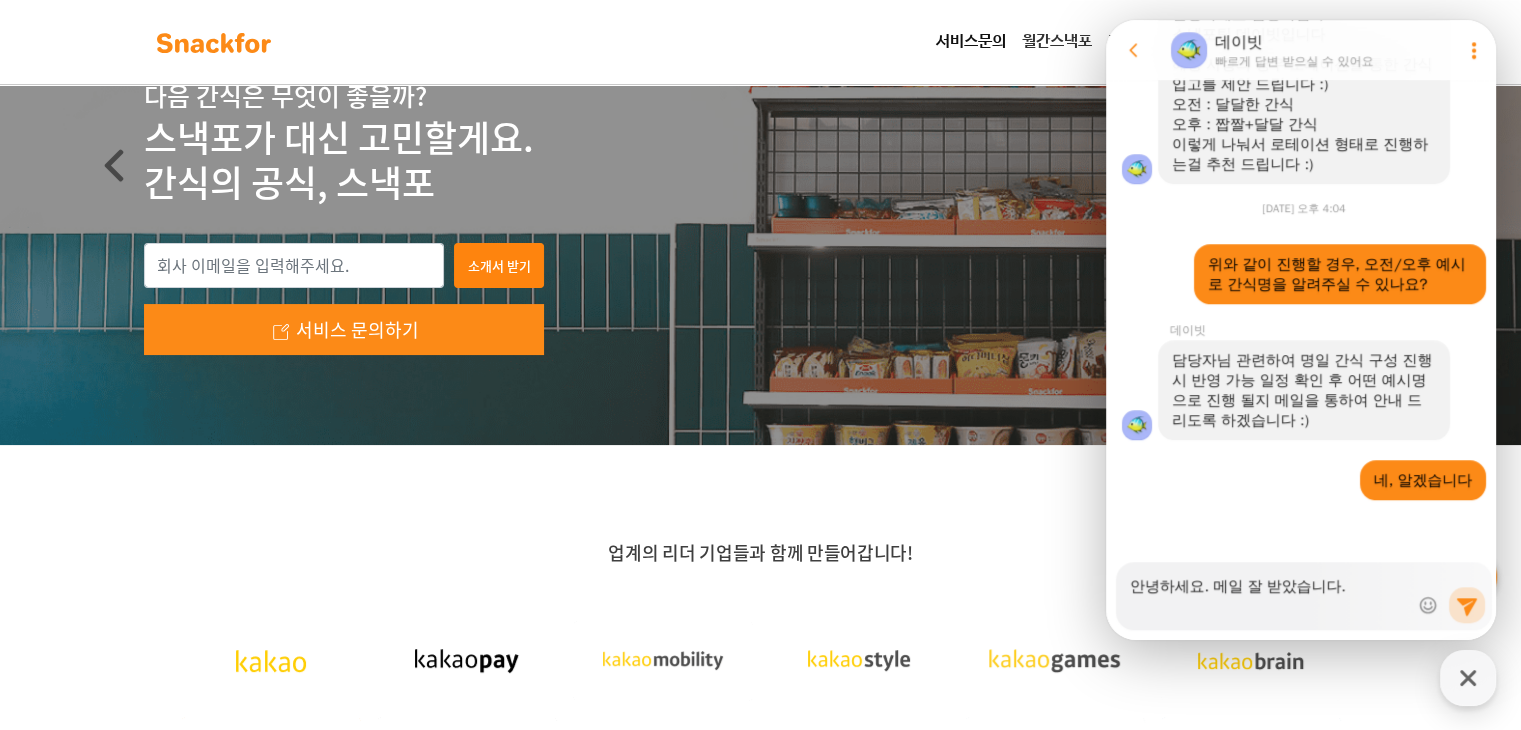type on "x" 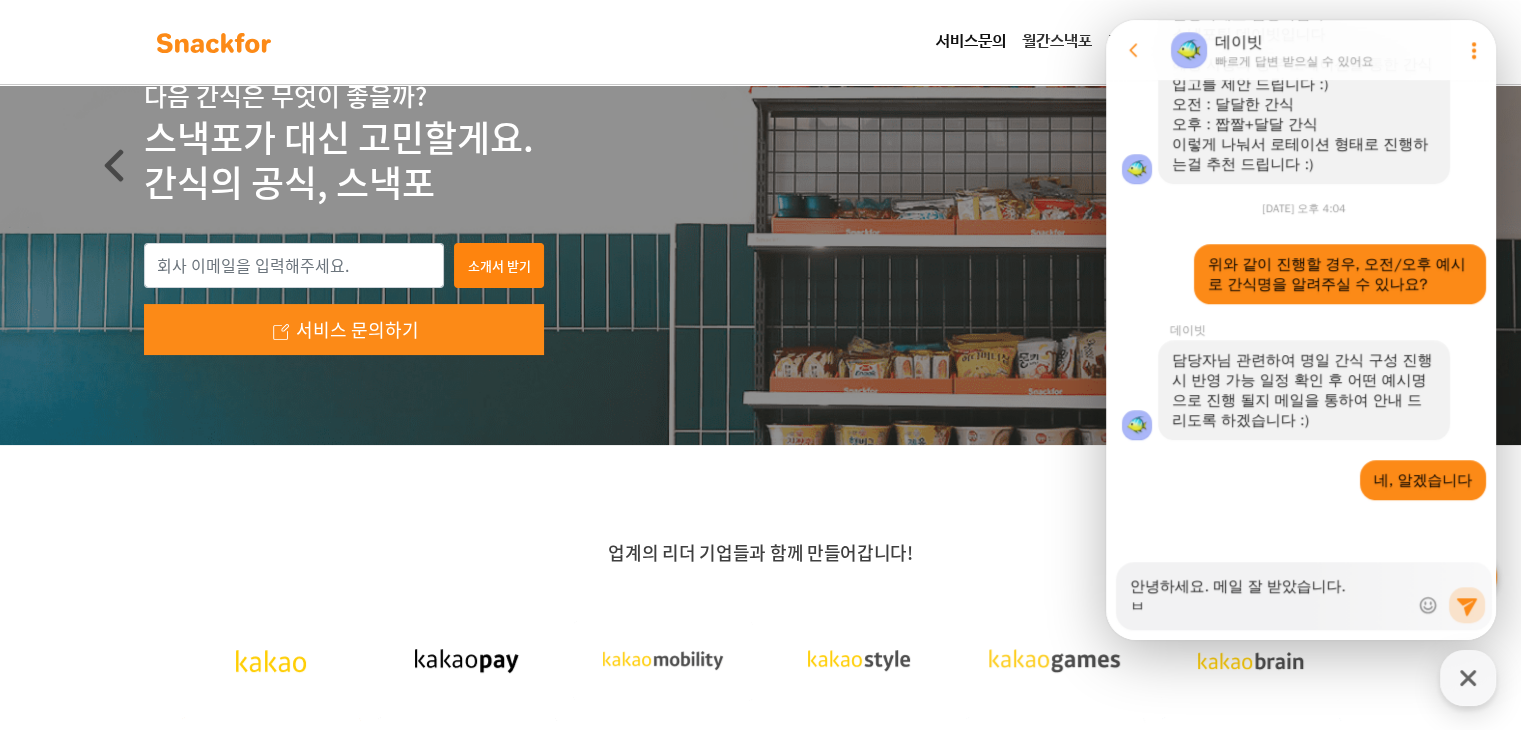 type on "x" 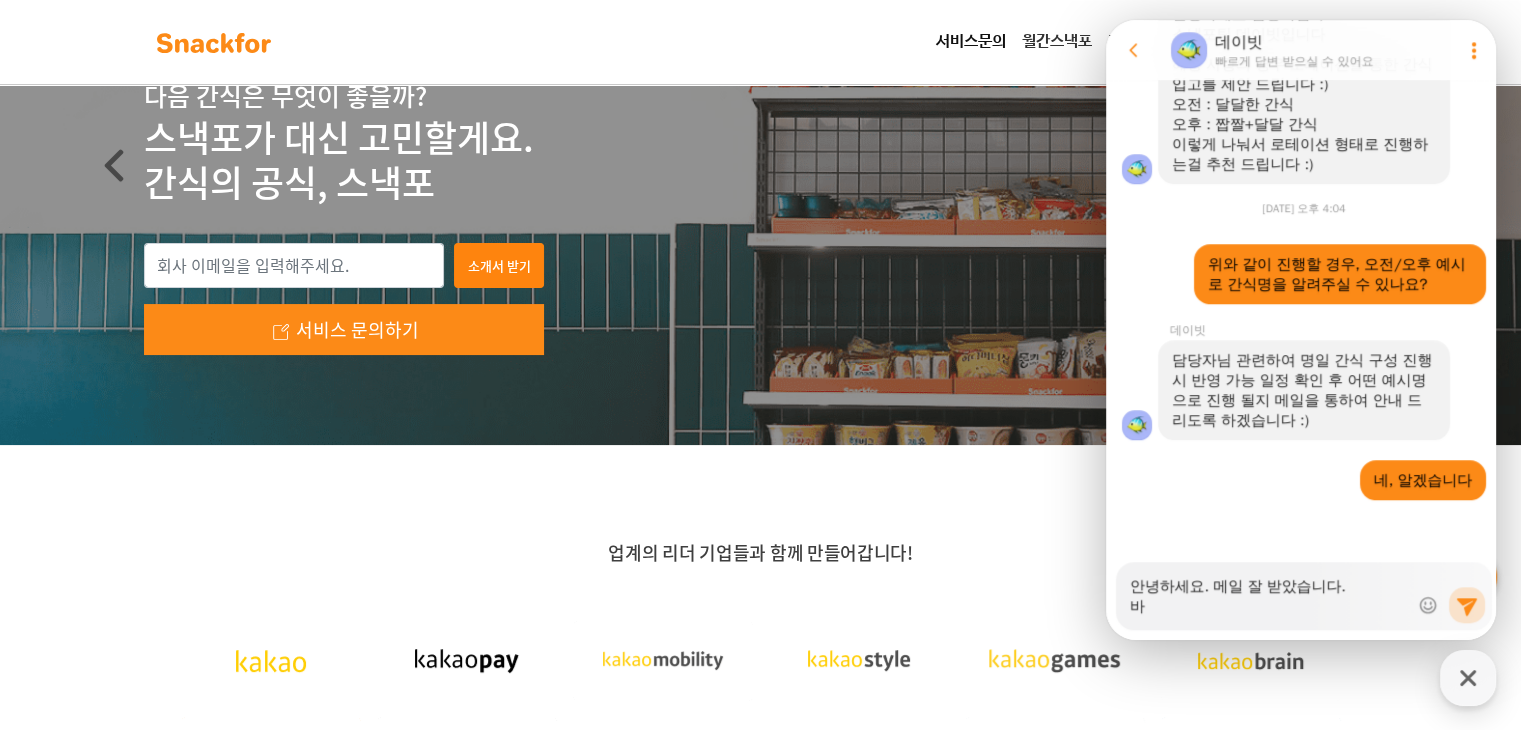type on "x" 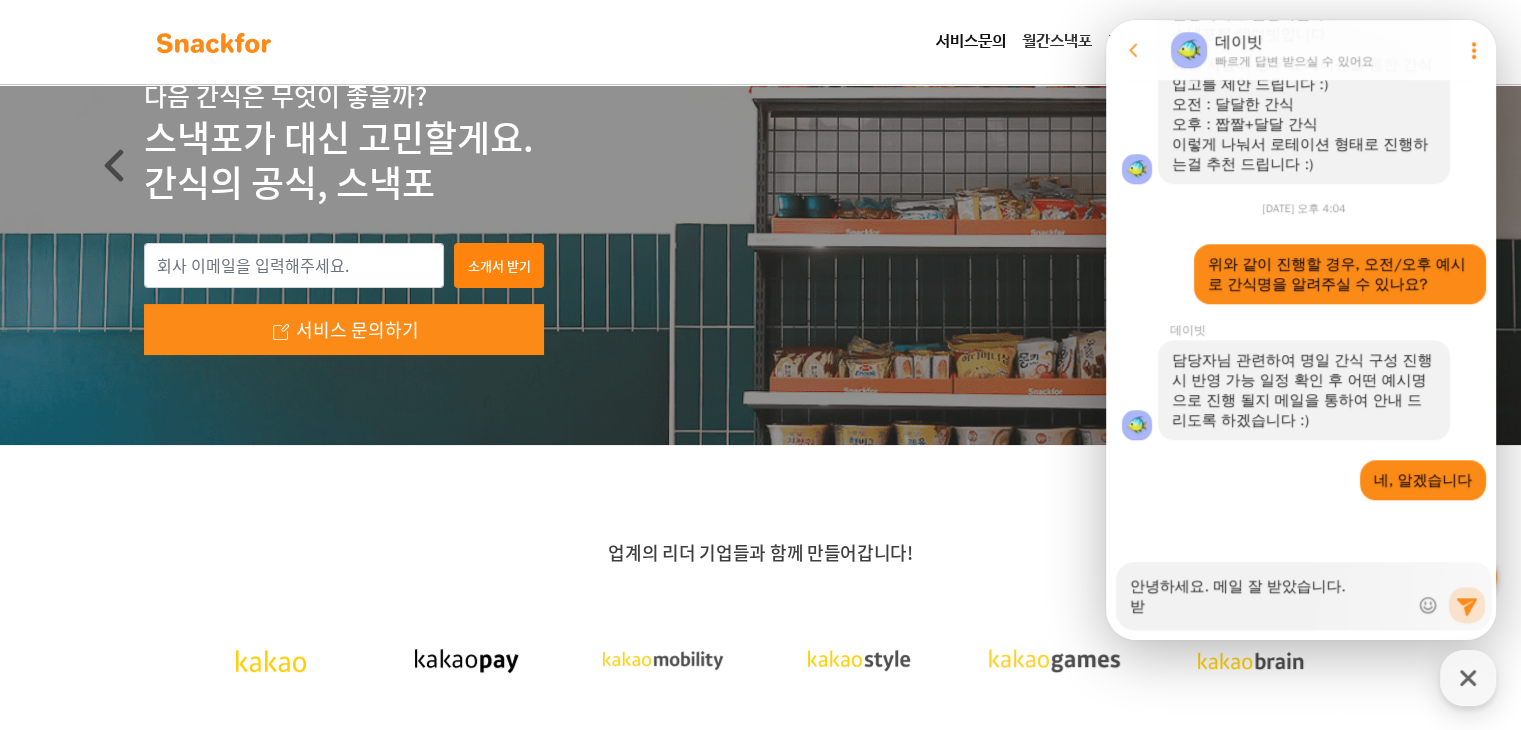 type on "x" 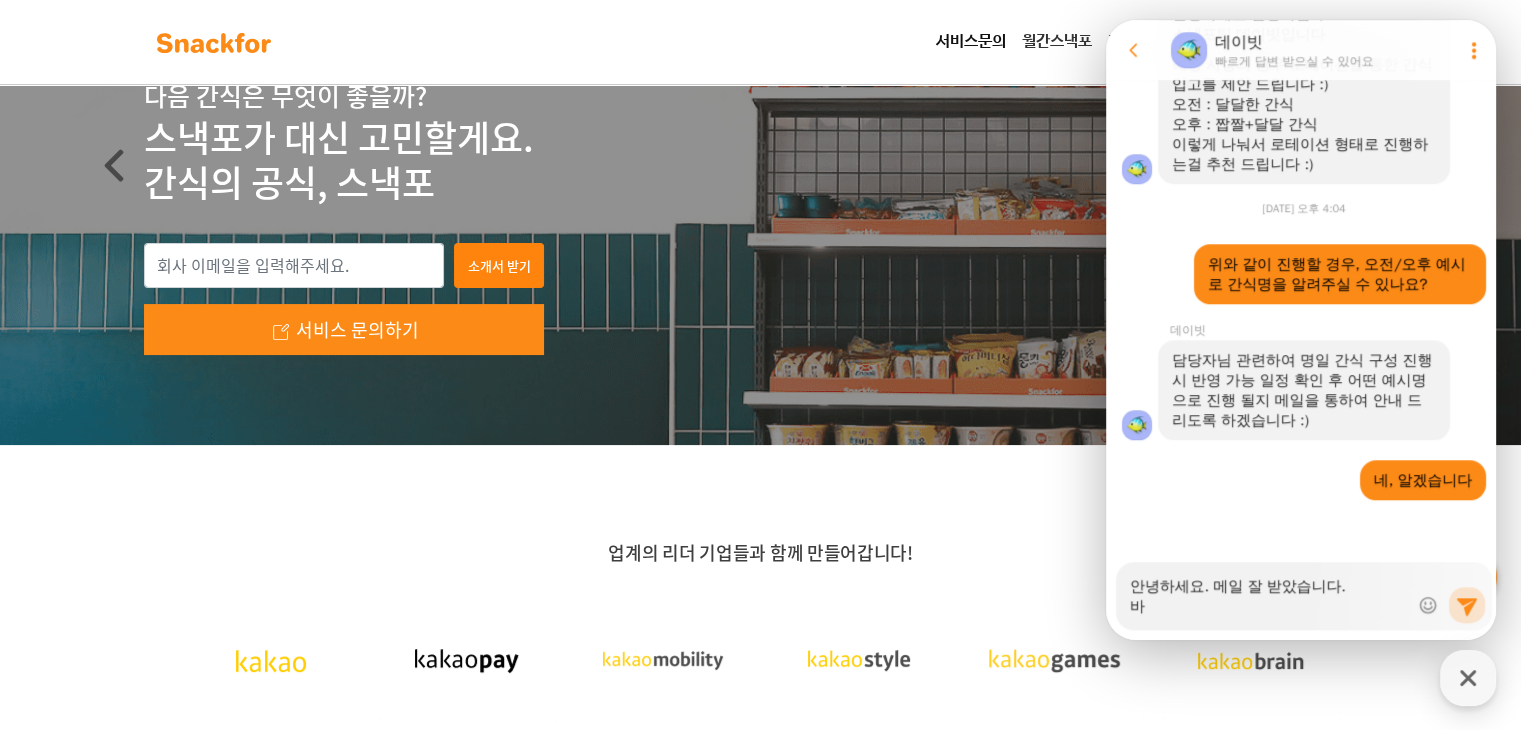type on "x" 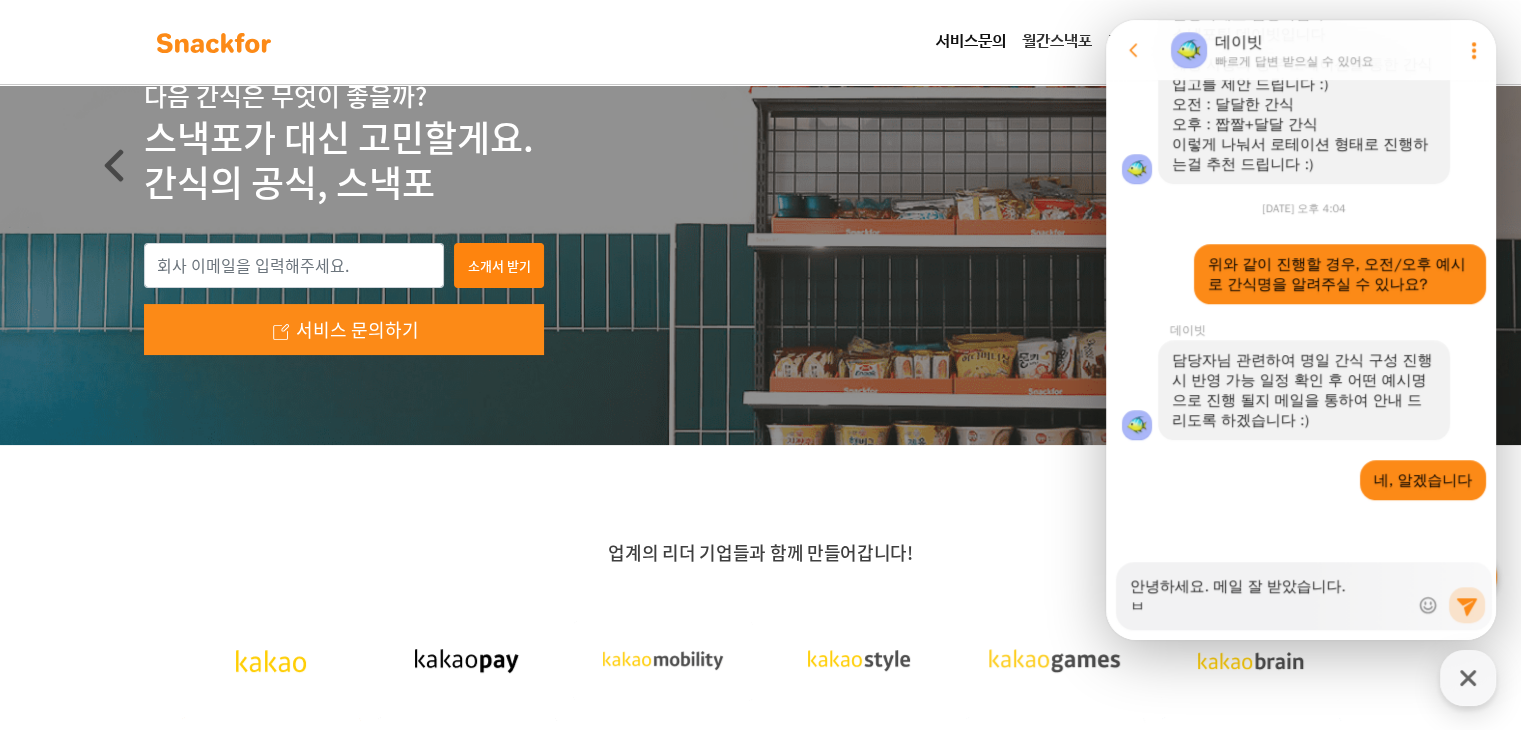 type on "x" 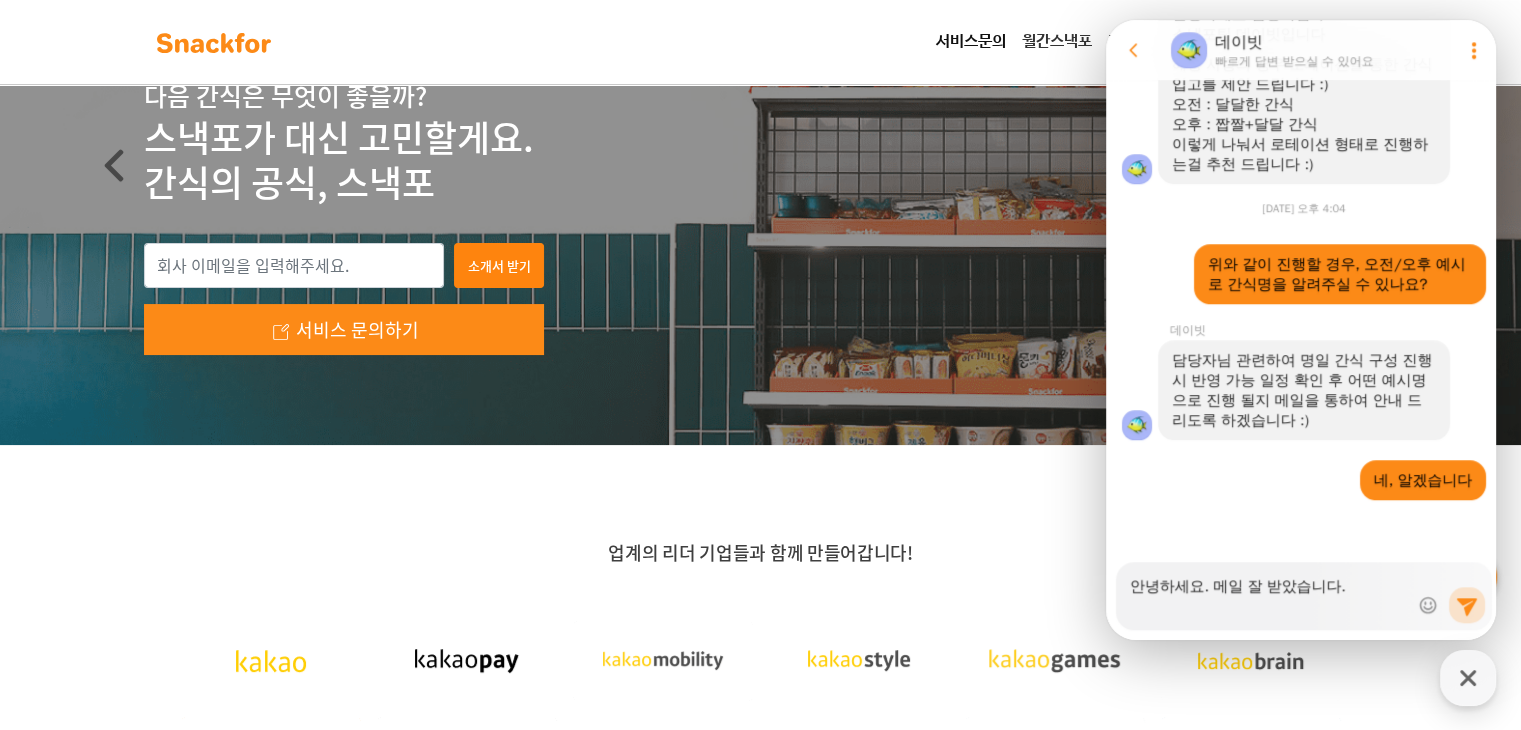 type on "x" 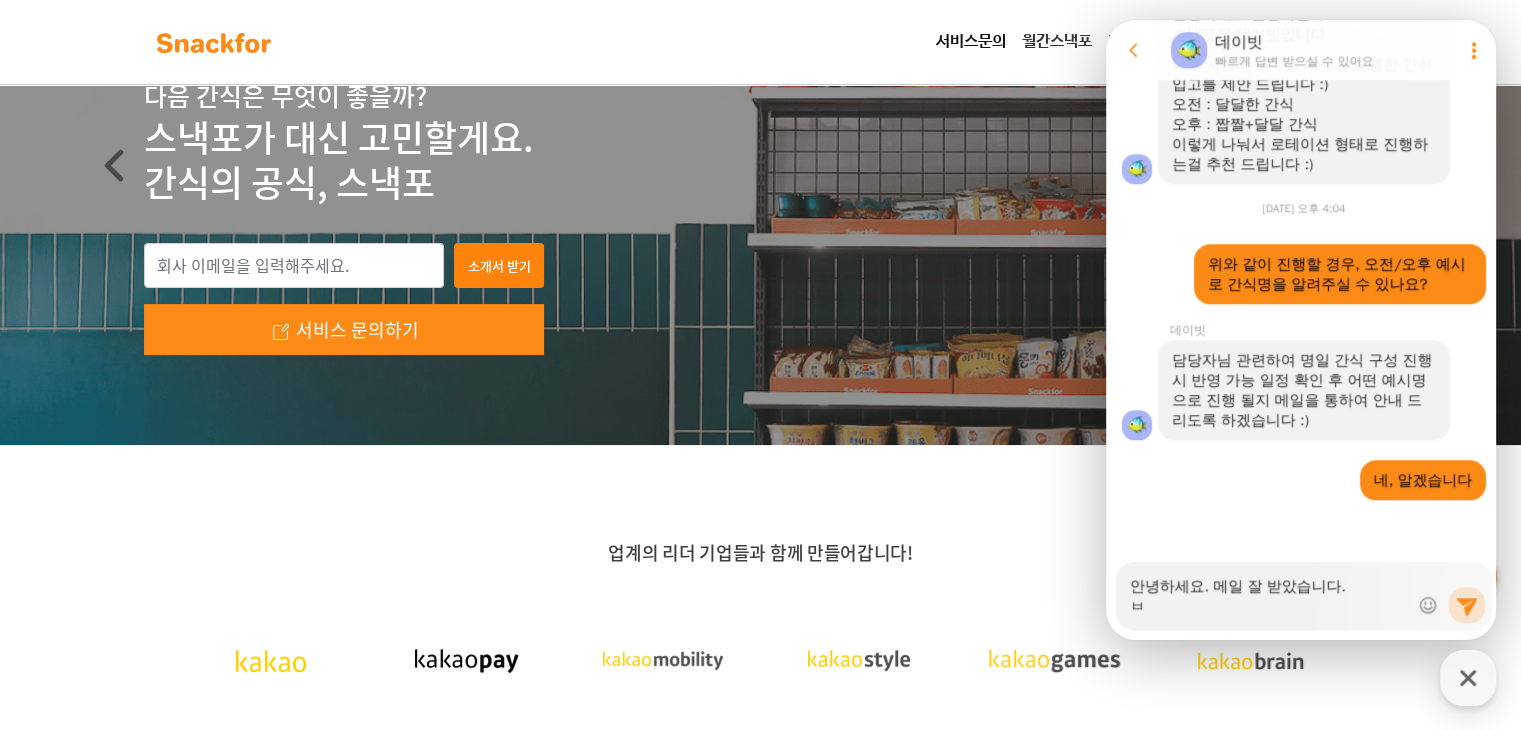 type on "x" 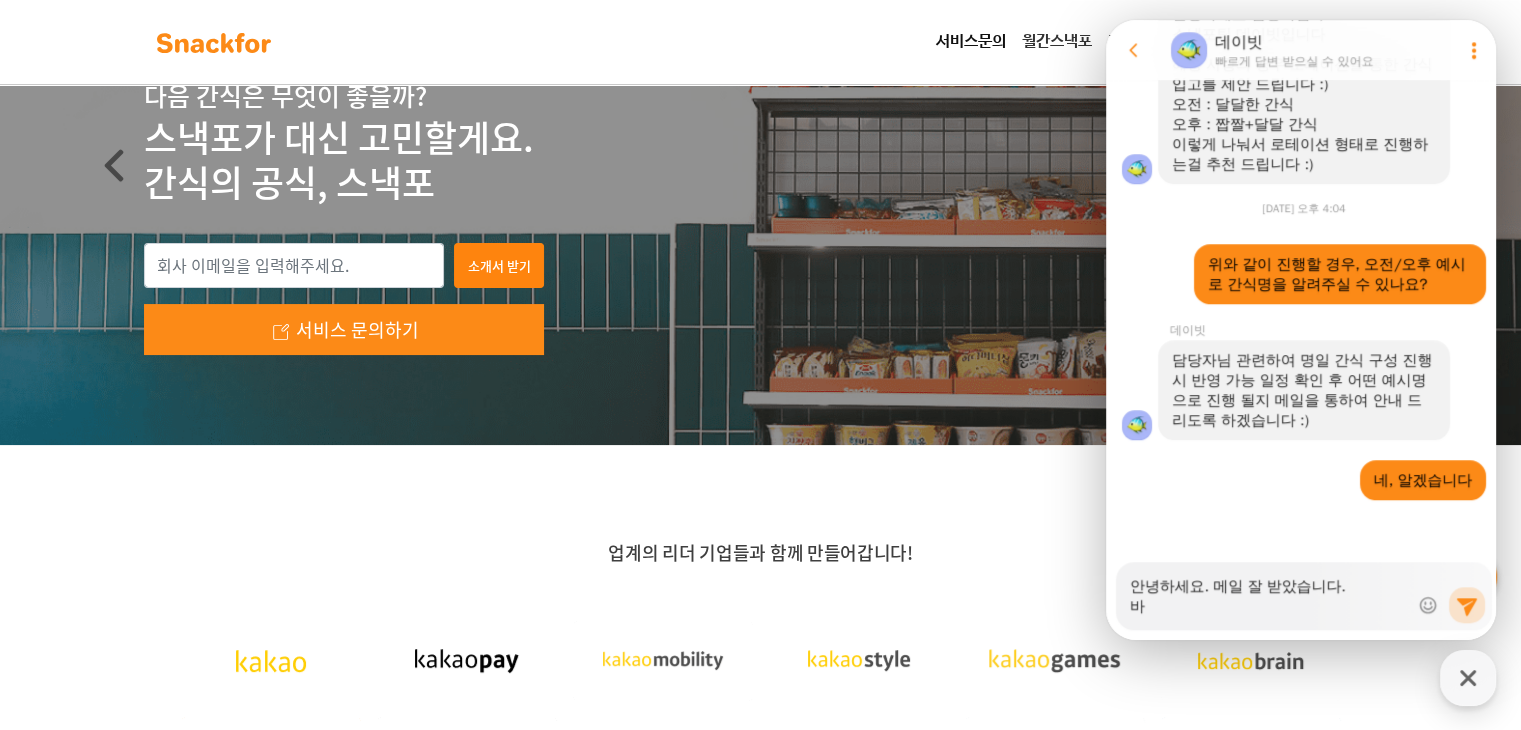type on "x" 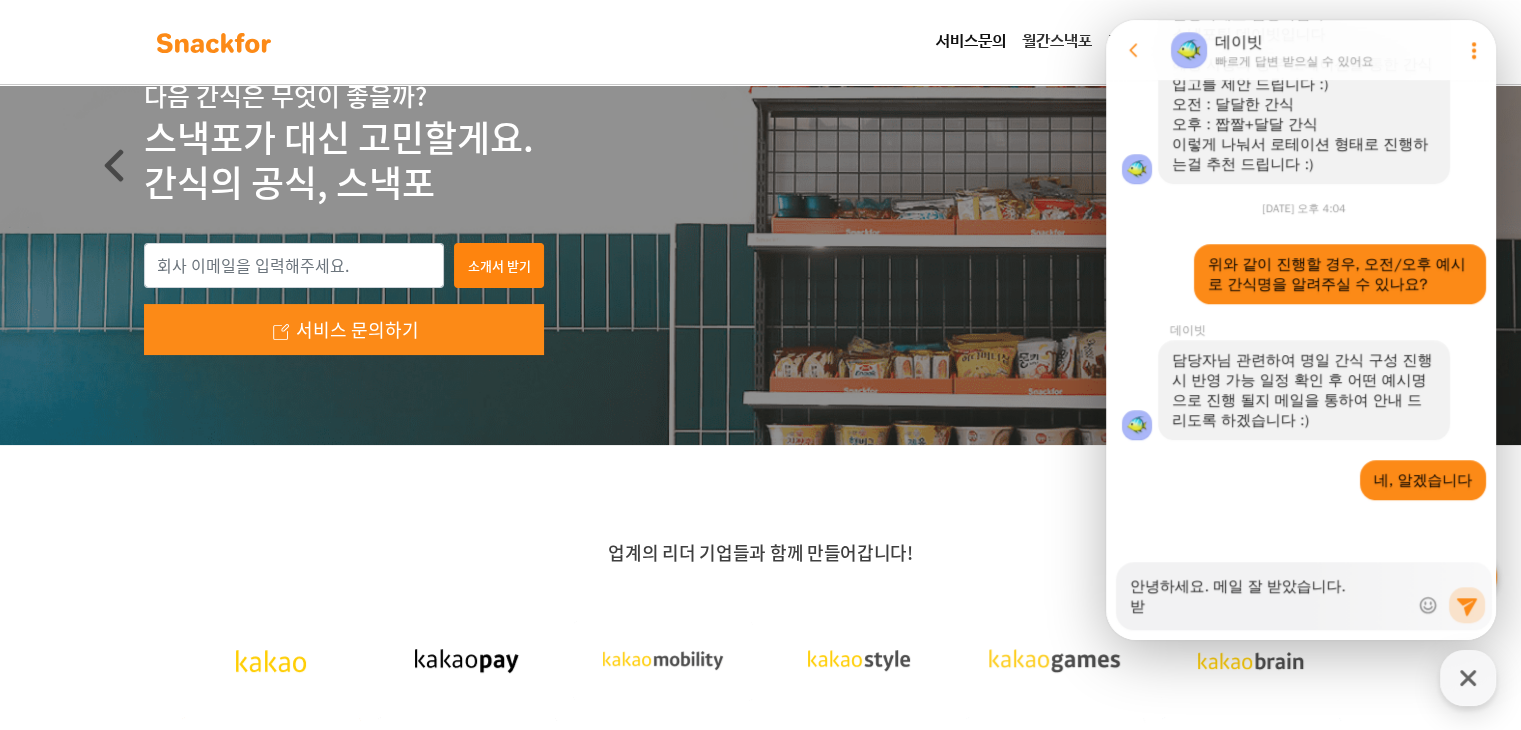 type on "x" 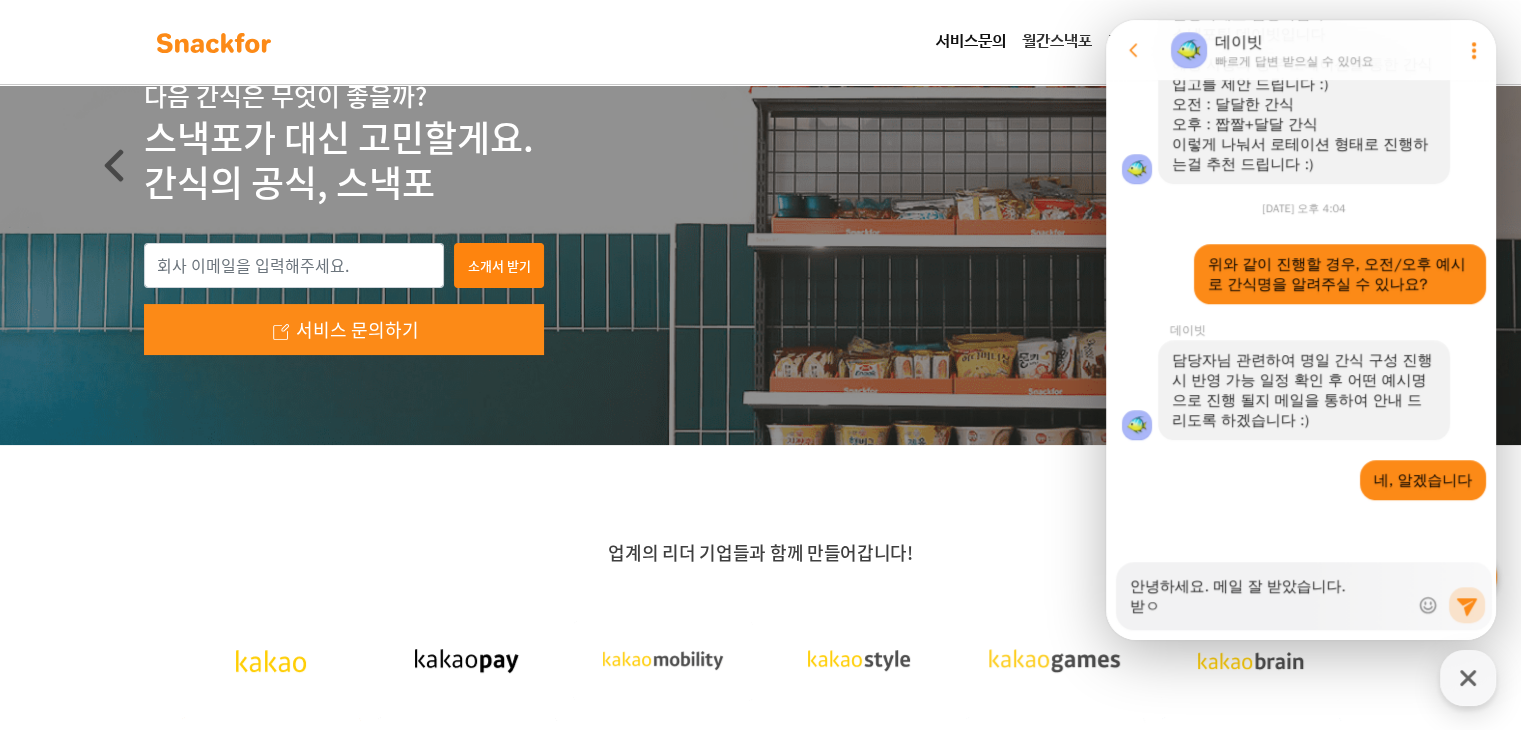 type on "x" 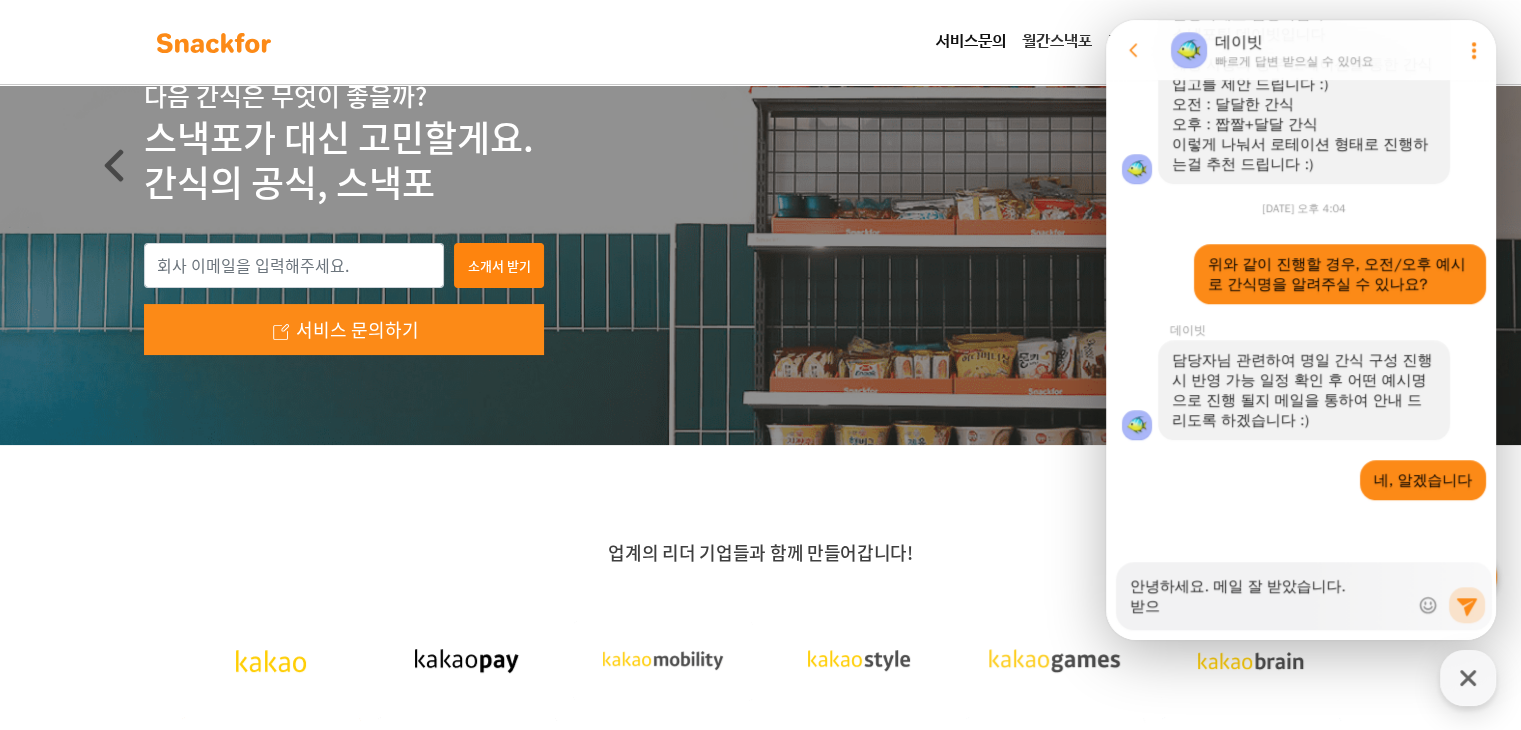 type 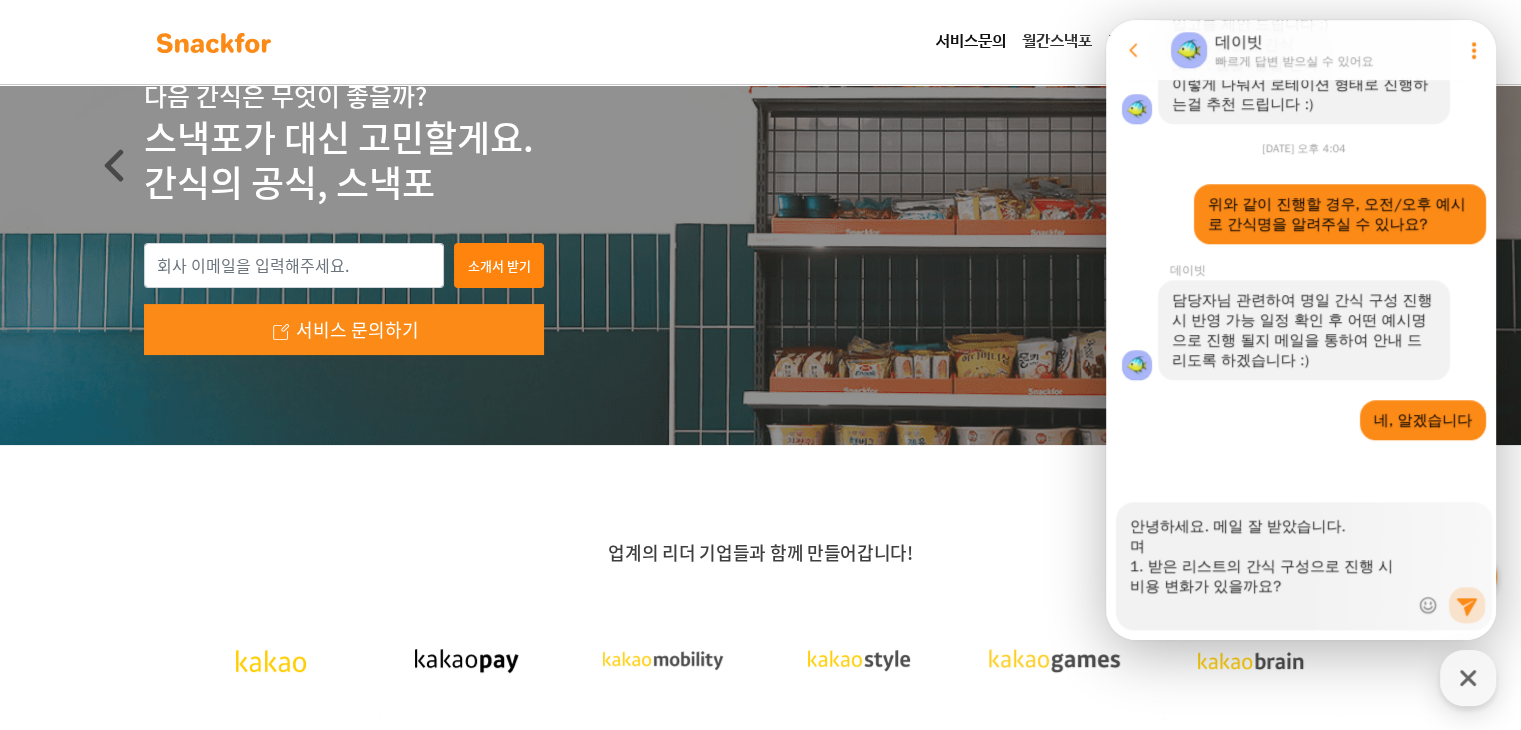 scroll, scrollTop: 1748, scrollLeft: 0, axis: vertical 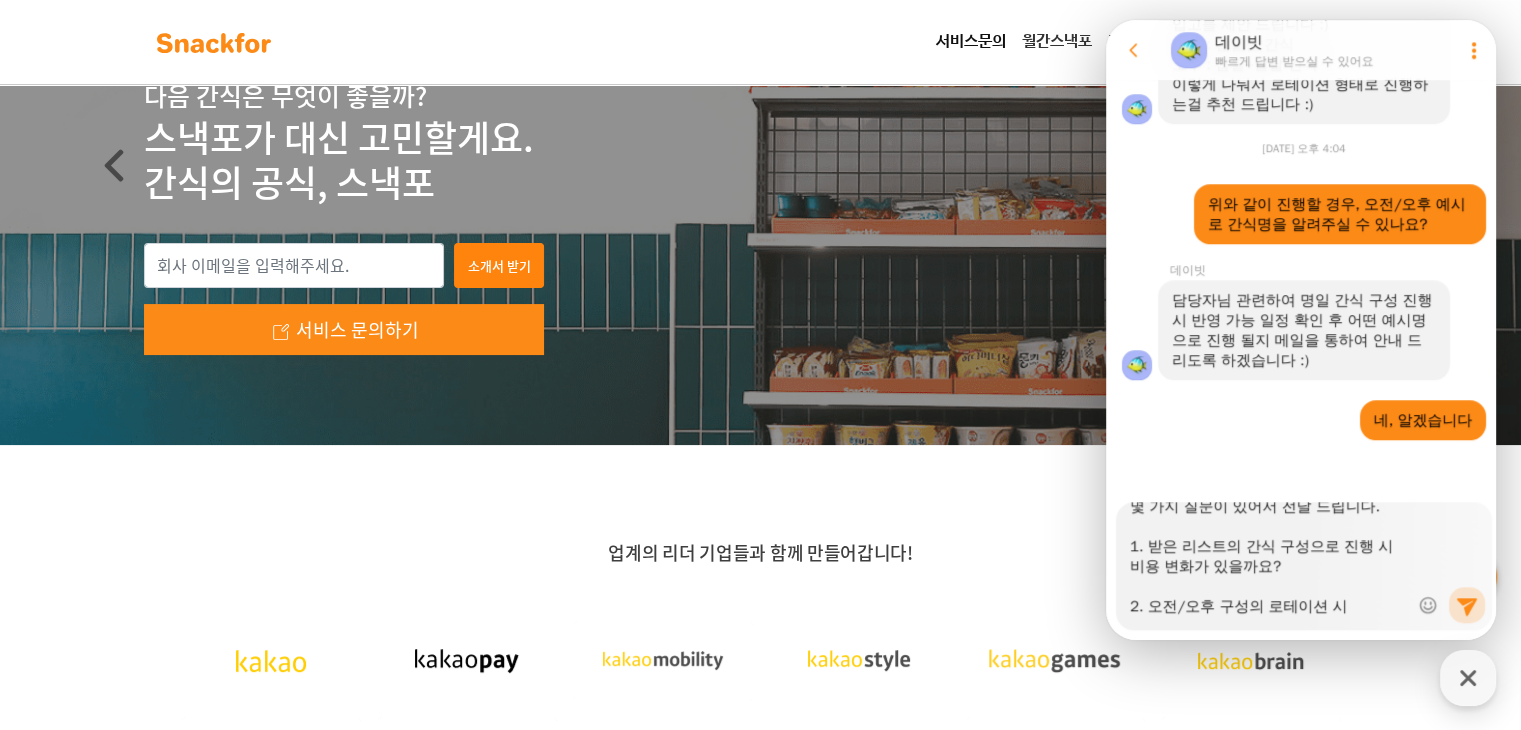 click on "안녕하세요. 메일 잘 받았습니다.
몇 가지 질문이 있어서 전달 드립니다.
1. 받은 리스트의 간식 구성으로 진행 시 비용 변화가 있을까요?
2. 오전/오후 구성의 로테이션 시" at bounding box center [1269, 559] 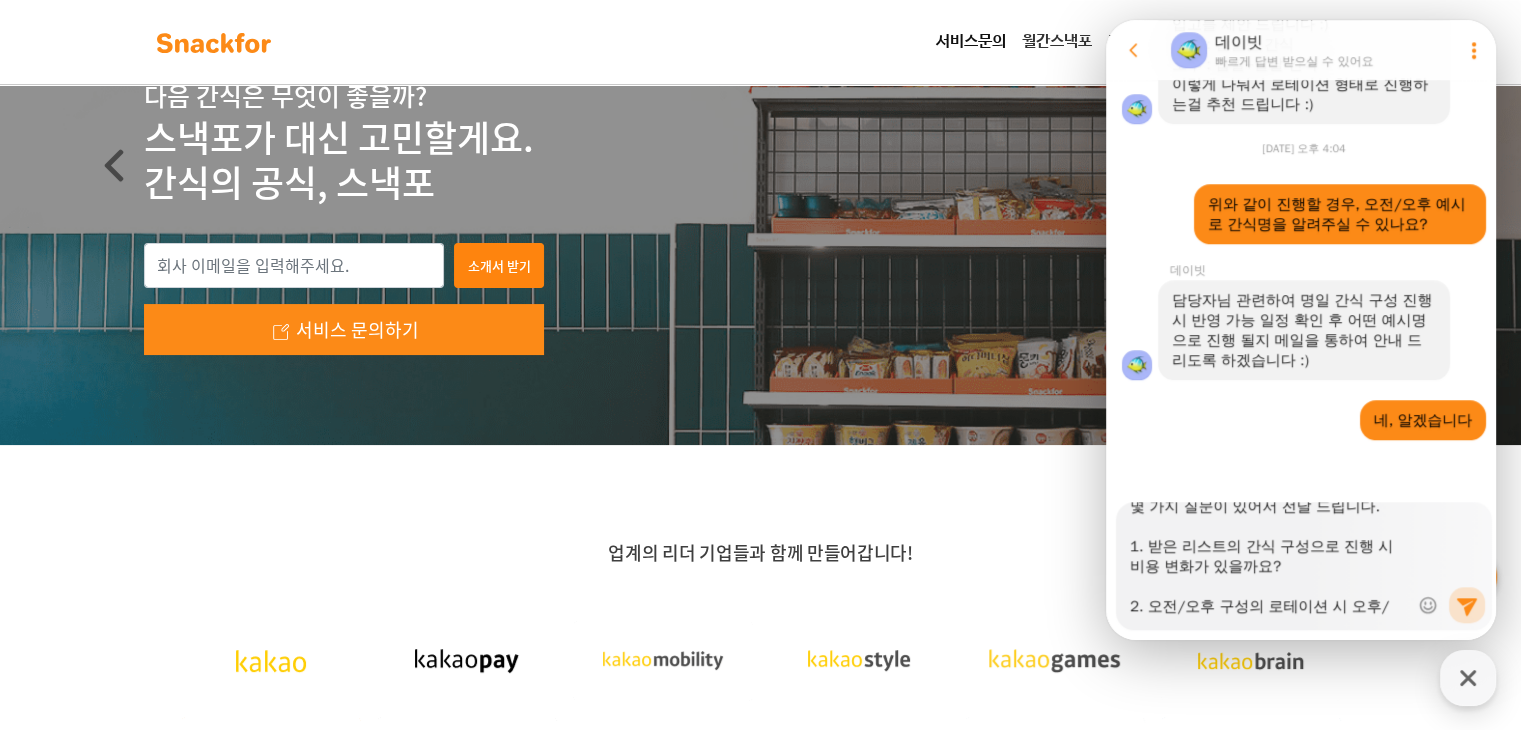 scroll, scrollTop: 60, scrollLeft: 0, axis: vertical 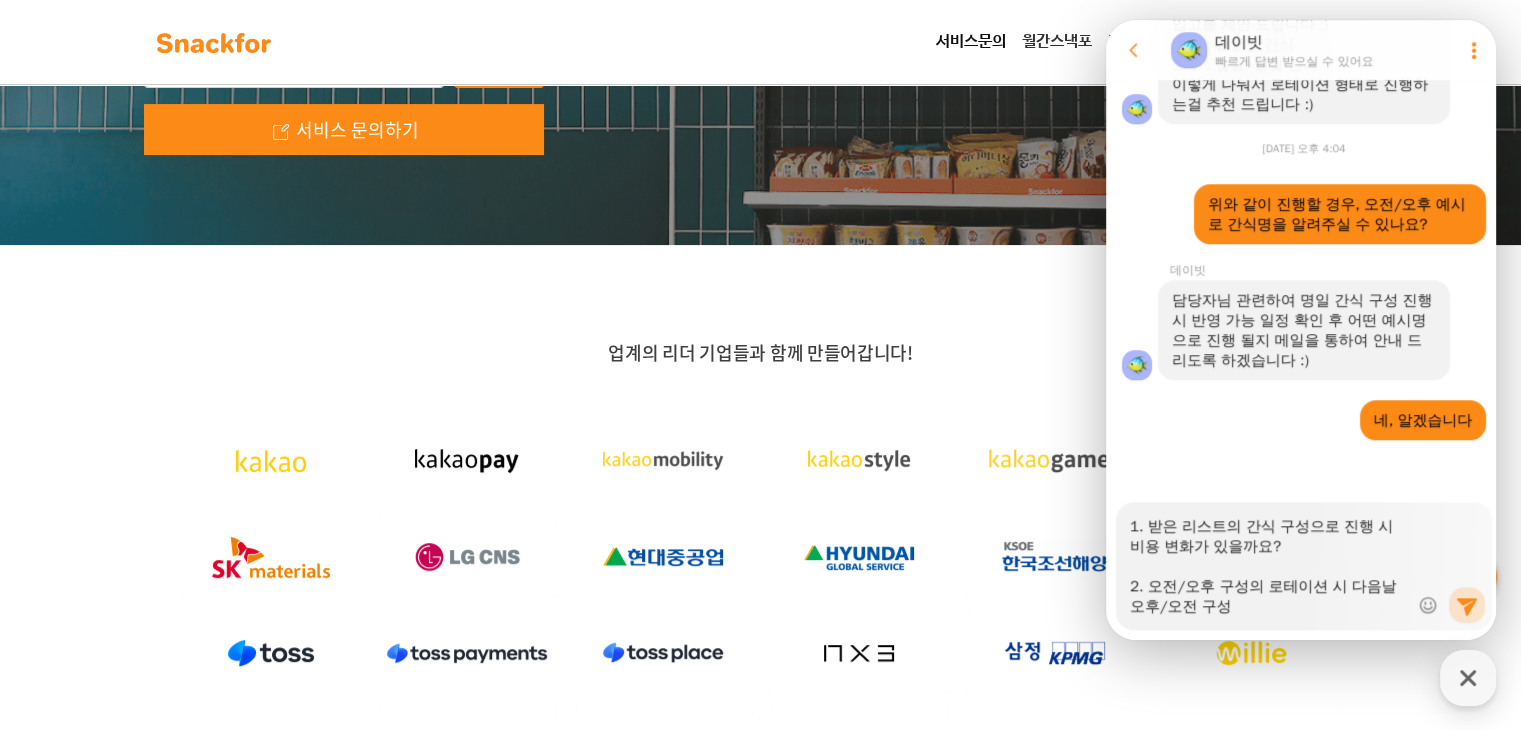 click on "안녕하세요. 메일 잘 받았습니다.
몇 가지 질문이 있어서 전달 드립니다.
1. 받은 리스트의 간식 구성으로 진행 시 비용 변화가 있을까요?
2. 오전/오후 구성의 로테이션 시 다음날 오후/오전 구성" at bounding box center [1269, 559] 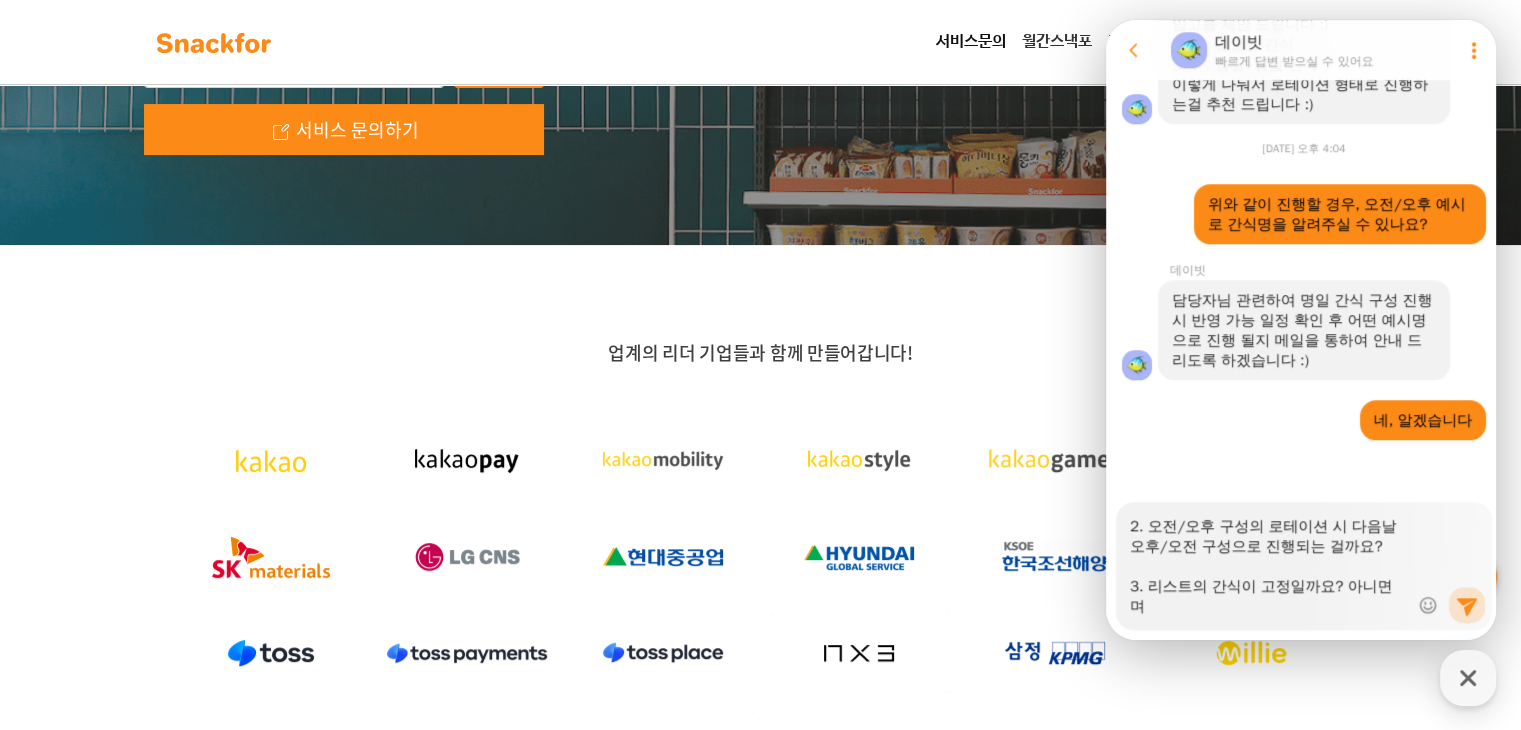 scroll, scrollTop: 140, scrollLeft: 0, axis: vertical 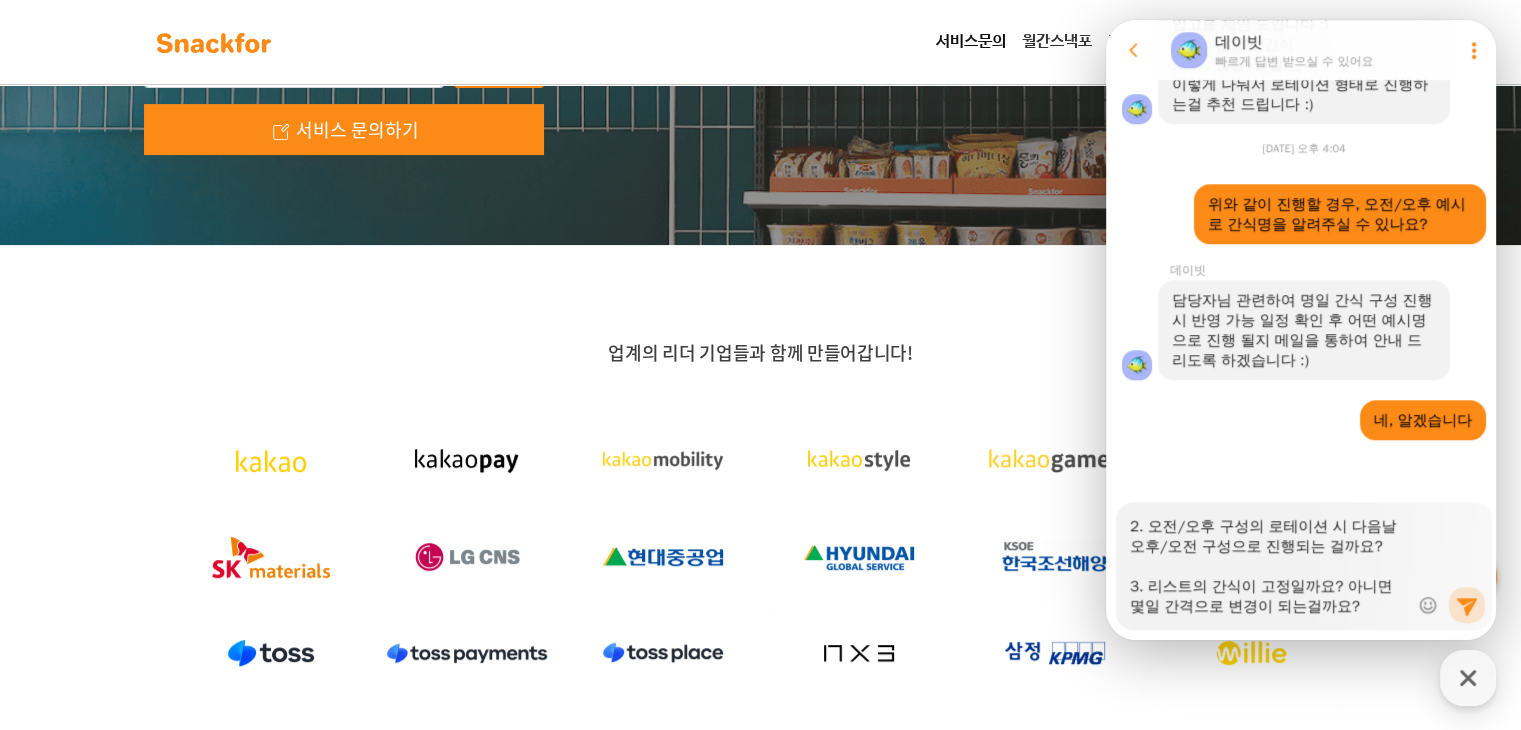 click on "안녕하세요. 메일 잘 받았습니다.
몇 가지 질문이 있어서 전달 드립니다.
1. 받은 리스트의 간식 구성으로 진행 시 비용 변화가 있을까요?
2. 오전/오후 구성의 로테이션 시 다음날 오후/오전 구성으로 진행되는 걸까요?
3. 리스트의 간식이 고정일까요? 아니면 몇일 간격으로 변경이 되는걸까요?" at bounding box center (1269, 559) 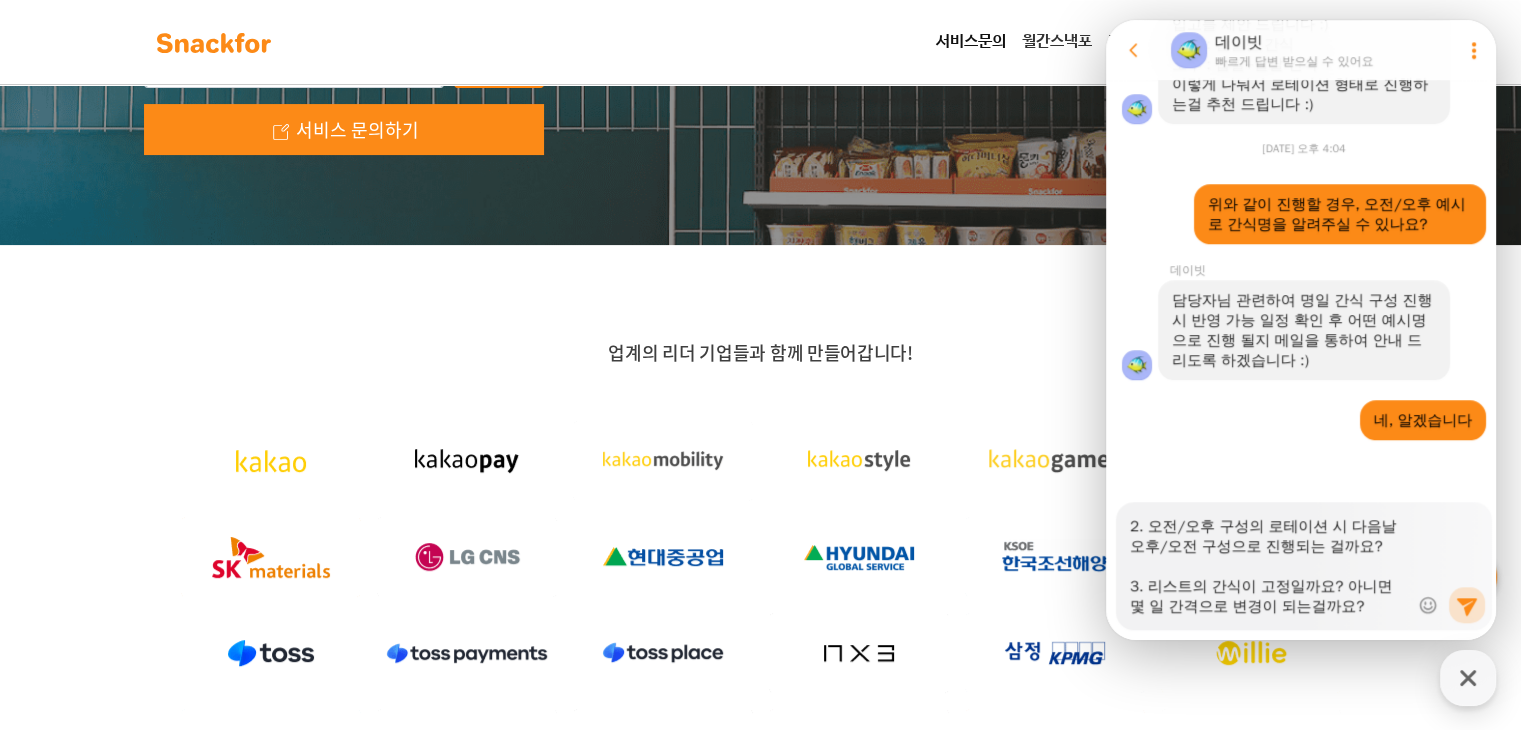 click on "안녕하세요. 메일 잘 받았습니다.
몇 가지 질문이 있어서 전달 드립니다.
1. 받은 리스트의 간식 구성으로 진행 시 비용 변화가 있을까요?
2. 오전/오후 구성의 로테이션 시 다음날 오후/오전 구성으로 진행되는 걸까요?
3. 리스트의 간식이 고정일까요? 아니면 몇 일 간격으로 변경이 되는걸까요?" at bounding box center [1269, 559] 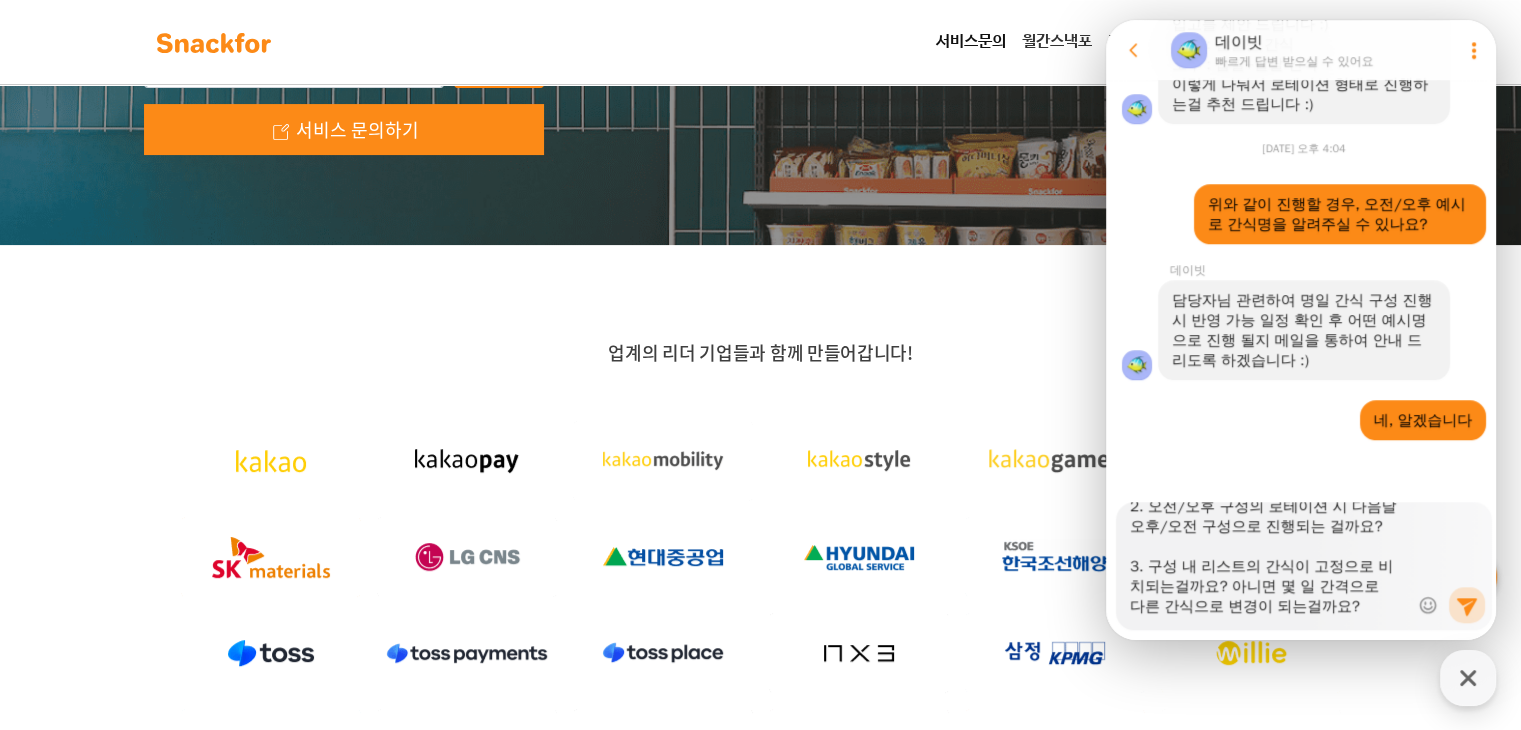 scroll, scrollTop: 160, scrollLeft: 0, axis: vertical 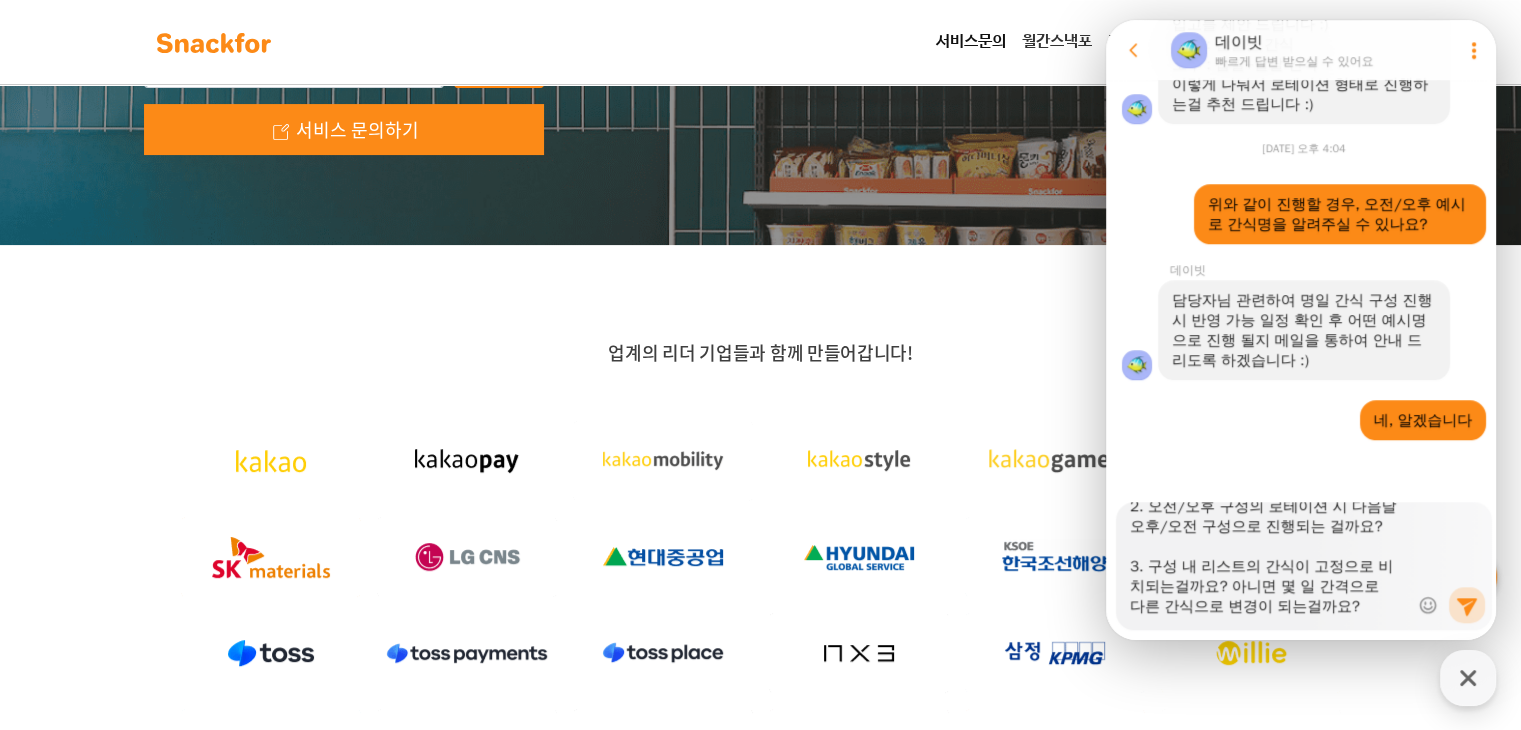 drag, startPoint x: 1257, startPoint y: 585, endPoint x: 1317, endPoint y: 601, distance: 62.0967 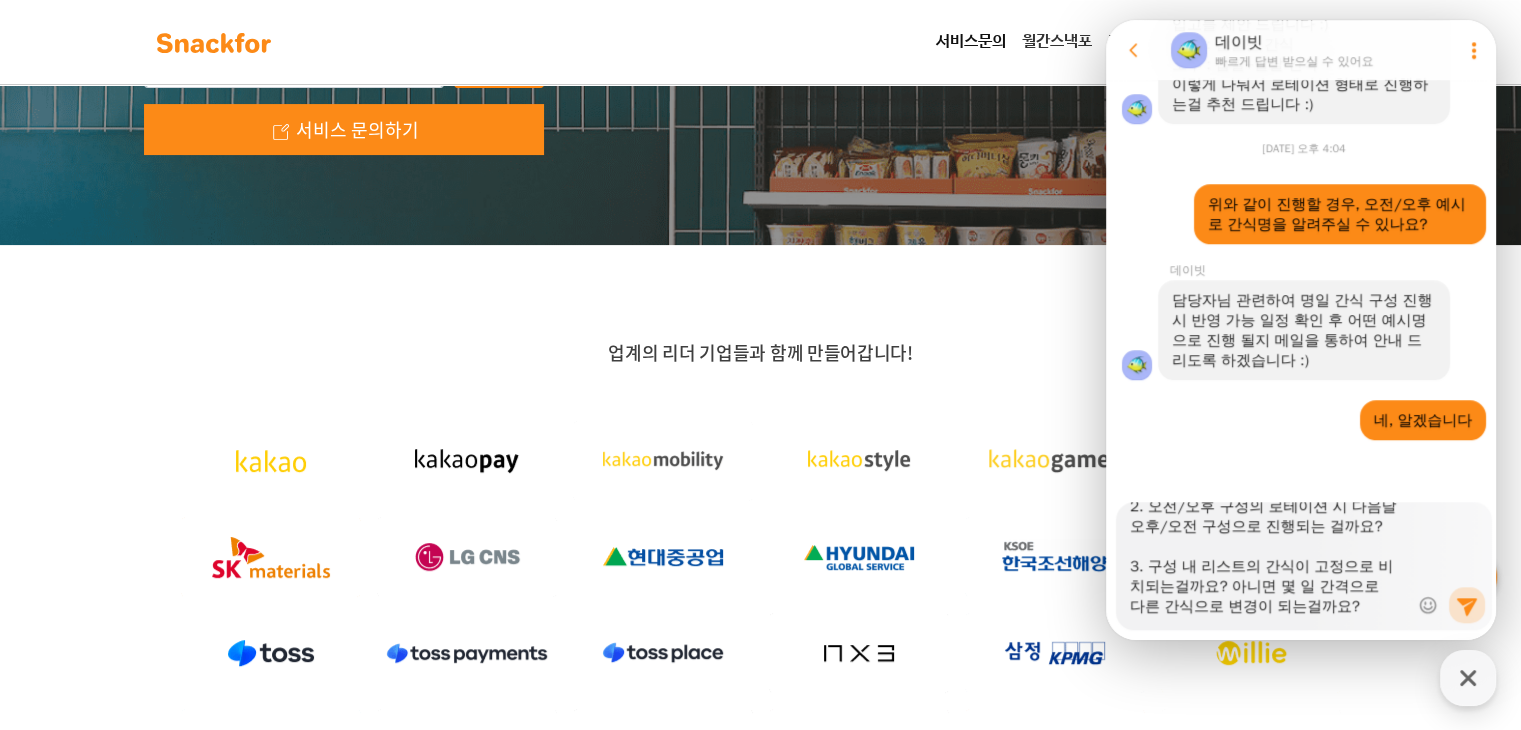 click on "안녕하세요. 메일 잘 받았습니다.
몇 가지 질문이 있어서 전달 드립니다.
1. 받은 리스트의 간식 구성으로 진행 시 비용 변화가 있을까요?
2. 오전/오후 구성의 로테이션 시 다음날 오후/오전 구성으로 진행되는 걸까요?
3. 구성 내 리스트의 간식이 고정으로 비치되는걸까요? 아니면 몇 일 간격으로 다른 간식으로 변경이 되는걸까요?" at bounding box center (1269, 559) 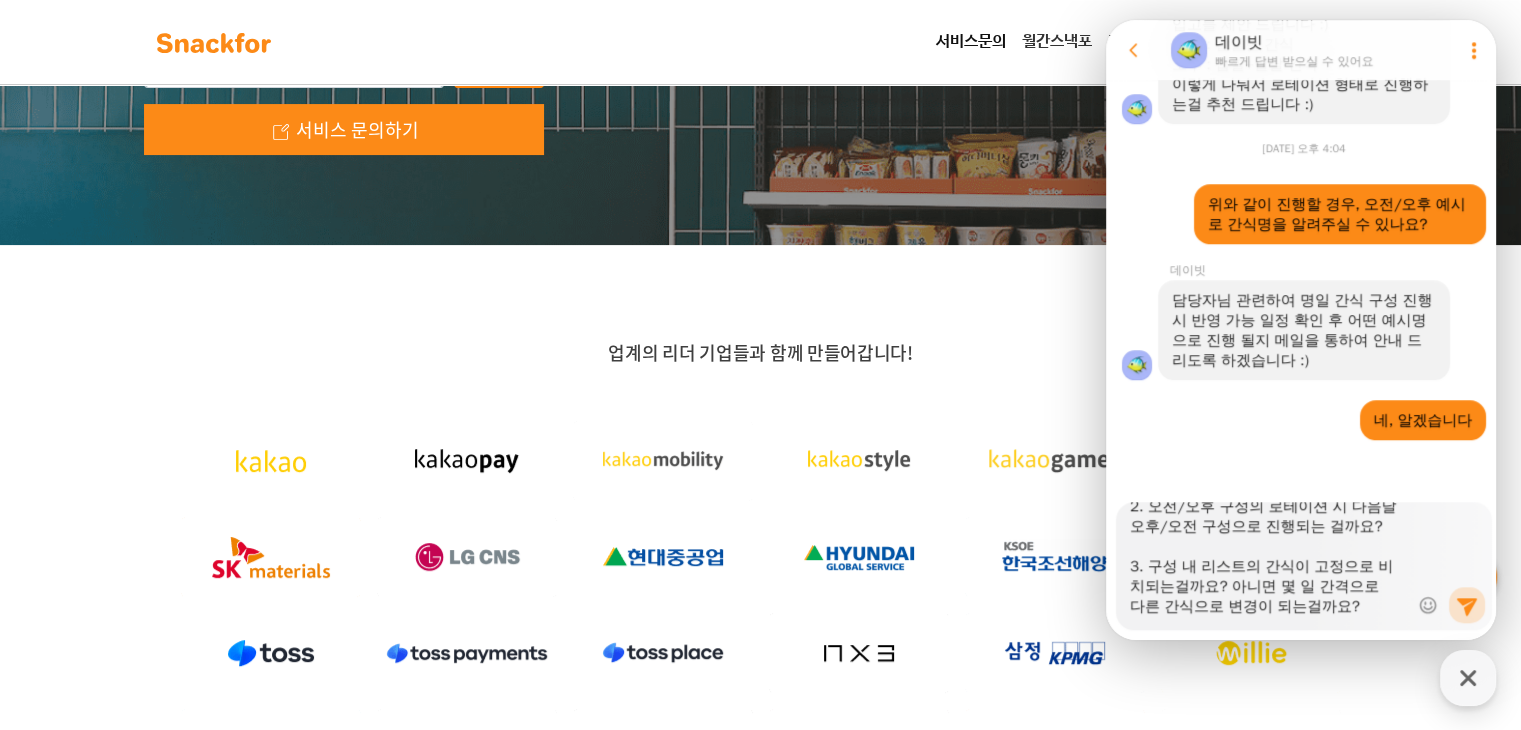 click on "안녕하세요. 메일 잘 받았습니다.
몇 가지 질문이 있어서 전달 드립니다.
1. 받은 리스트의 간식 구성으로 진행 시 비용 변화가 있을까요?
2. 오전/오후 구성의 로테이션 시 다음날 오후/오전 구성으로 진행되는 걸까요?
3. 구성 내 리스트의 간식이 고정으로 비치되는걸까요? 아니면 몇 일 간격으로 다른 간식으로 변경이 되는걸까요?" at bounding box center (1269, 559) 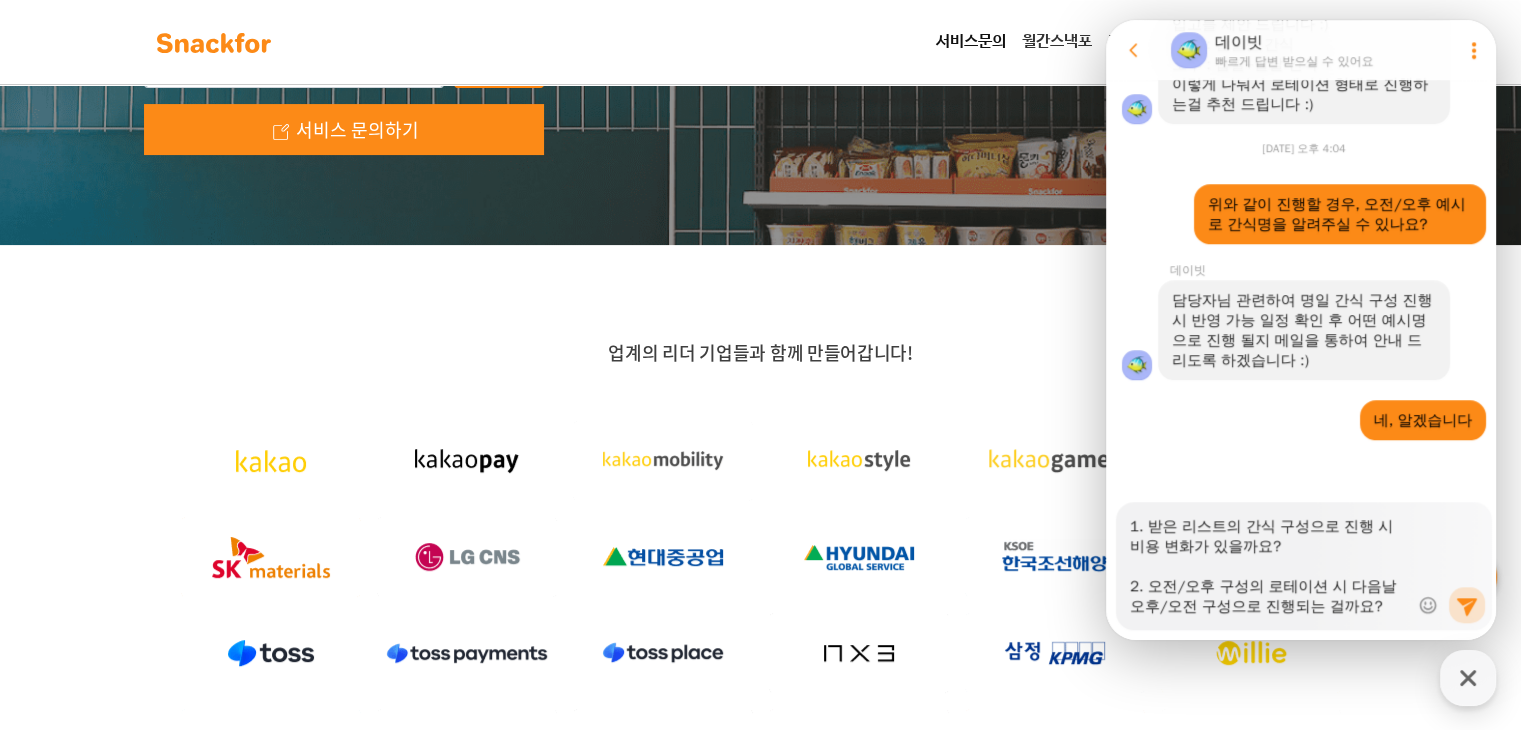scroll, scrollTop: 160, scrollLeft: 0, axis: vertical 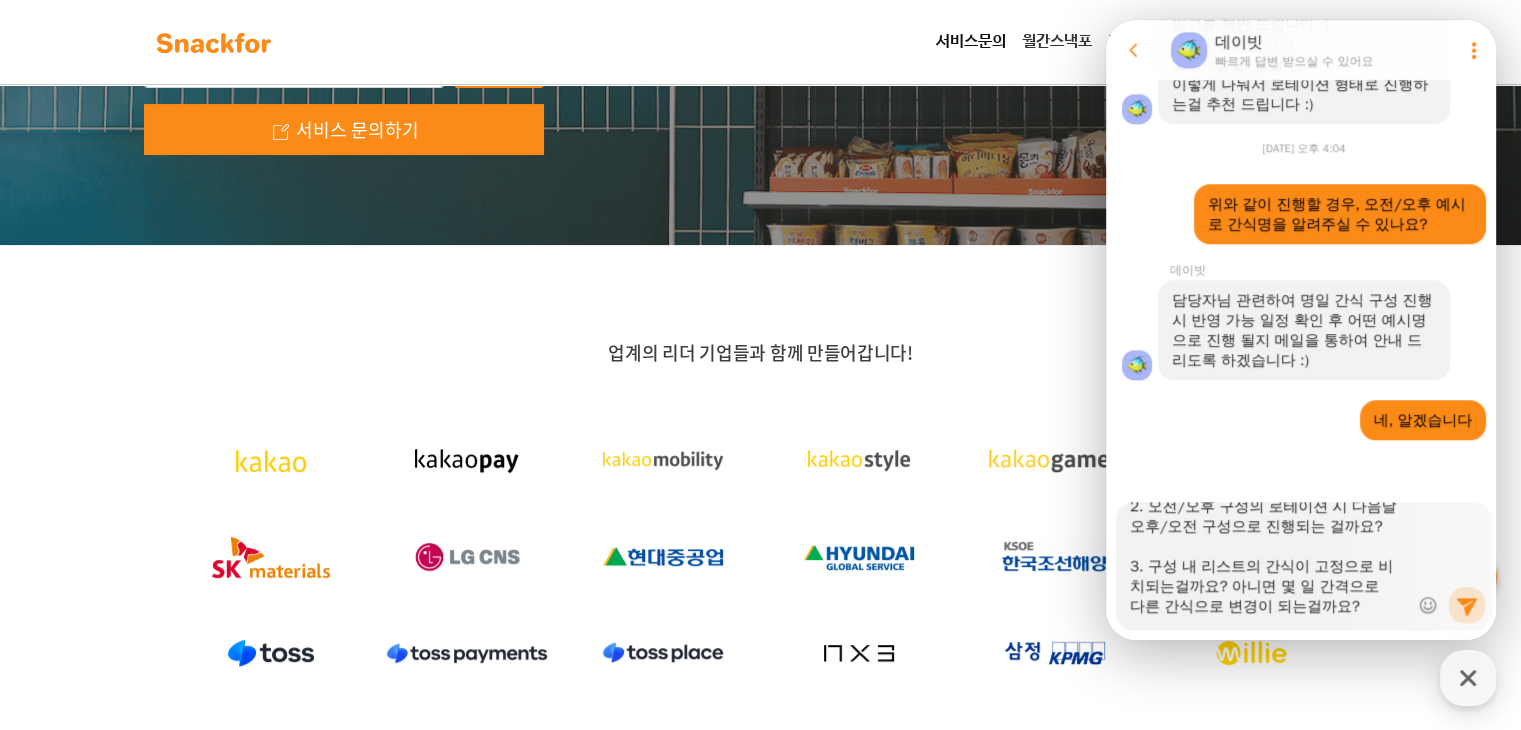 click on "안녕하세요. 메일 잘 받았습니다.
몇 가지 질문이 있어서 전달 드립니다.
1. 받은 리스트의 간식 구성으로 진행 시 비용 변화가 있을까요?
2. 오전/오후 구성의 로테이션 시 다음날 오후/오전 구성으로 진행되는 걸까요?
3. 구성 내 리스트의 간식이 고정으로 비치되는걸까요? 아니면 몇 일 간격으로 다른 간식으로 변경이 되는걸까요?" at bounding box center [1269, 559] 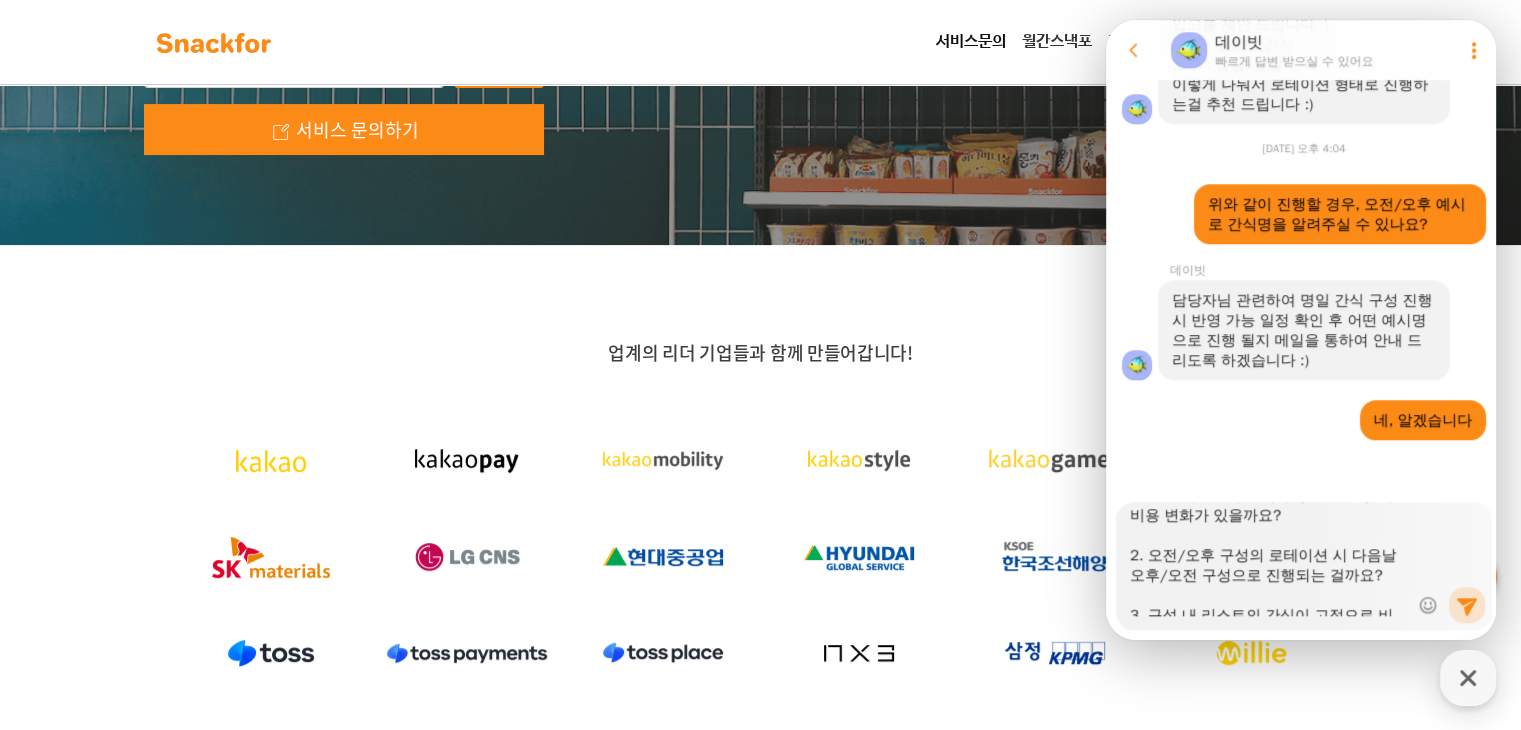 scroll, scrollTop: 160, scrollLeft: 0, axis: vertical 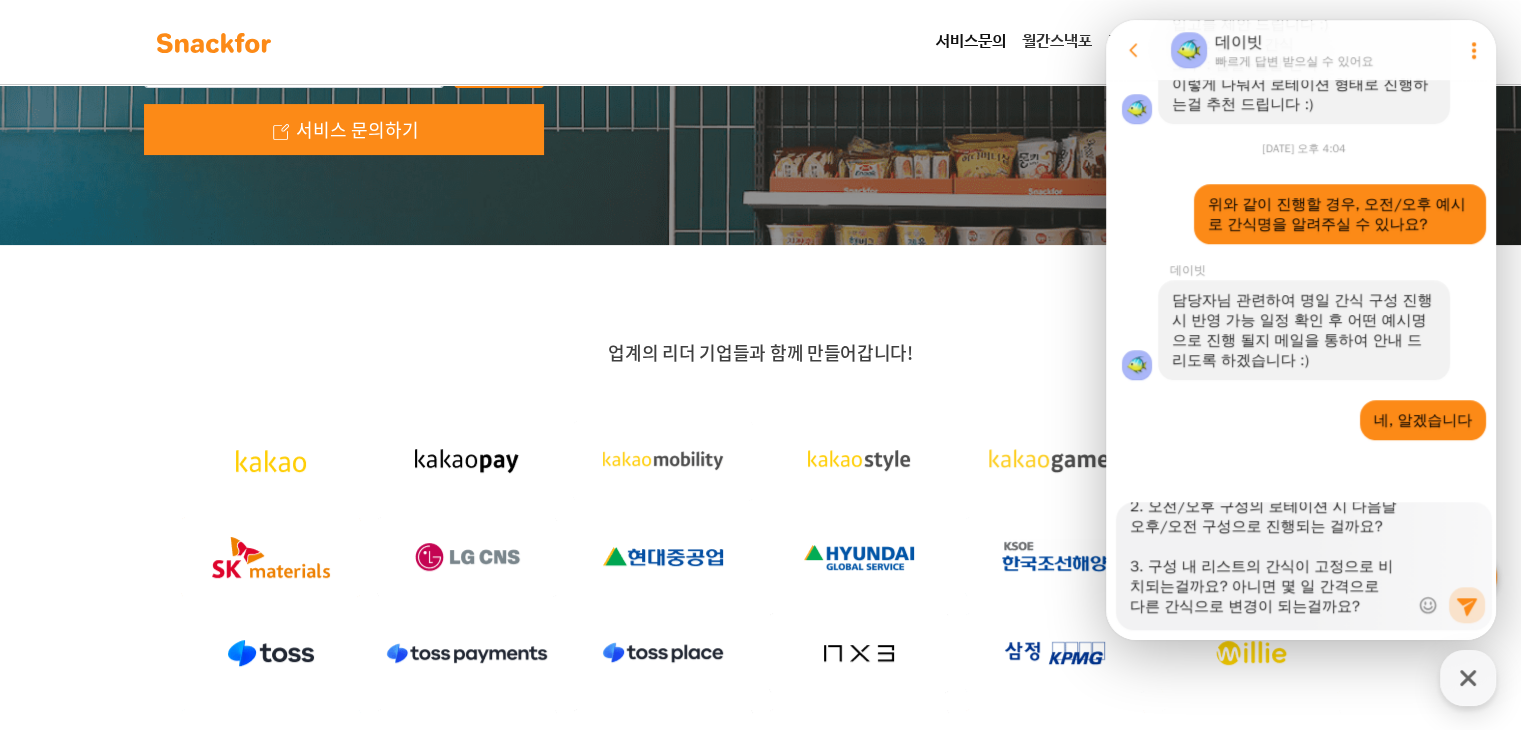 drag, startPoint x: 1108, startPoint y: 697, endPoint x: 1120, endPoint y: 697, distance: 12 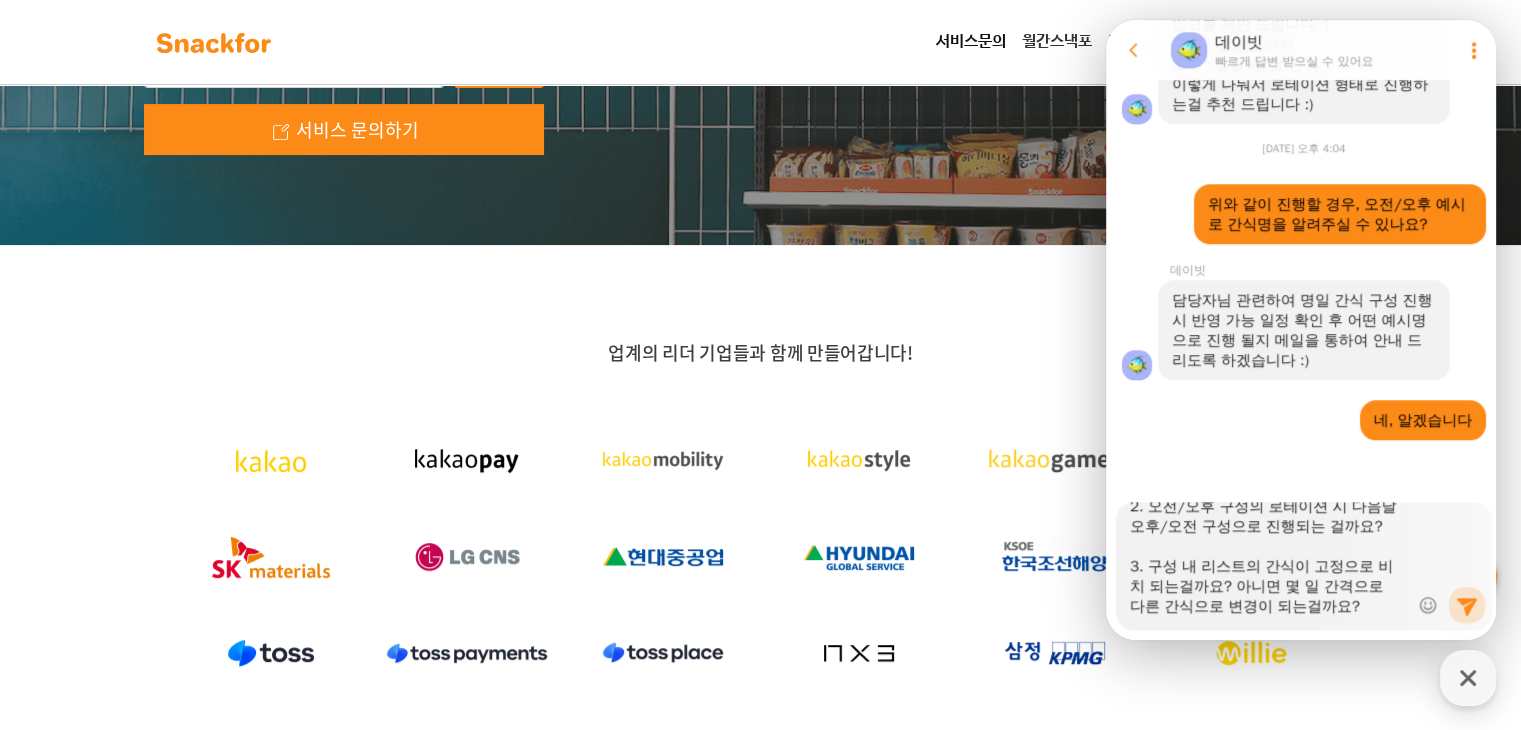 click on "안녕하세요. 메일 잘 받았습니다.
몇 가지 질문이 있어서 전달 드립니다.
1. 받은 리스트의 간식 구성으로 진행 시 비용 변화가 있을까요?
2. 오전/오후 구성의 로테이션 시 다음날 오후/오전 구성으로 진행되는 걸까요?
3. 구성 내 리스트의 간식이 고정으로 비치 되는걸까요? 아니면 몇 일 간격으로 다른 간식으로 변경이 되는걸까요?" at bounding box center (1269, 559) 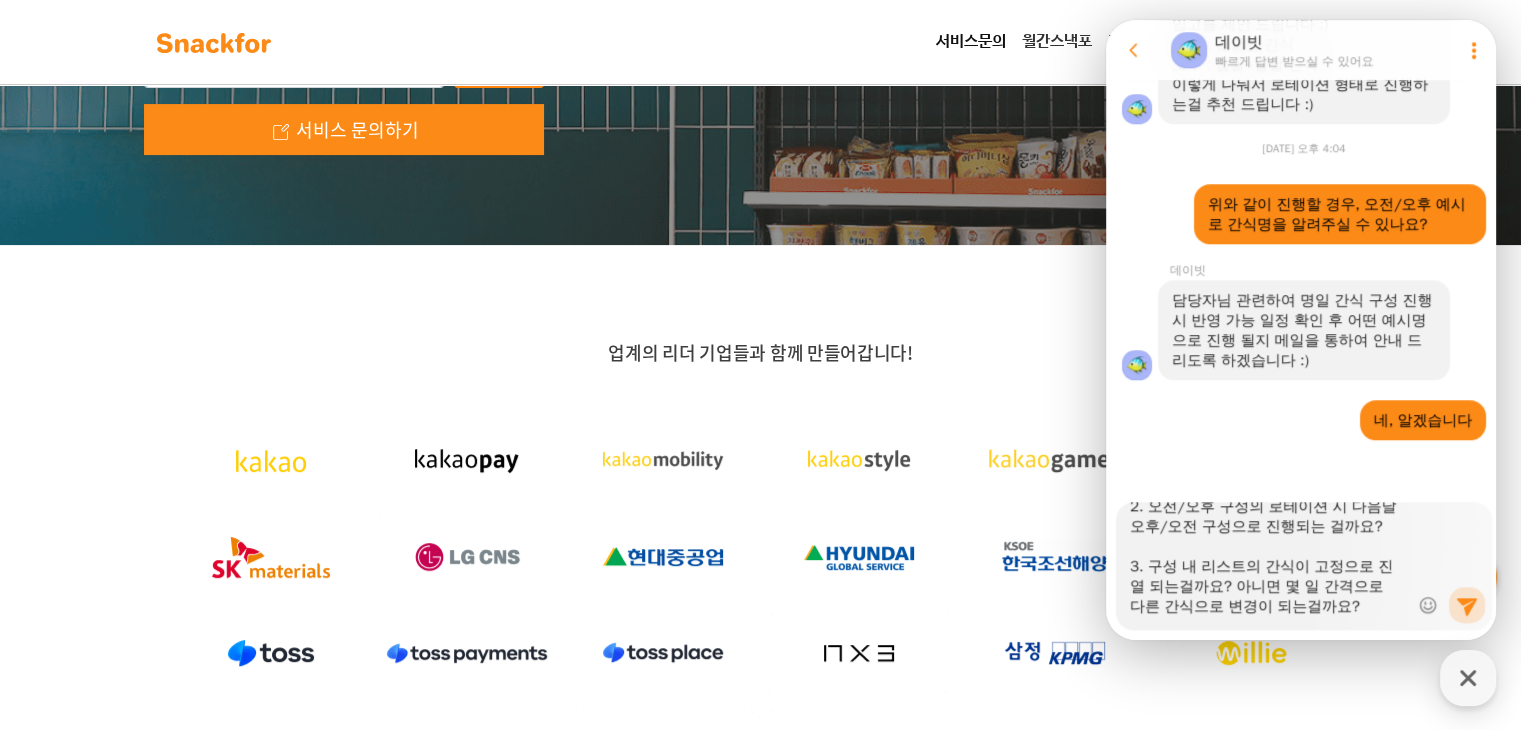 click on "안녕하세요. 메일 잘 받았습니다.
몇 가지 질문이 있어서 전달 드립니다.
1. 받은 리스트의 간식 구성으로 진행 시 비용 변화가 있을까요?
2. 오전/오후 구성의 로테이션 시 다음날 오후/오전 구성으로 진행되는 걸까요?
3. 구성 내 리스트의 간식이 고정으로 진열 되는걸까요? 아니면 몇 일 간격으로 다른 간식으로 변경이 되는걸까요?" at bounding box center (1269, 559) 